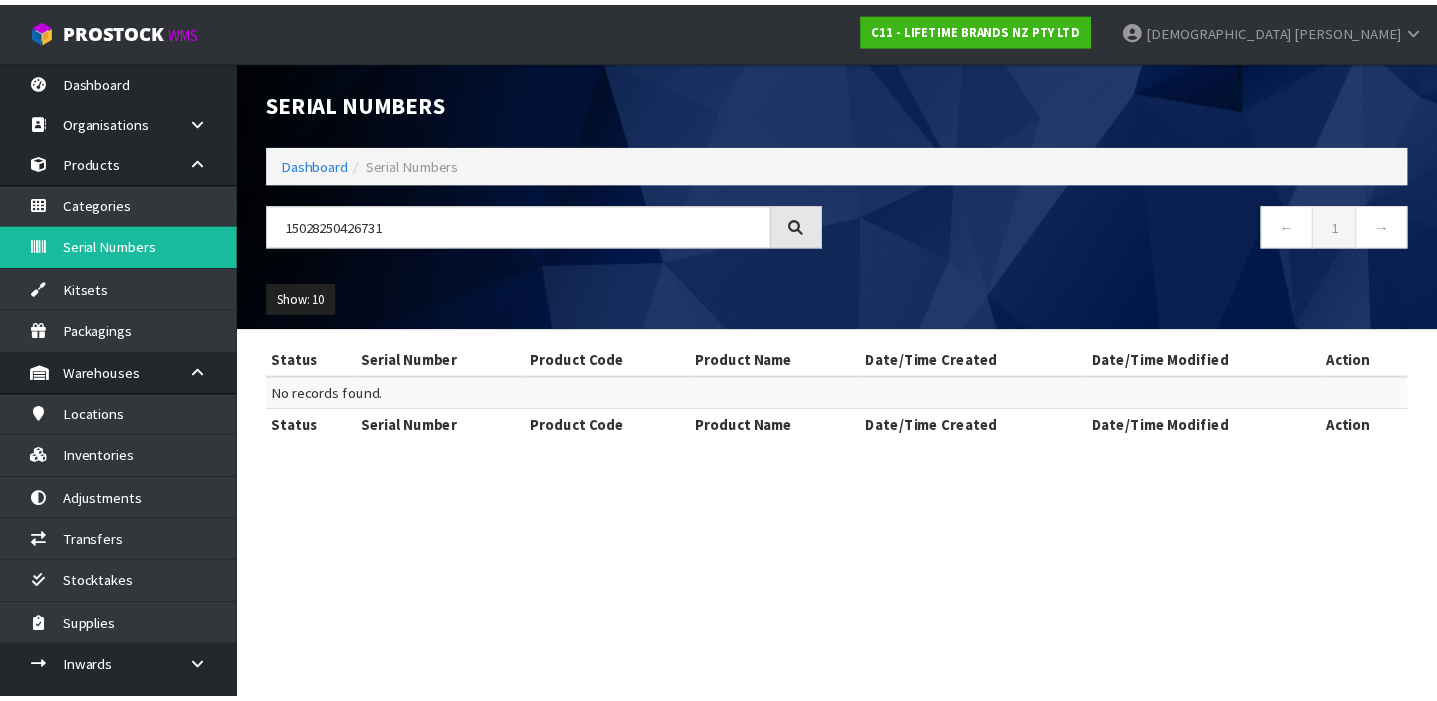 scroll, scrollTop: 0, scrollLeft: 0, axis: both 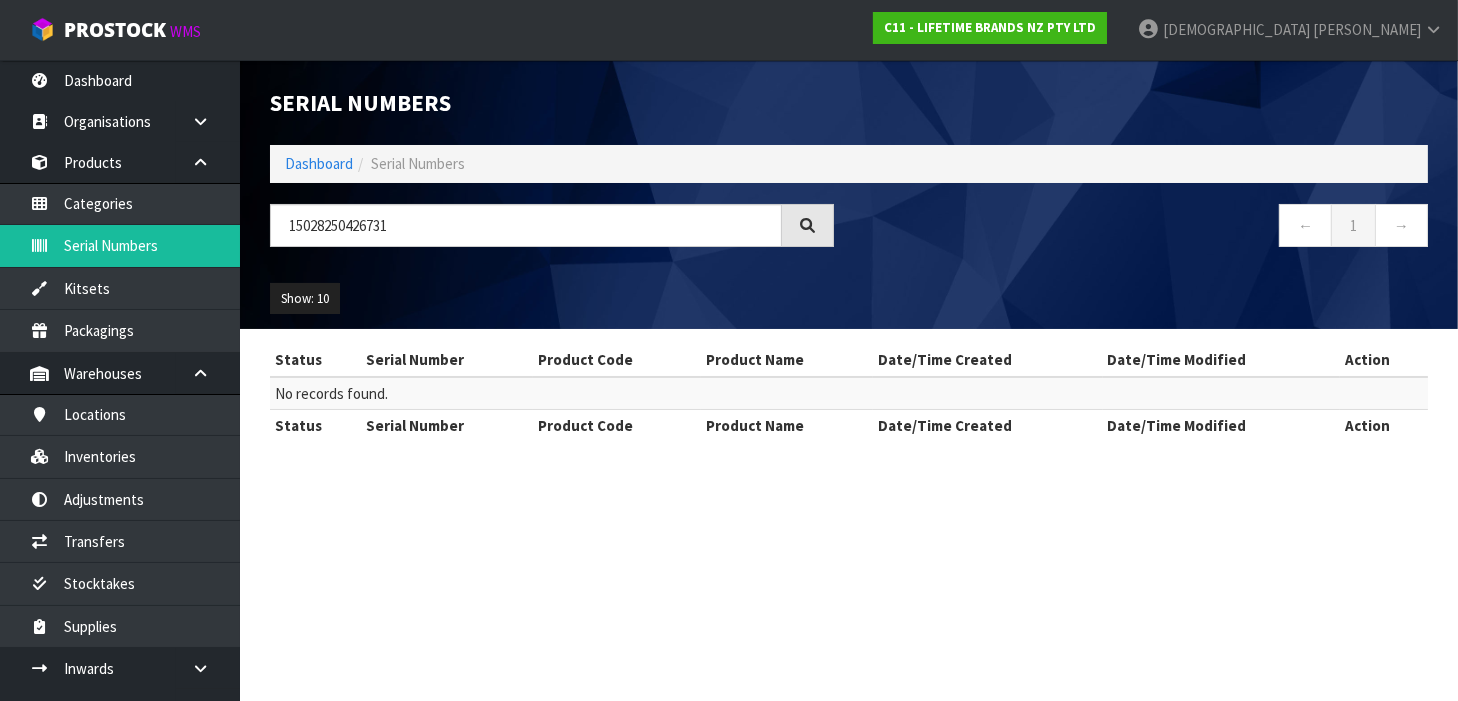 click on "Serial Numbers
Dashboard Serial Numbers
15028250426731
←
1
→
Show: 10
5
10
25
50
Status
Serial Number
Product Code
Product Name
Date/Time Created
Date/Time Modified
Action
No records found.
Status
Serial Number
Product Code
Product Name
Date/Time Created
Date/Time Modified" at bounding box center (729, 350) 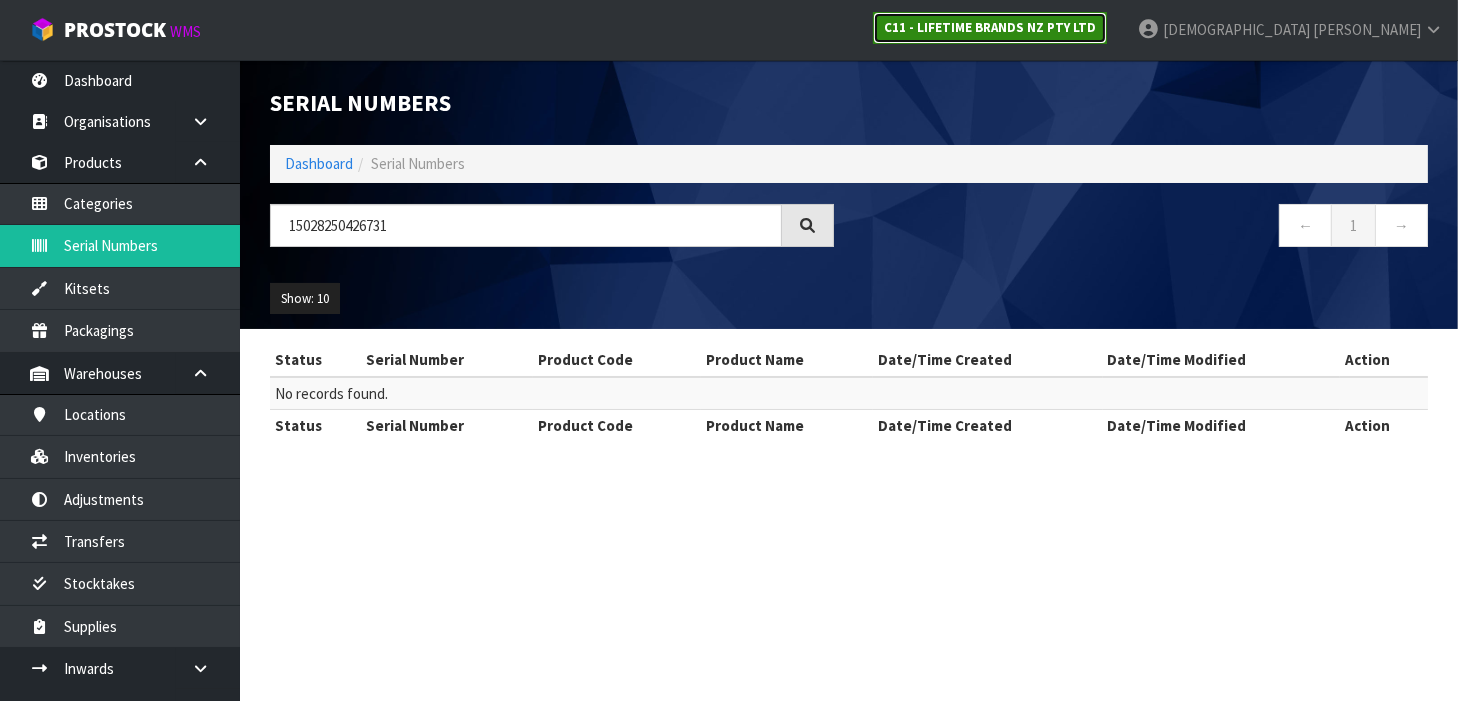 click on "C11 - LIFETIME BRANDS NZ PTY LTD" at bounding box center [990, 27] 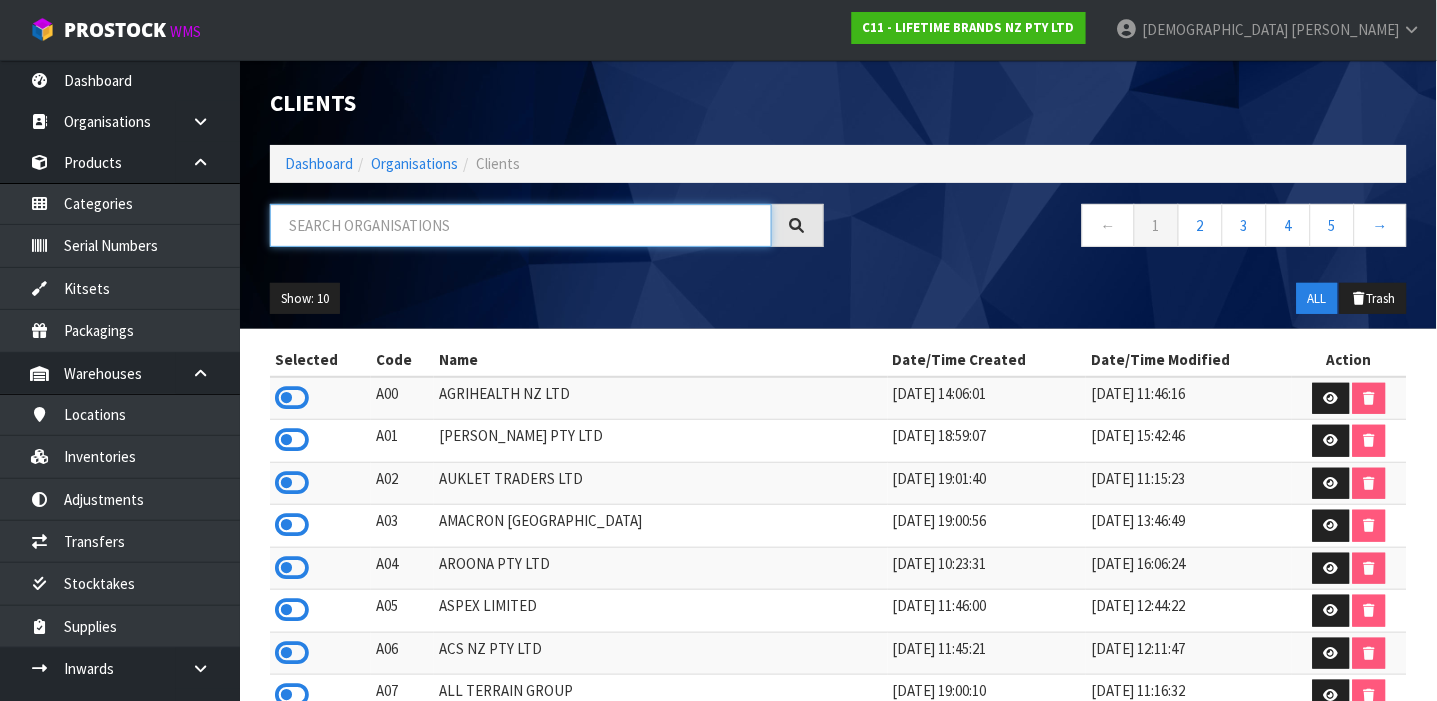 click at bounding box center (521, 225) 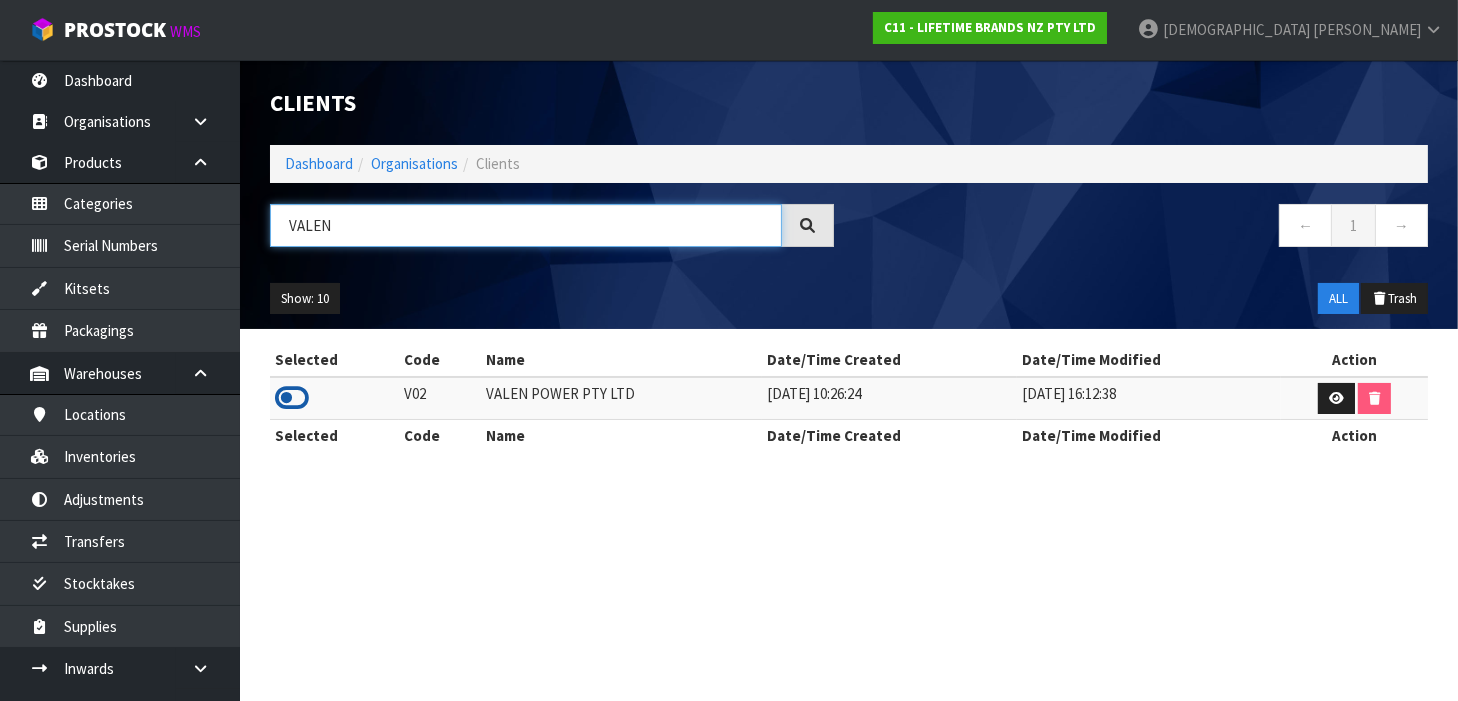 type on "VALEN" 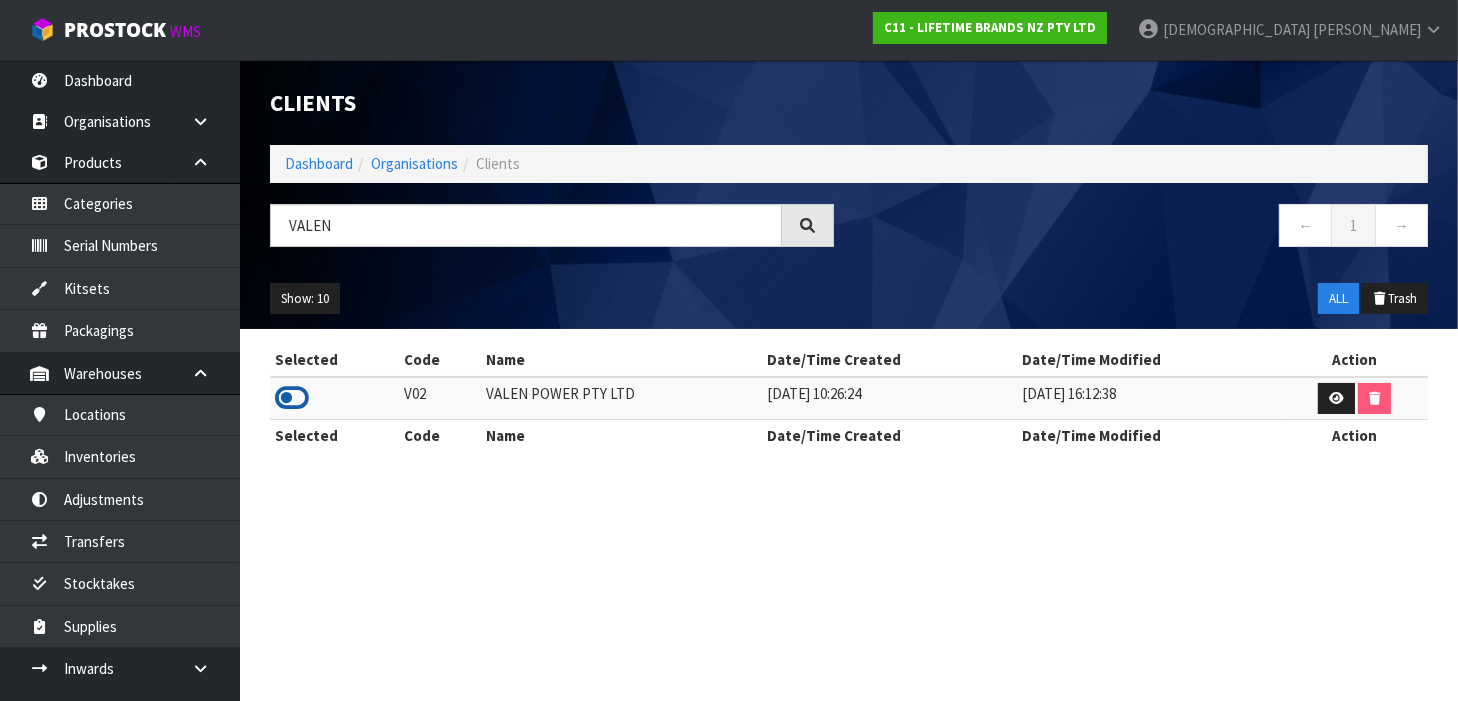 click at bounding box center (292, 398) 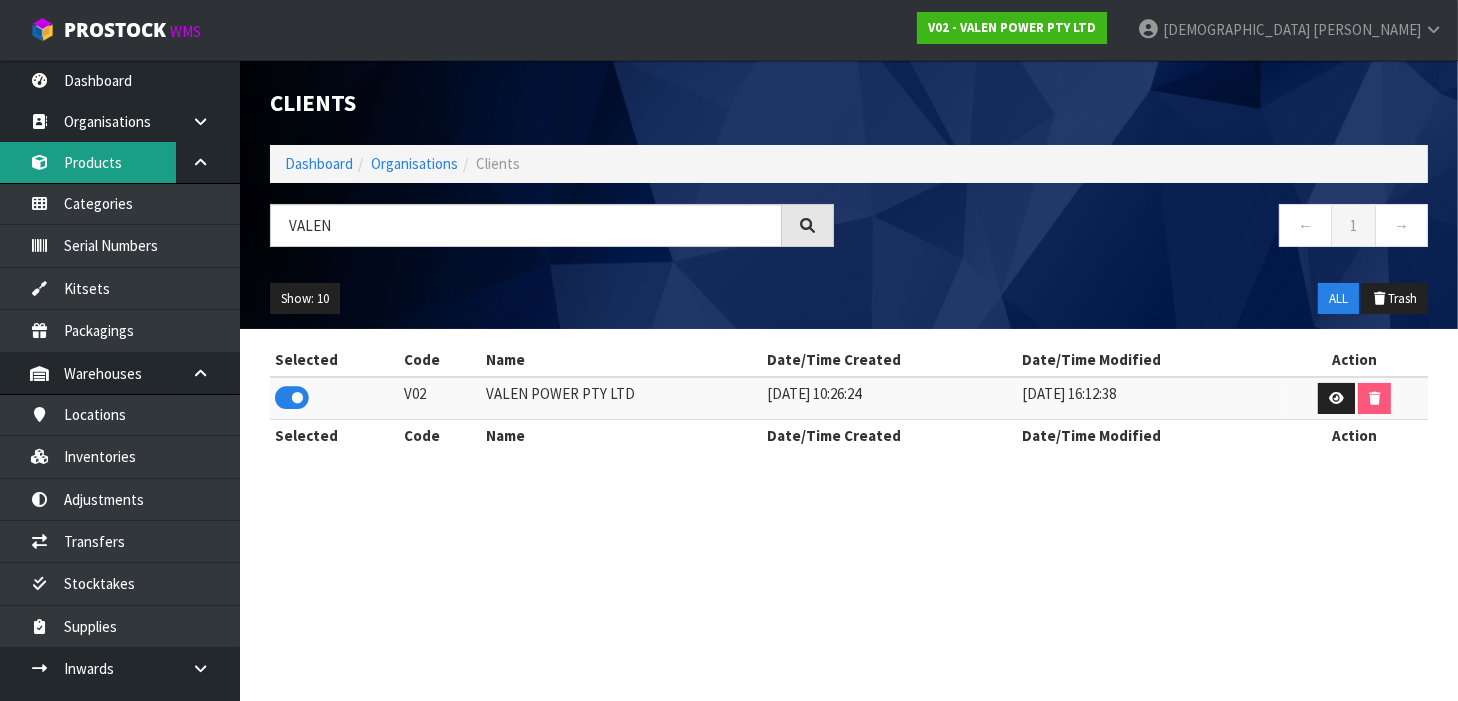 click on "Products" at bounding box center [120, 162] 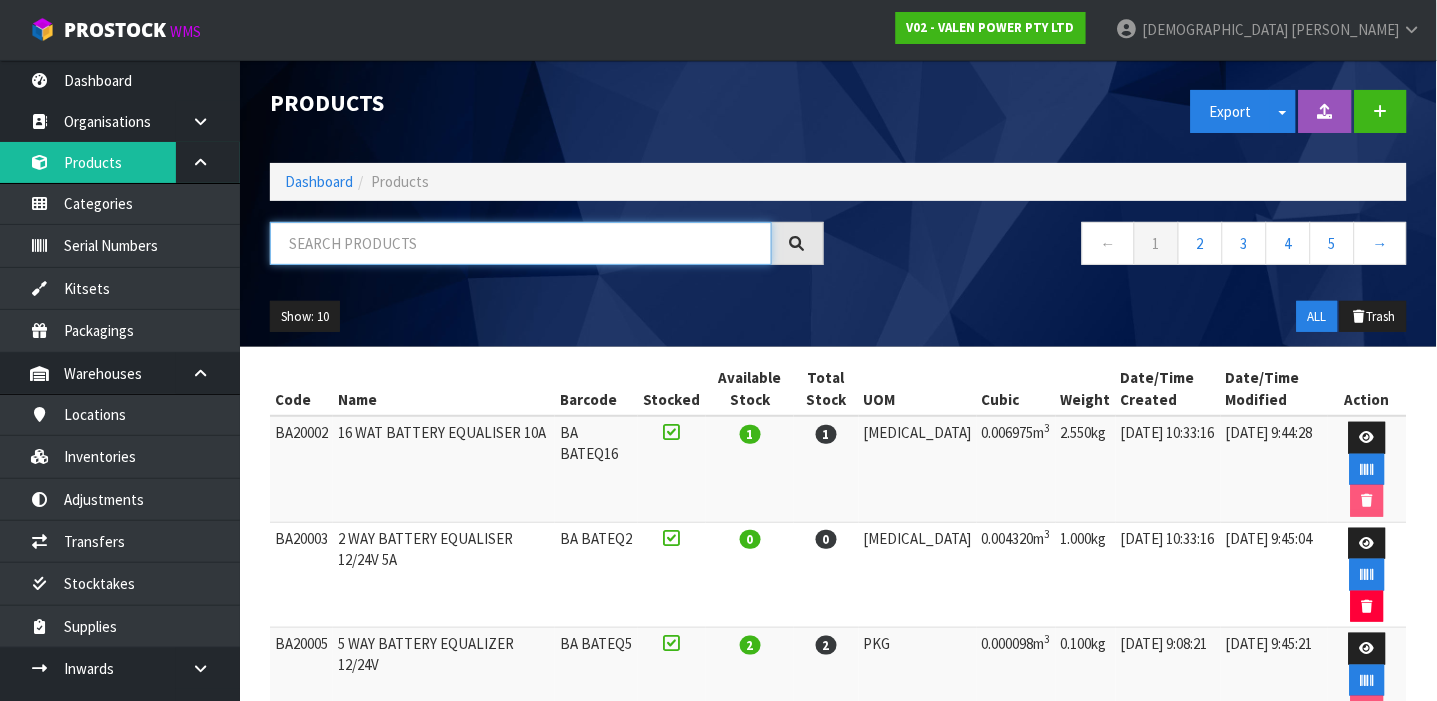 click at bounding box center (521, 243) 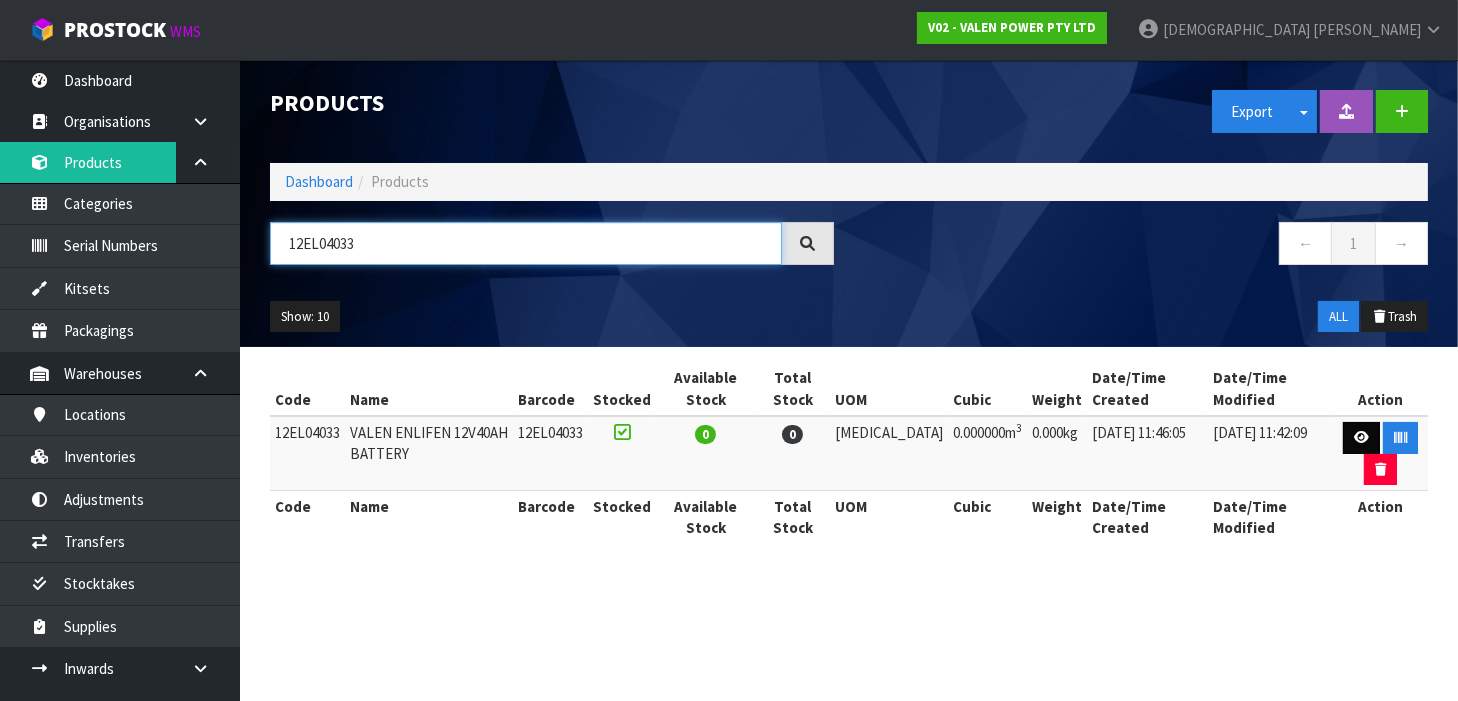type on "12EL04033" 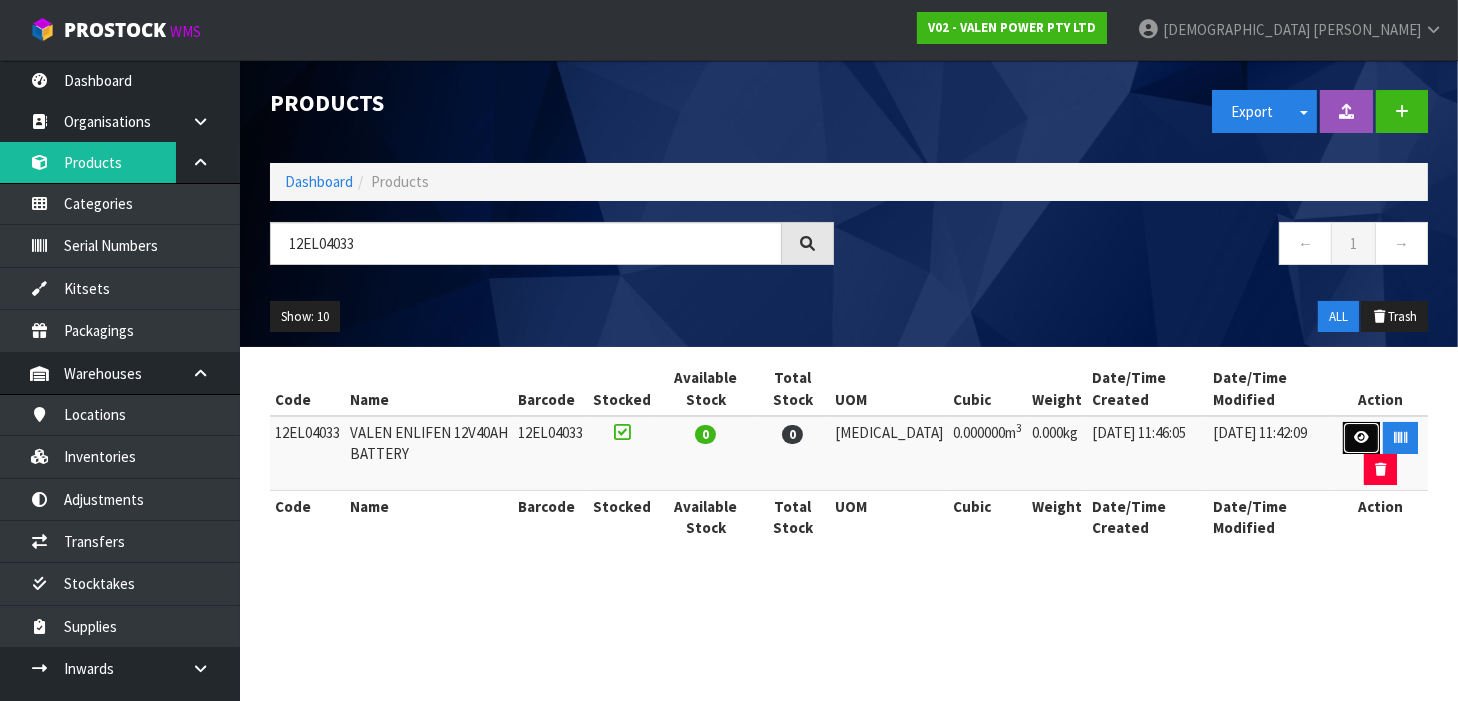click at bounding box center (1361, 437) 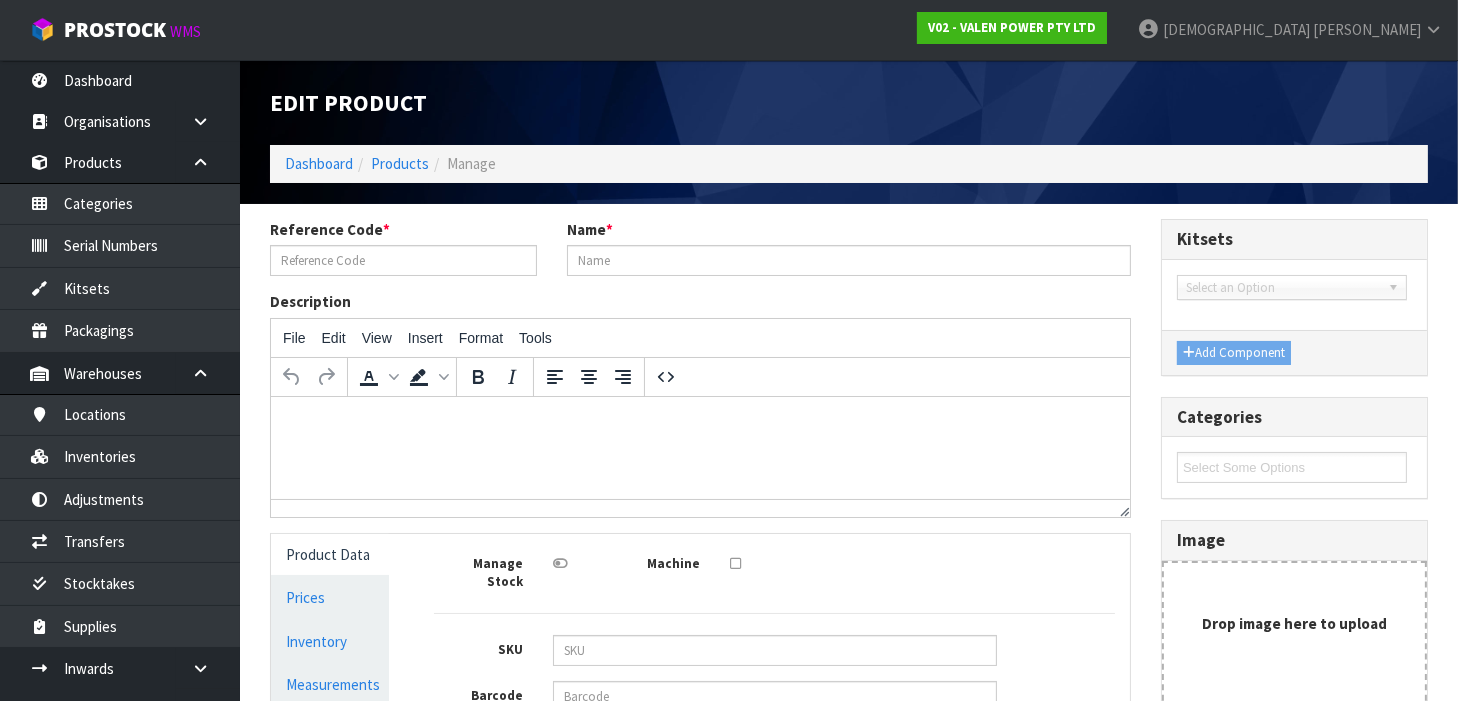 type on "12EL04033" 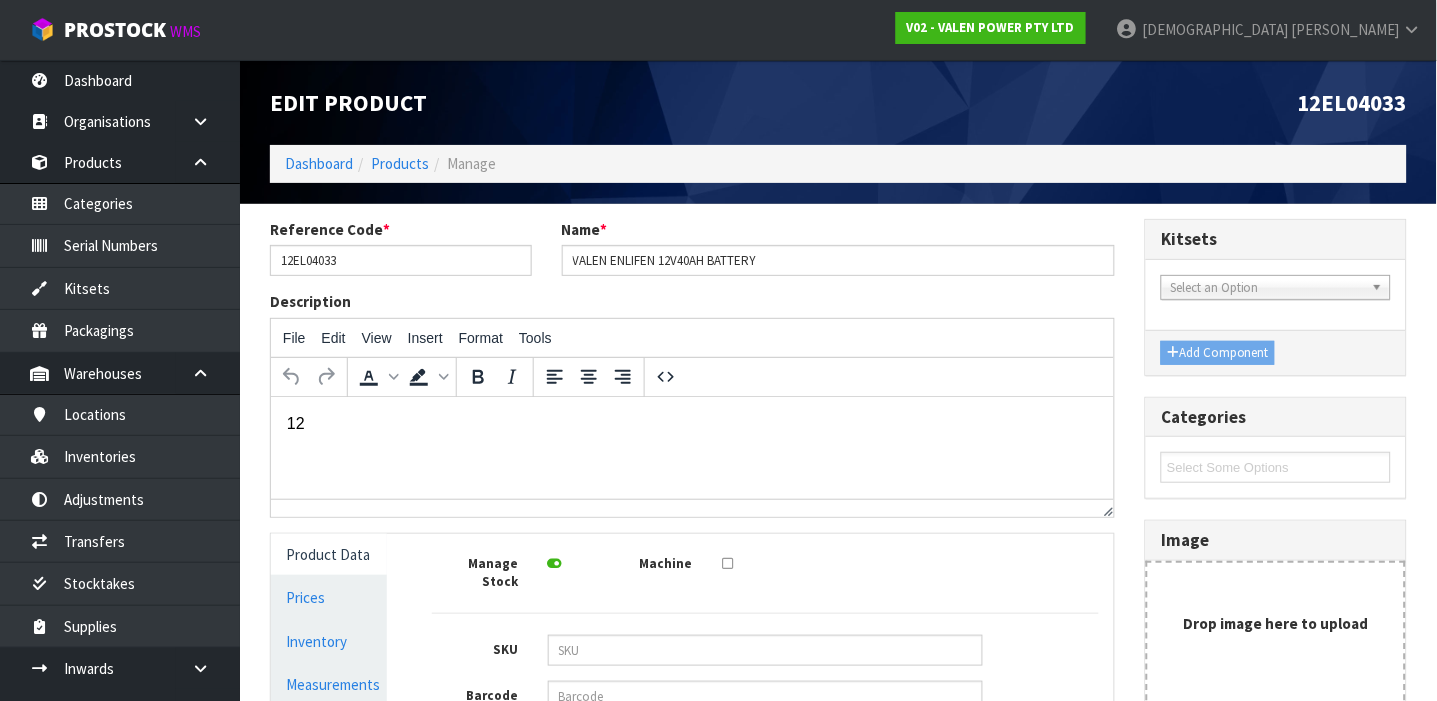 scroll, scrollTop: 0, scrollLeft: 0, axis: both 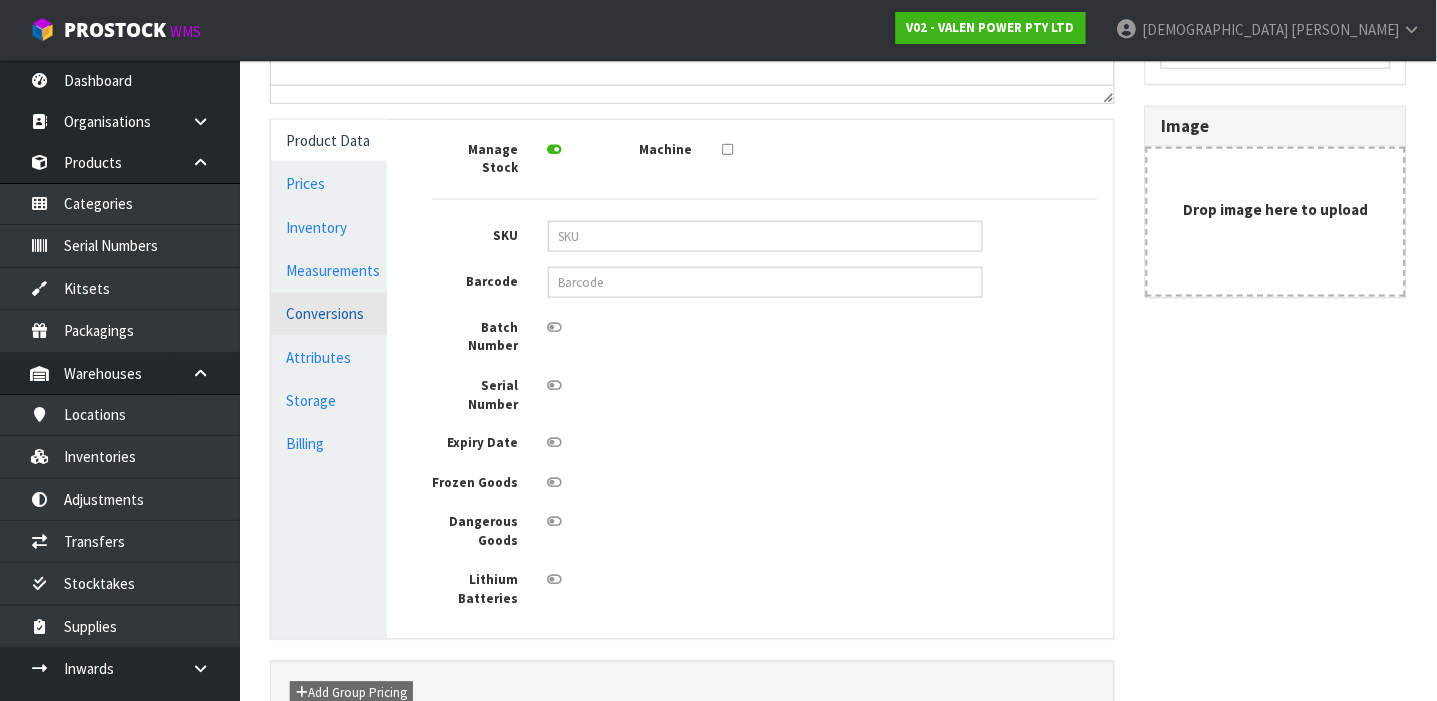 click on "Conversions" at bounding box center [329, 313] 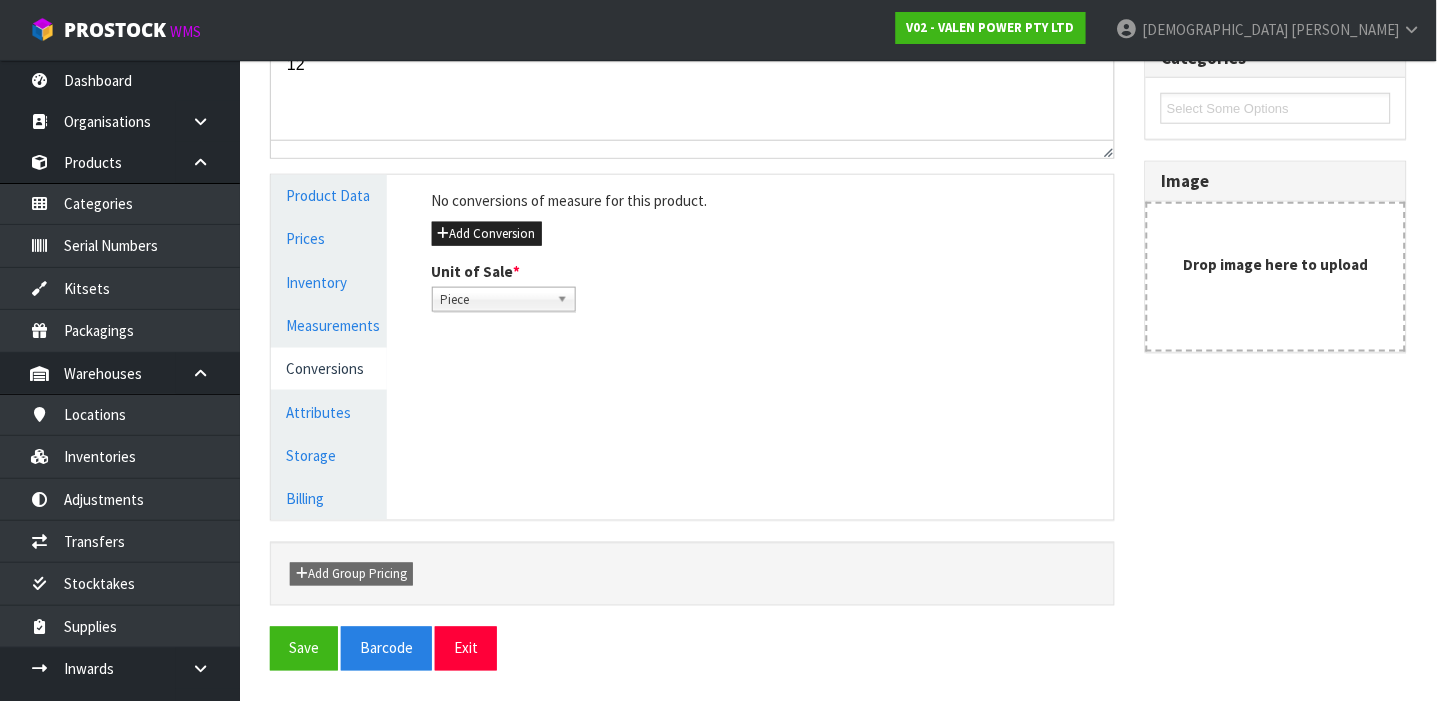 scroll, scrollTop: 358, scrollLeft: 0, axis: vertical 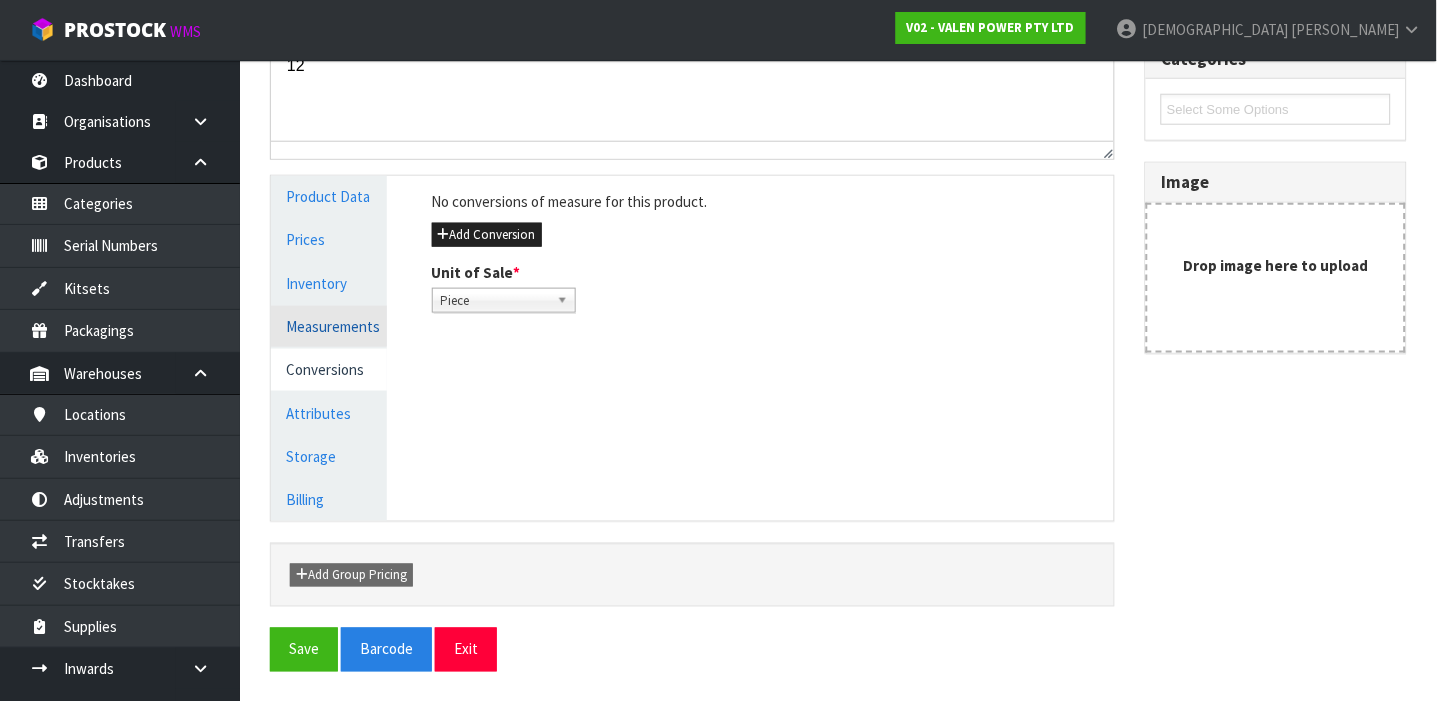 click on "Measurements" at bounding box center [329, 326] 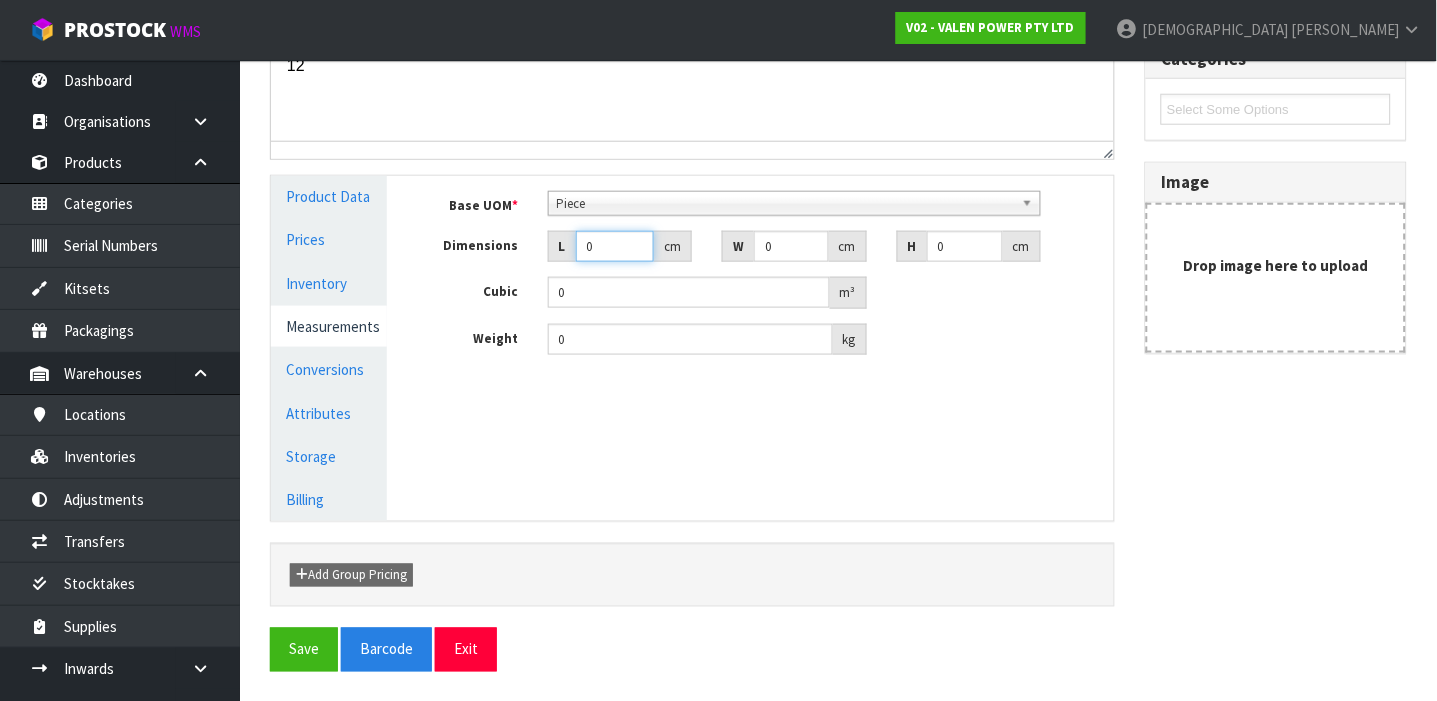 click on "0" at bounding box center (615, 246) 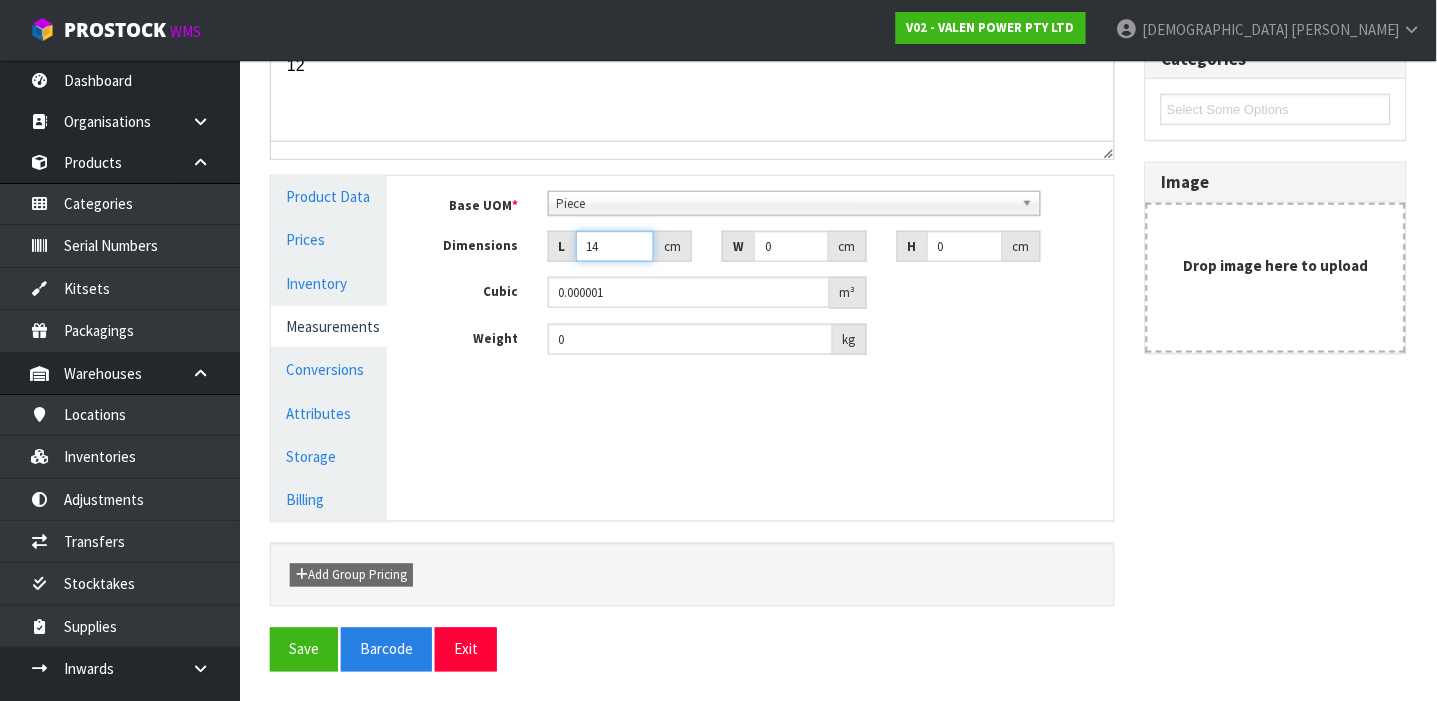 type on "14" 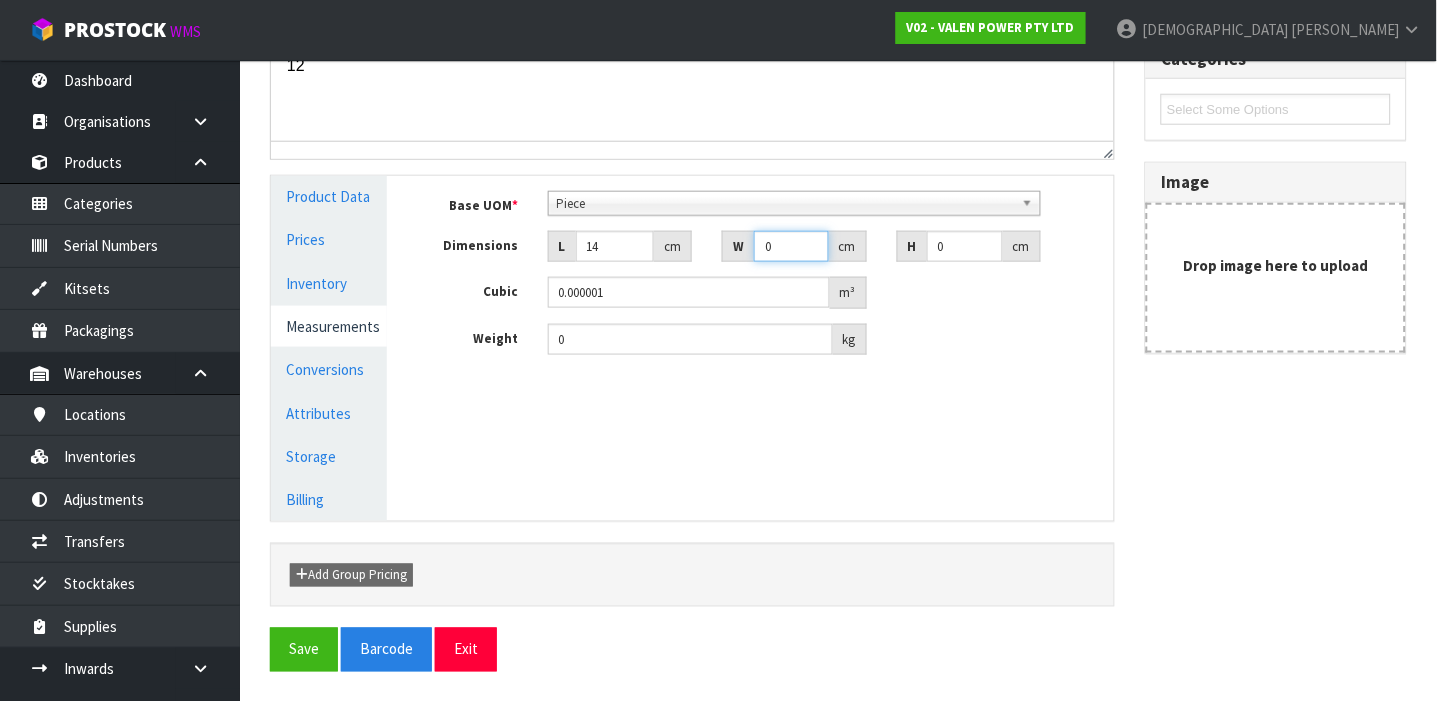 click on "0" at bounding box center [791, 246] 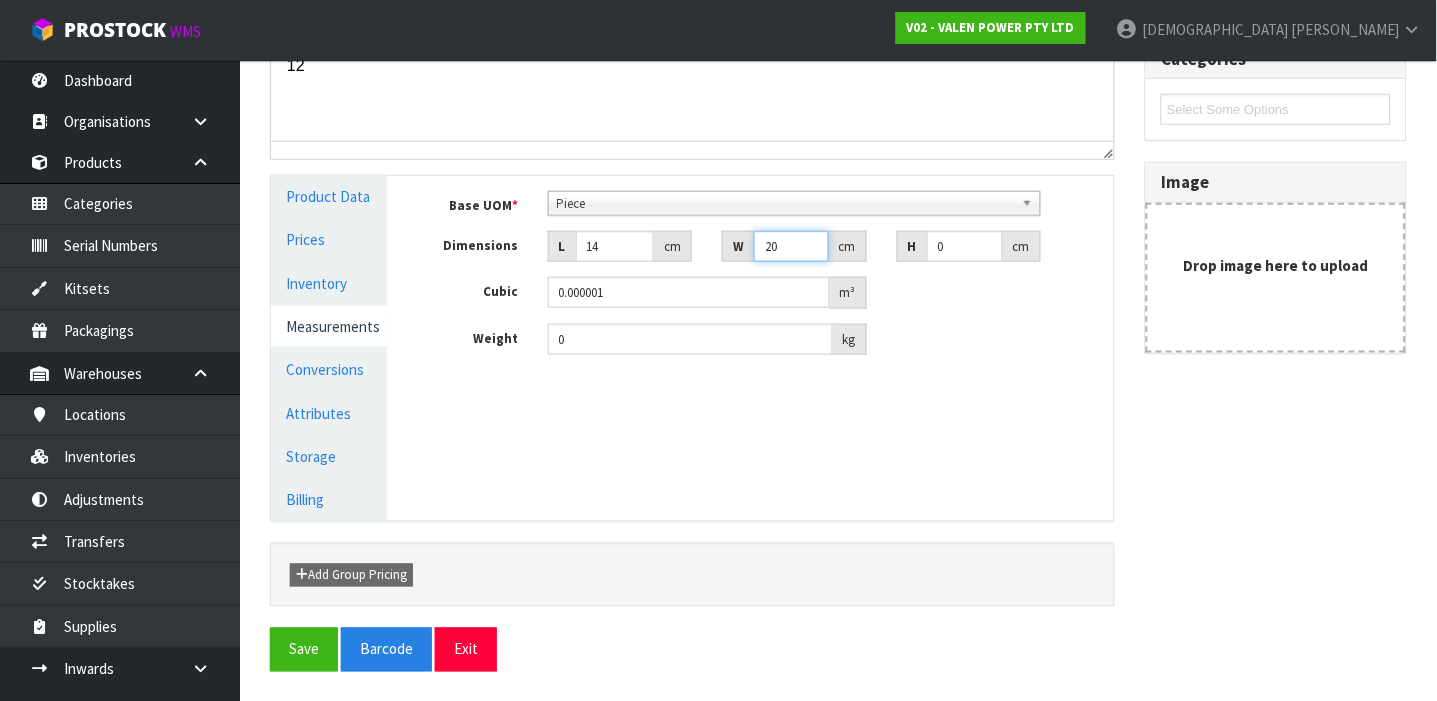 type on "20" 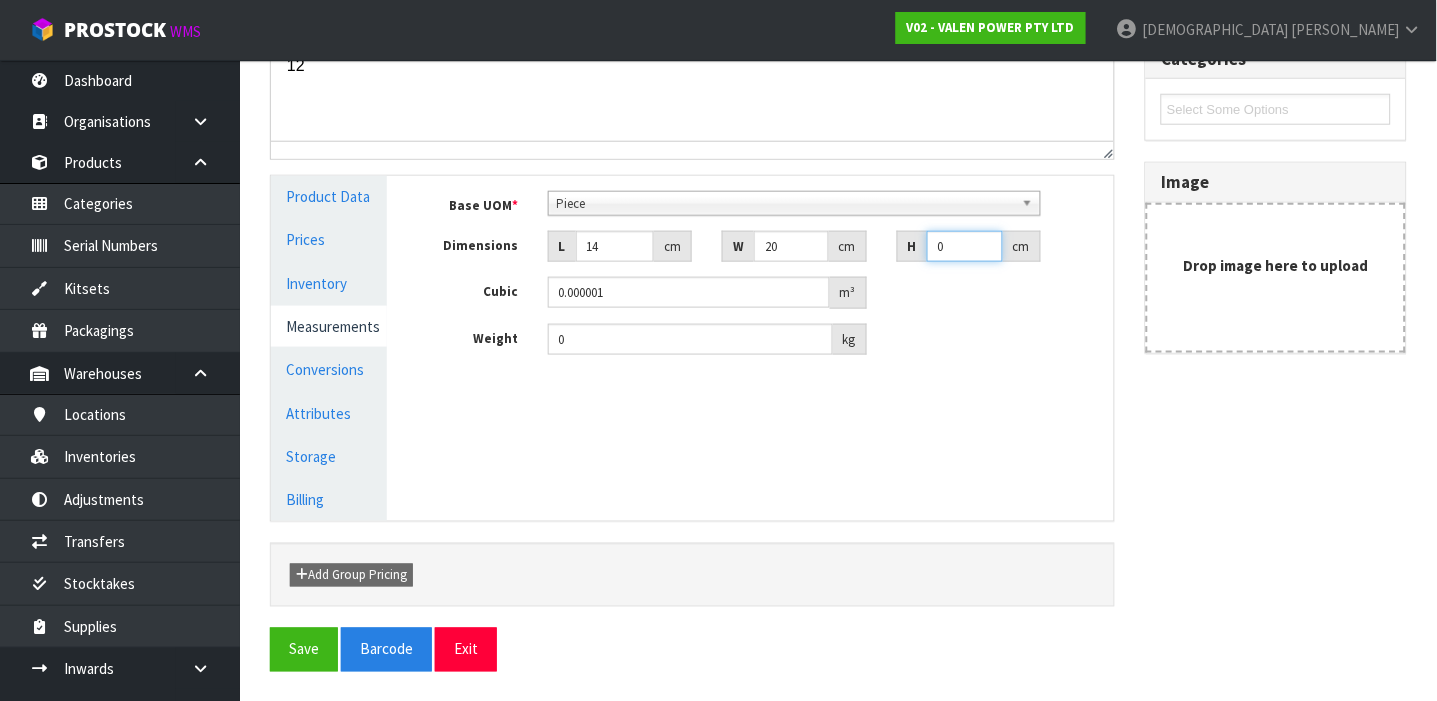 type on "1" 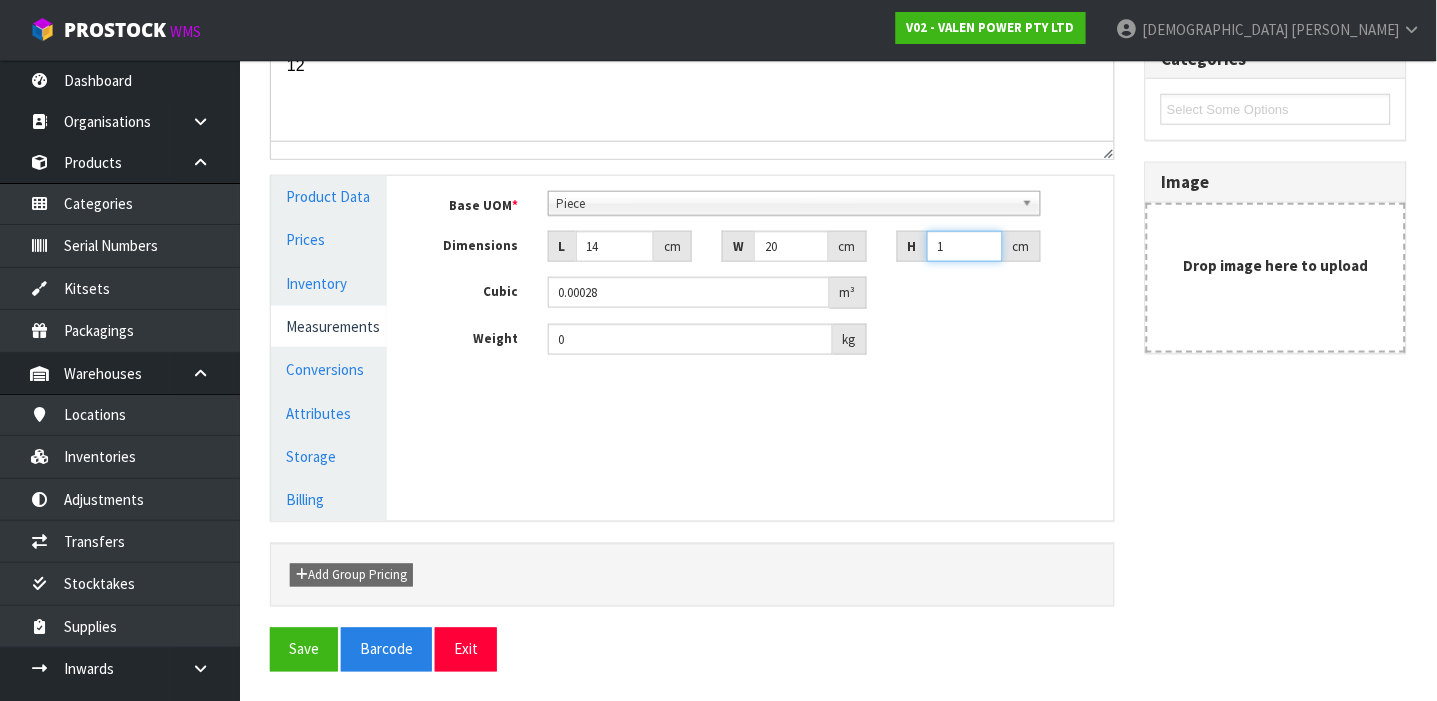 type on "17" 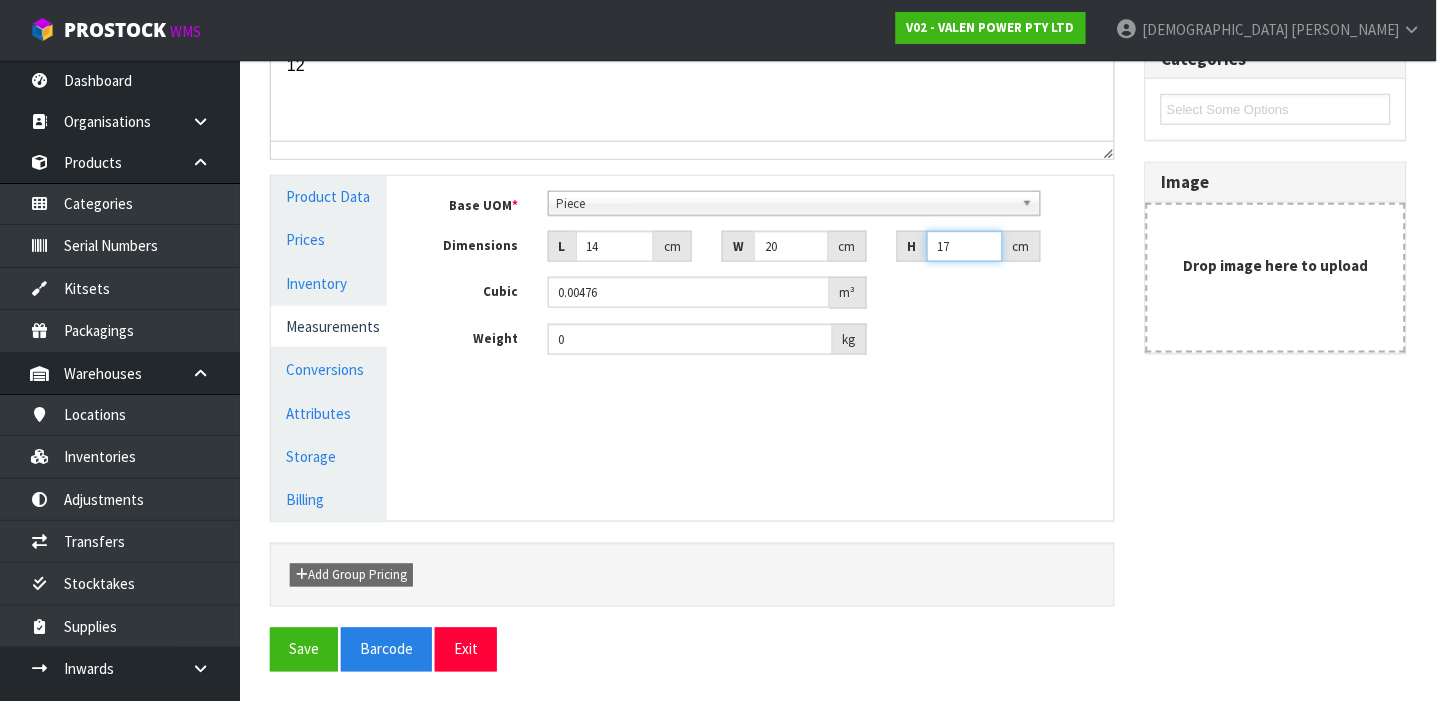 type on "17" 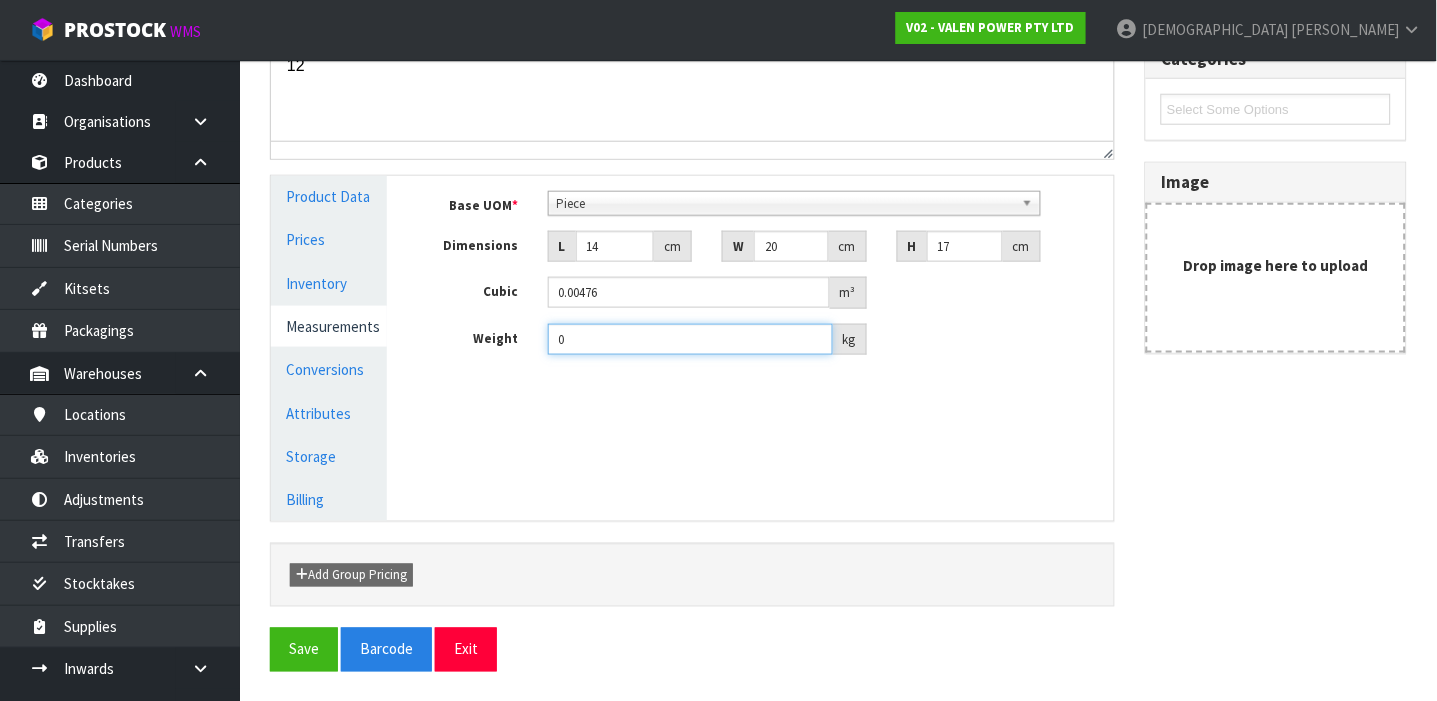 click on "0" at bounding box center (690, 339) 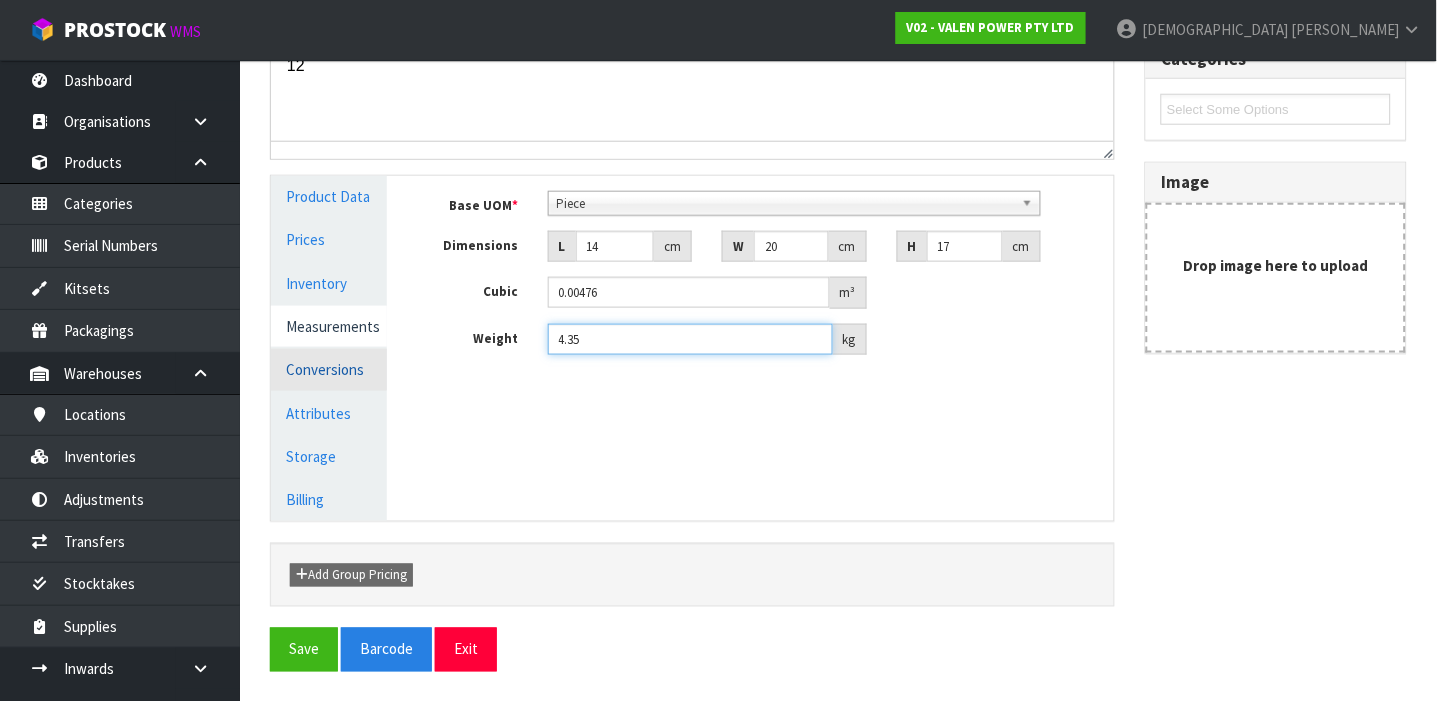 type on "4.35" 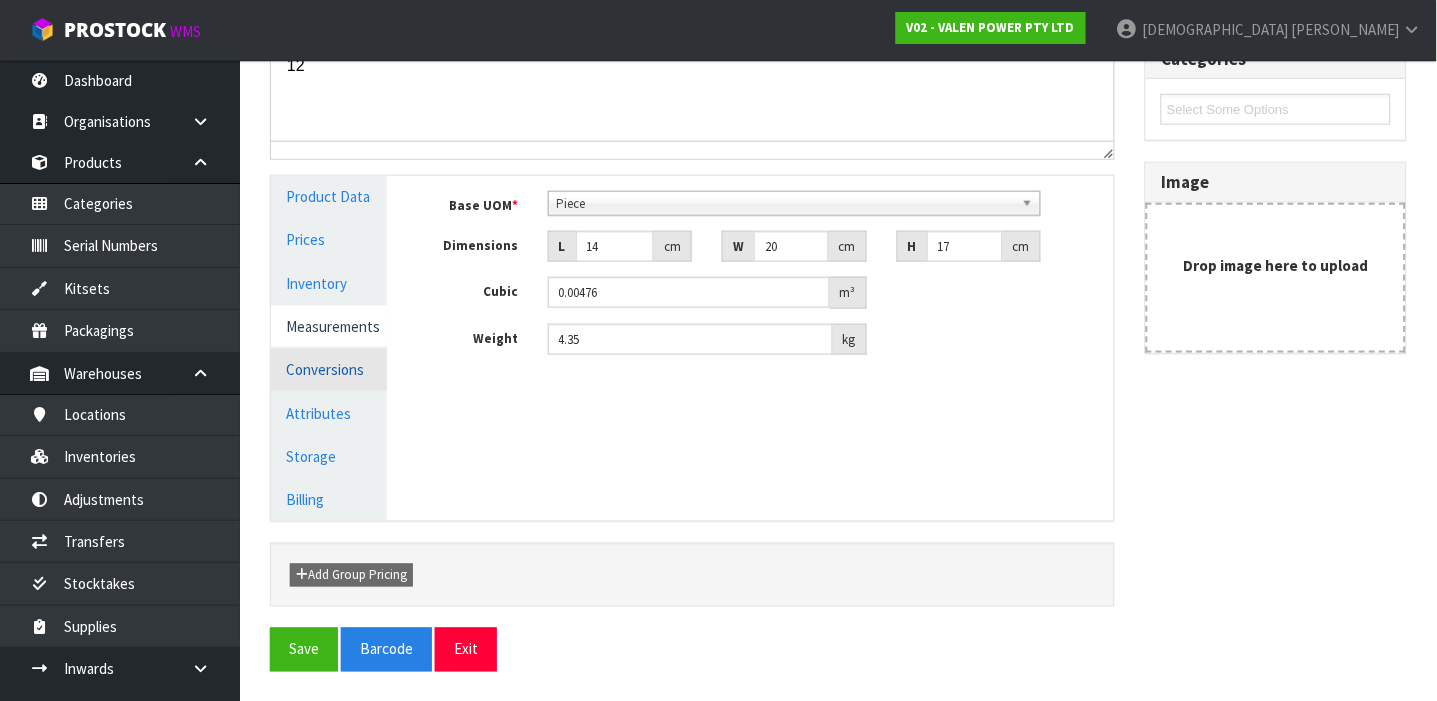 click on "Conversions" at bounding box center [329, 369] 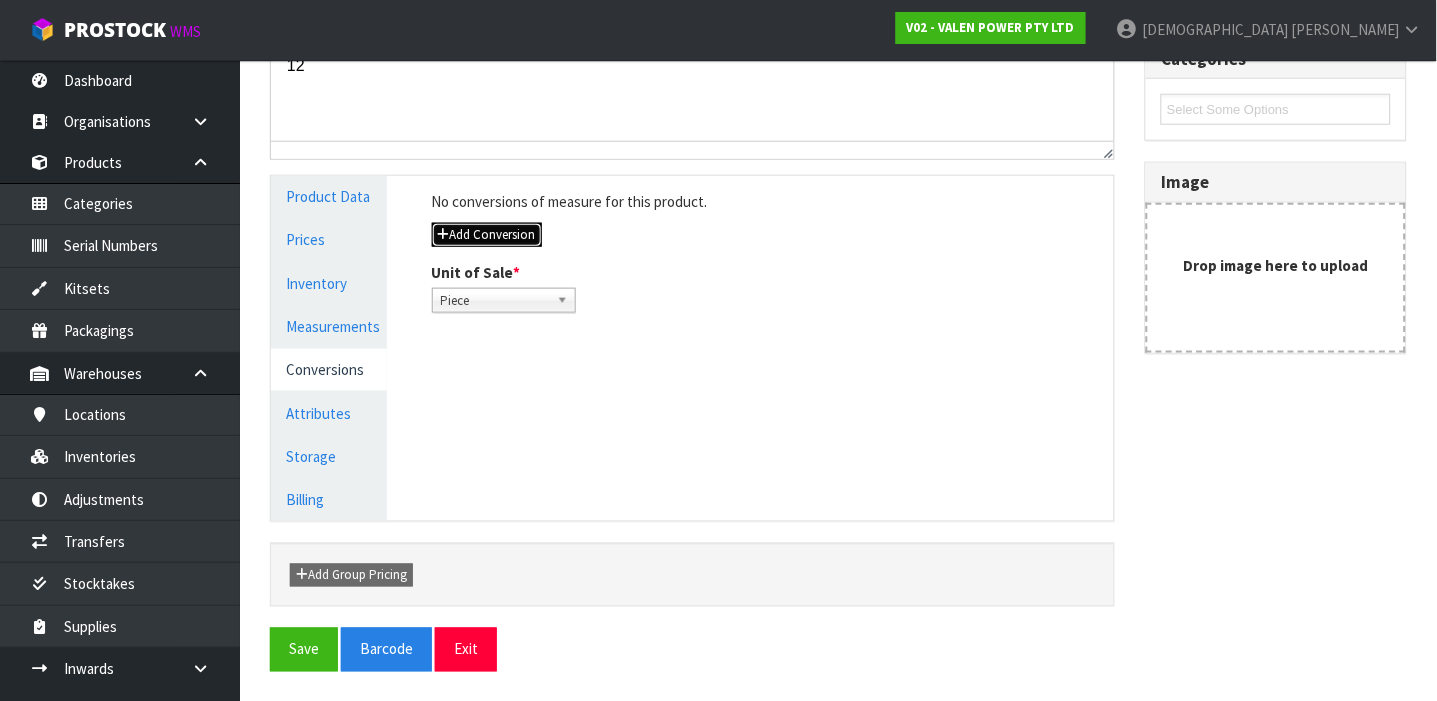 click on "Add Conversion" at bounding box center (487, 235) 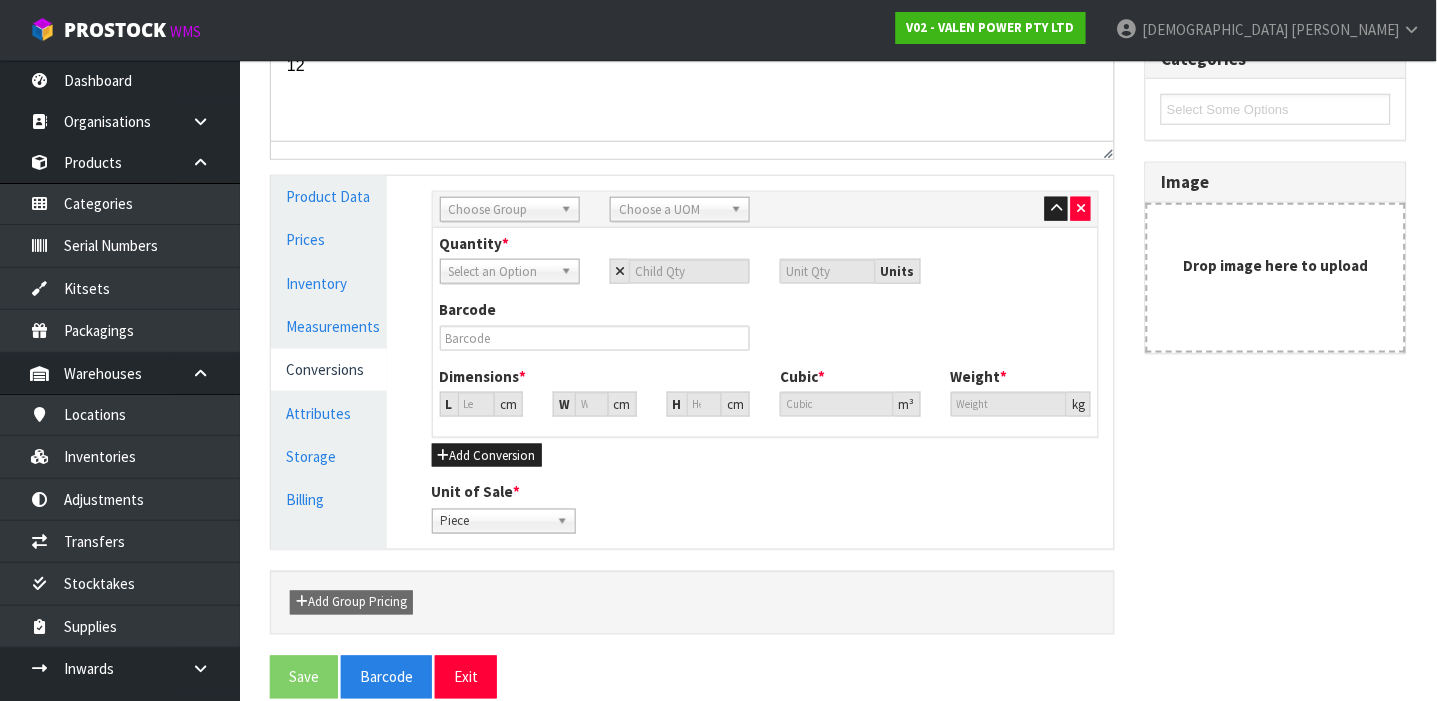 click on "Choose Group" at bounding box center (501, 210) 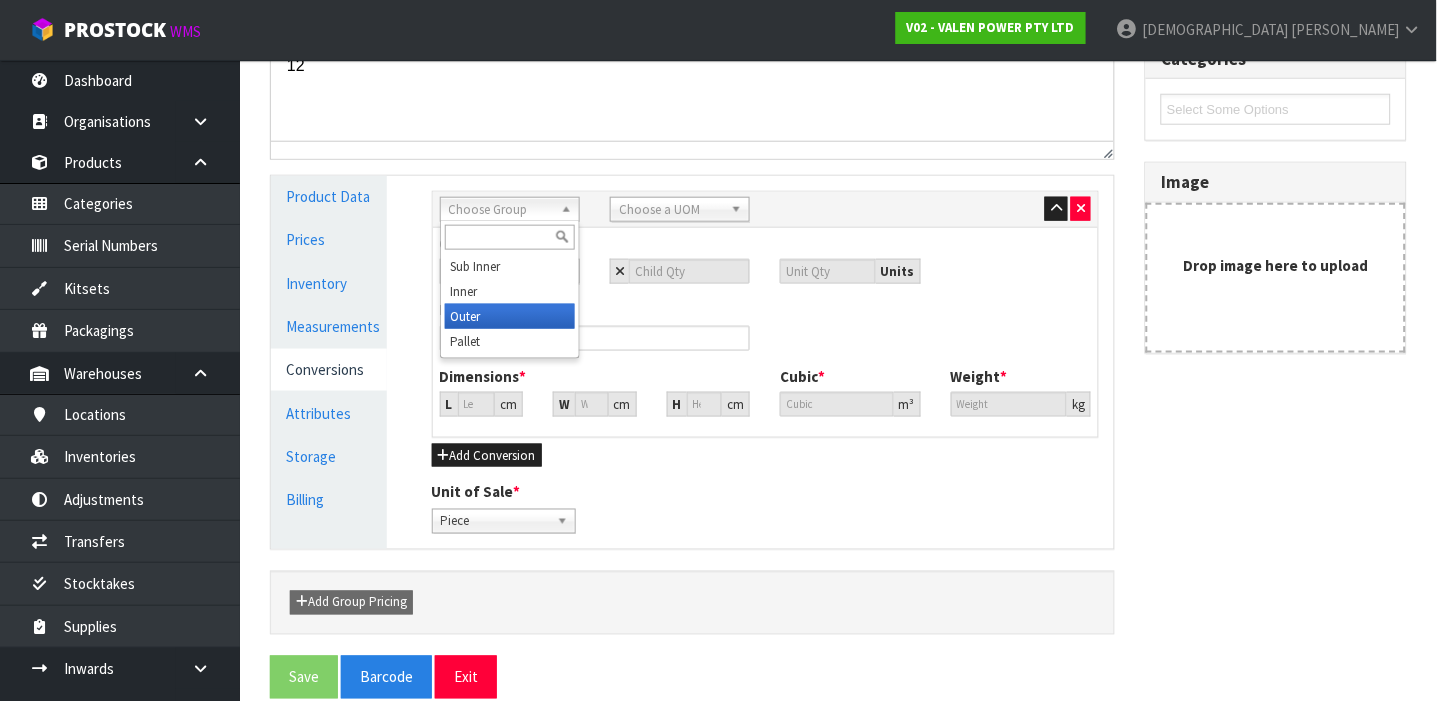 click on "Outer" at bounding box center (510, 316) 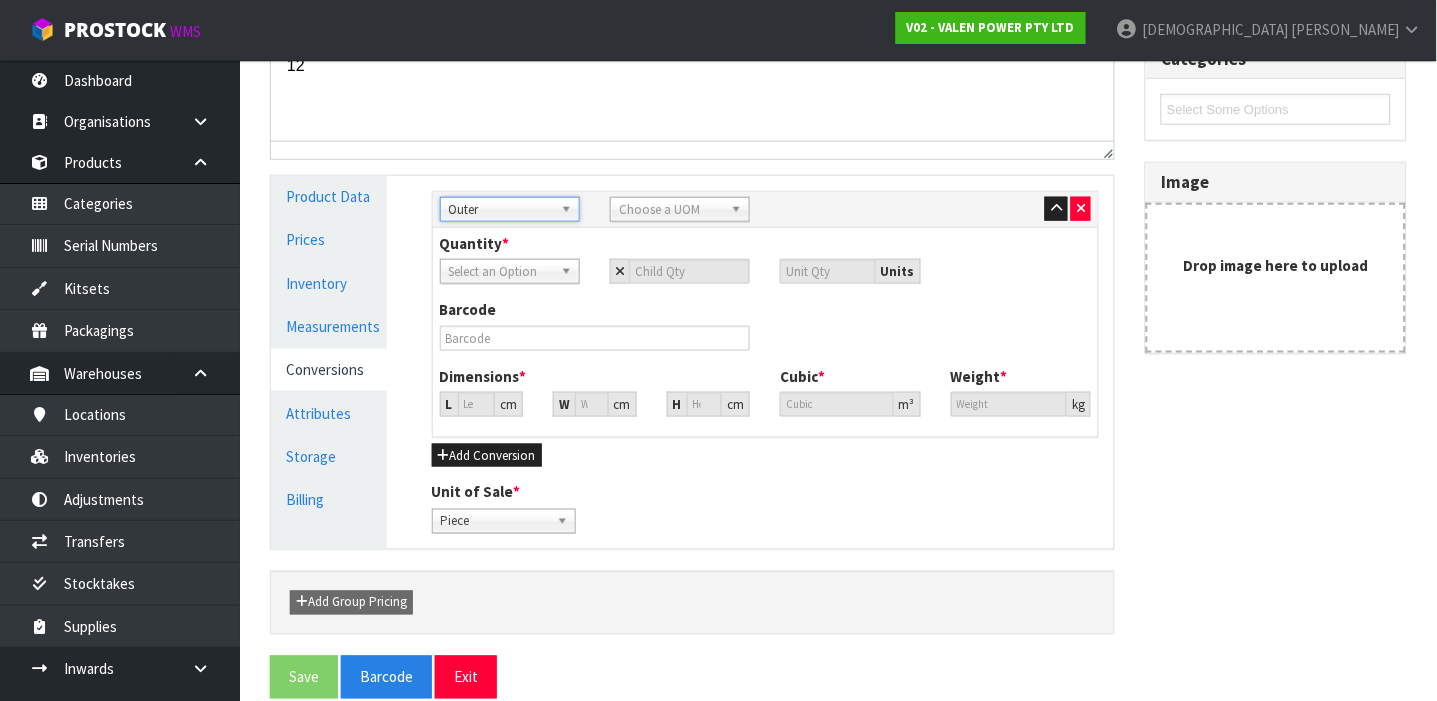 click on "Choose a UOM" at bounding box center [671, 210] 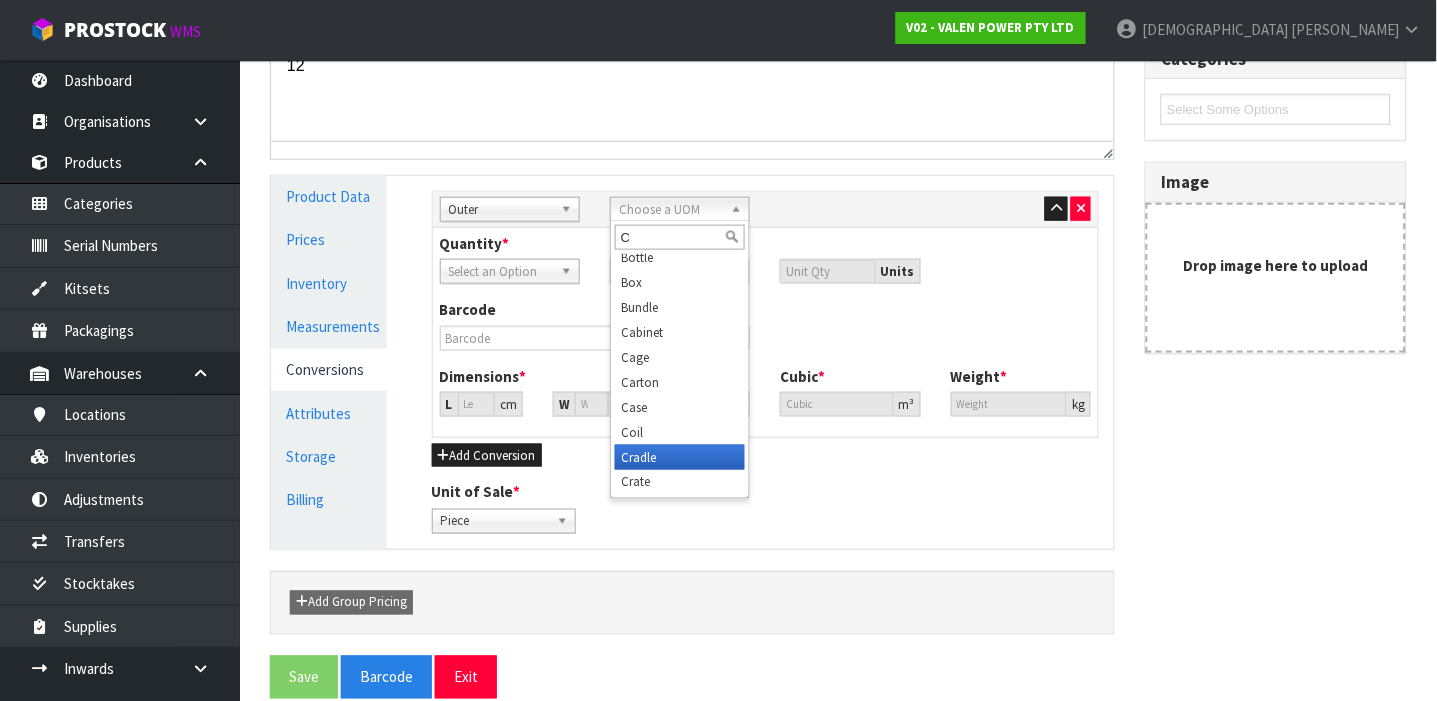 scroll, scrollTop: 0, scrollLeft: 0, axis: both 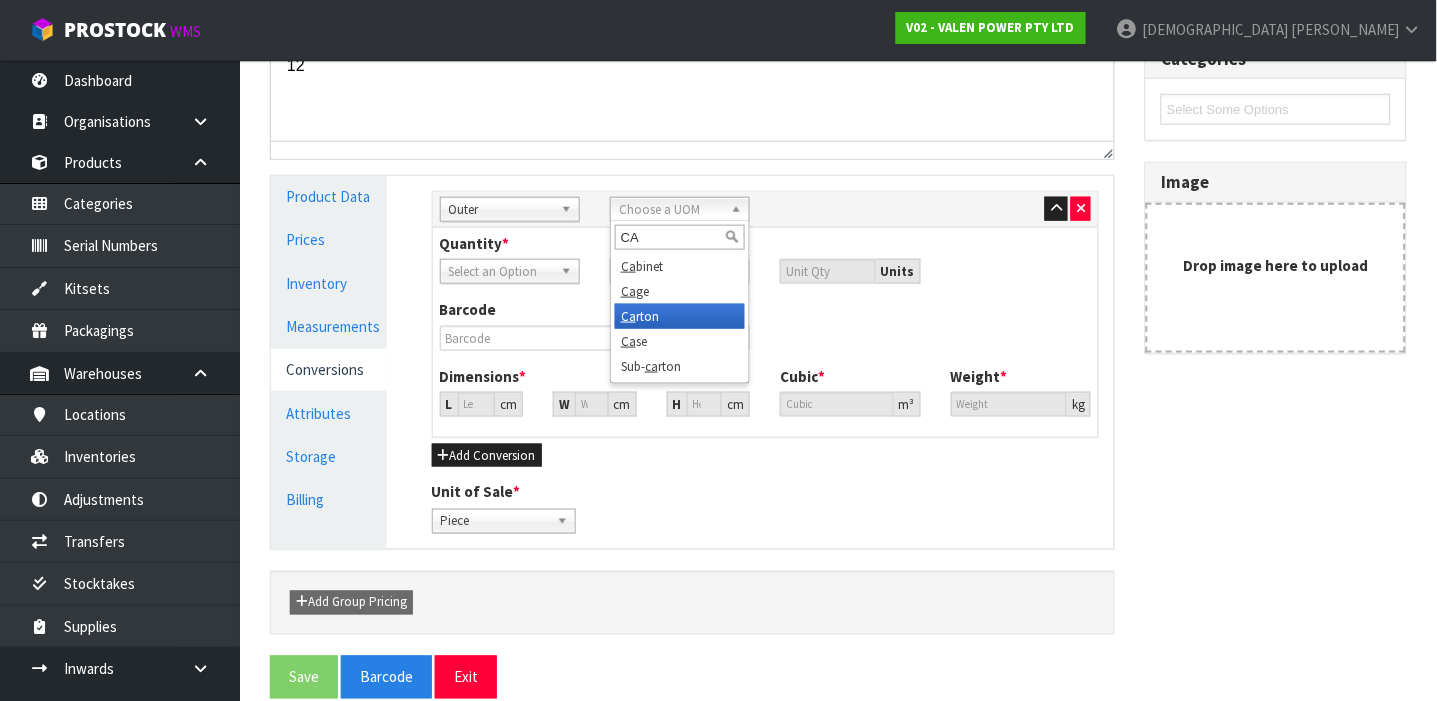 type on "CA" 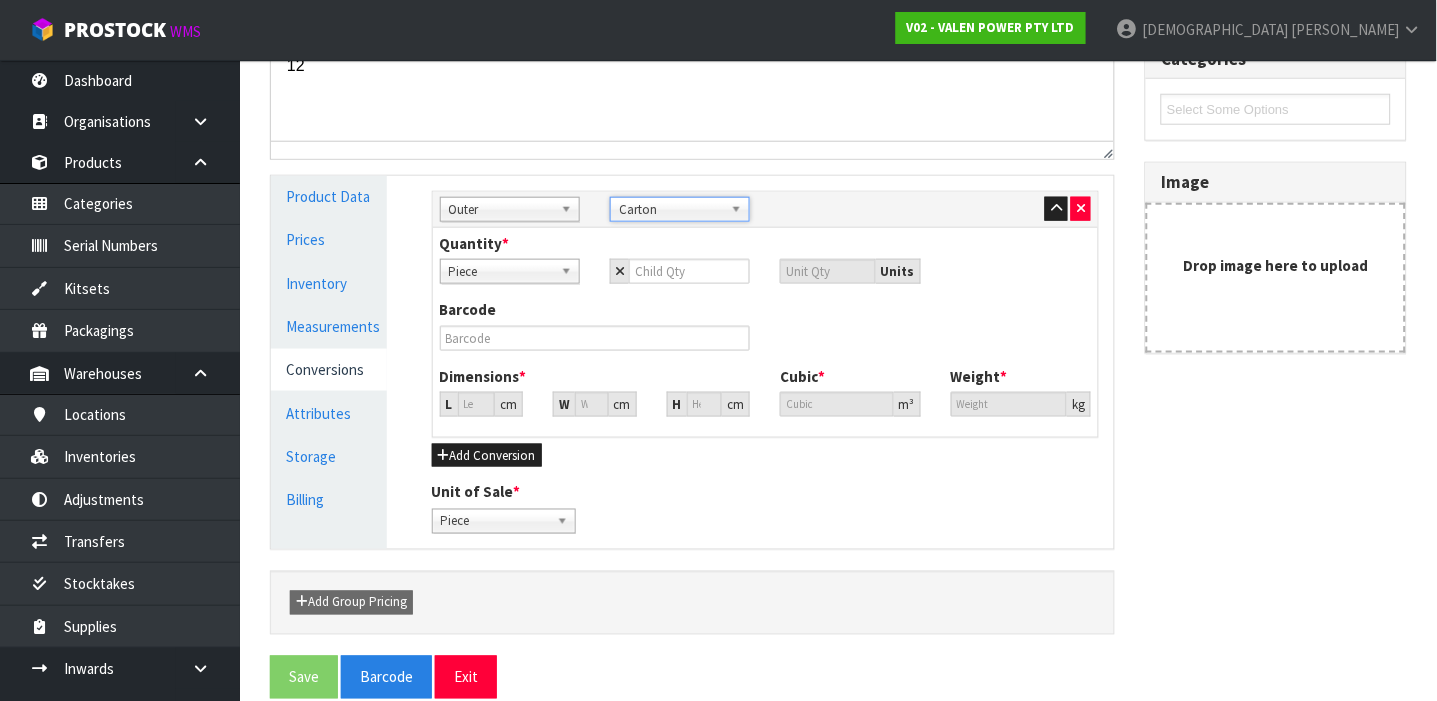 click on "Piece" at bounding box center (501, 272) 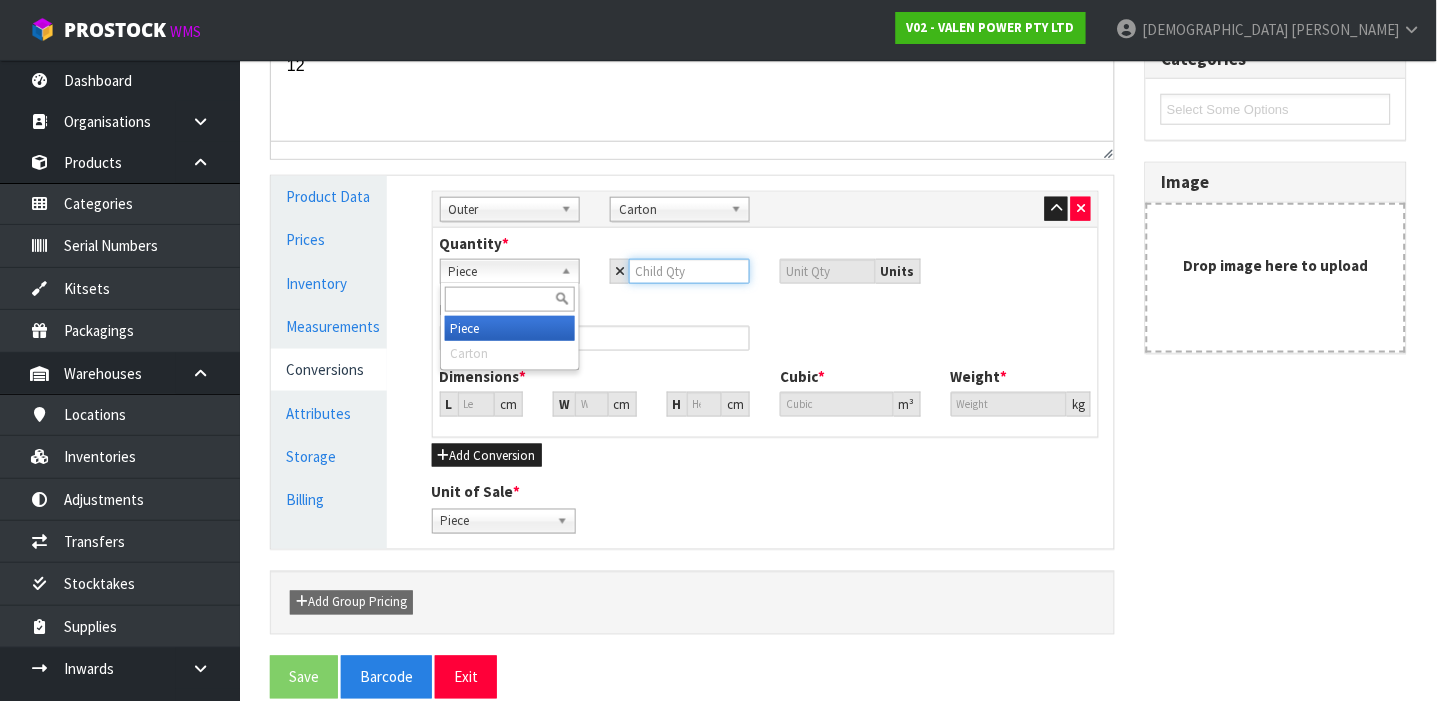 click at bounding box center (689, 271) 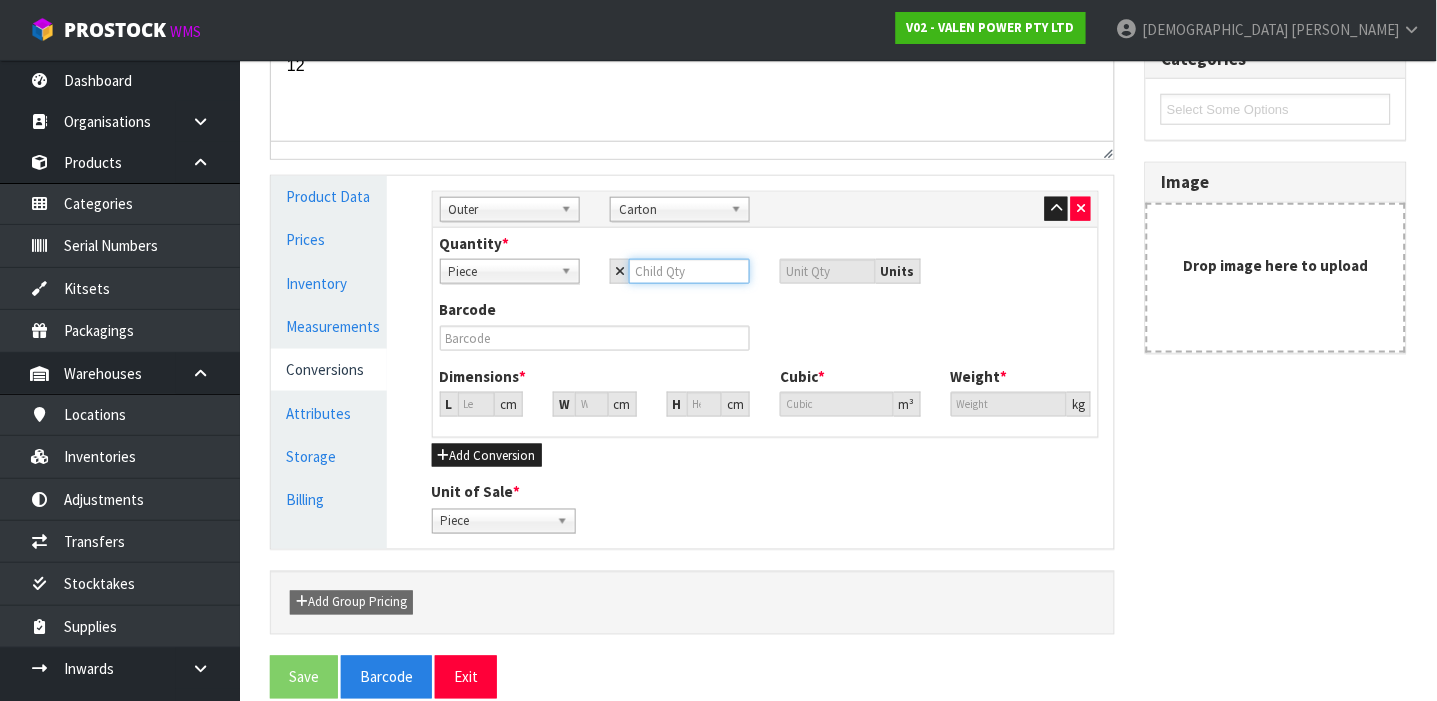type on "4" 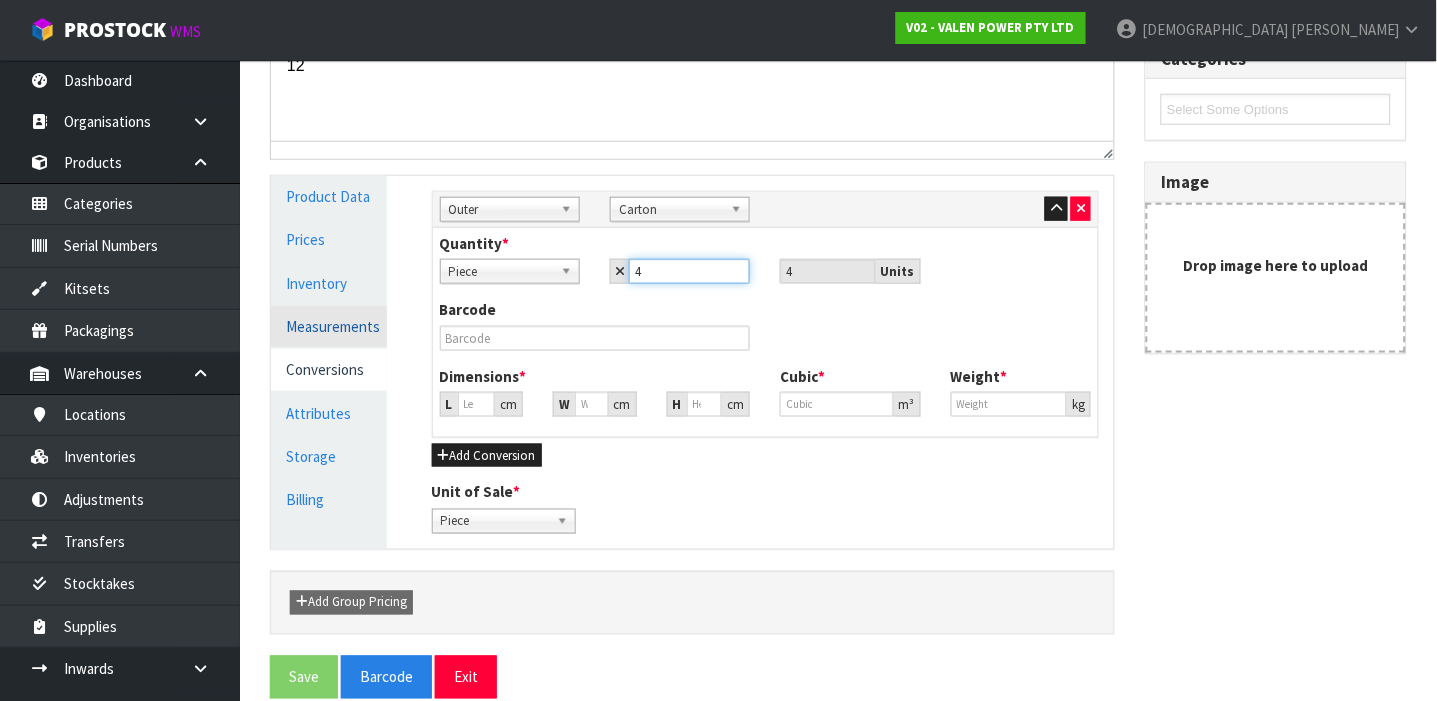 type on "4" 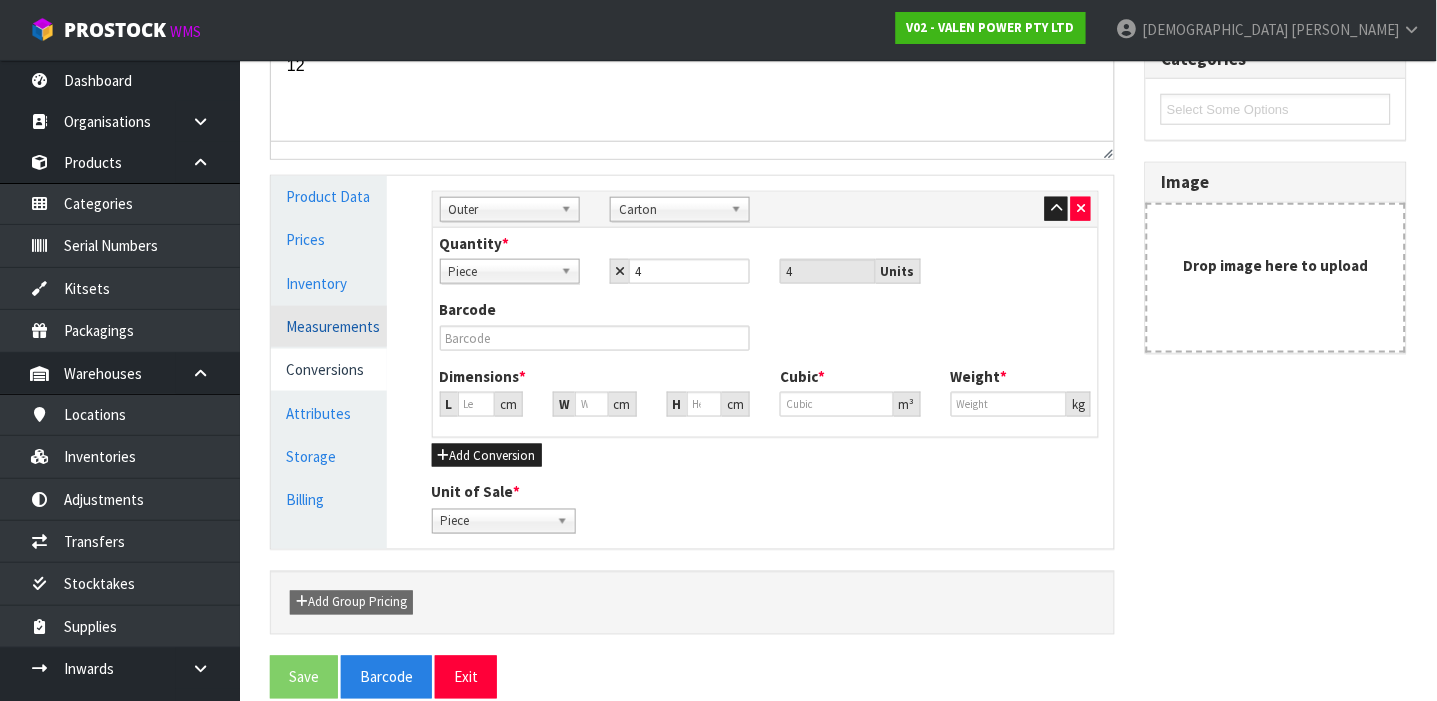 type on "26.703" 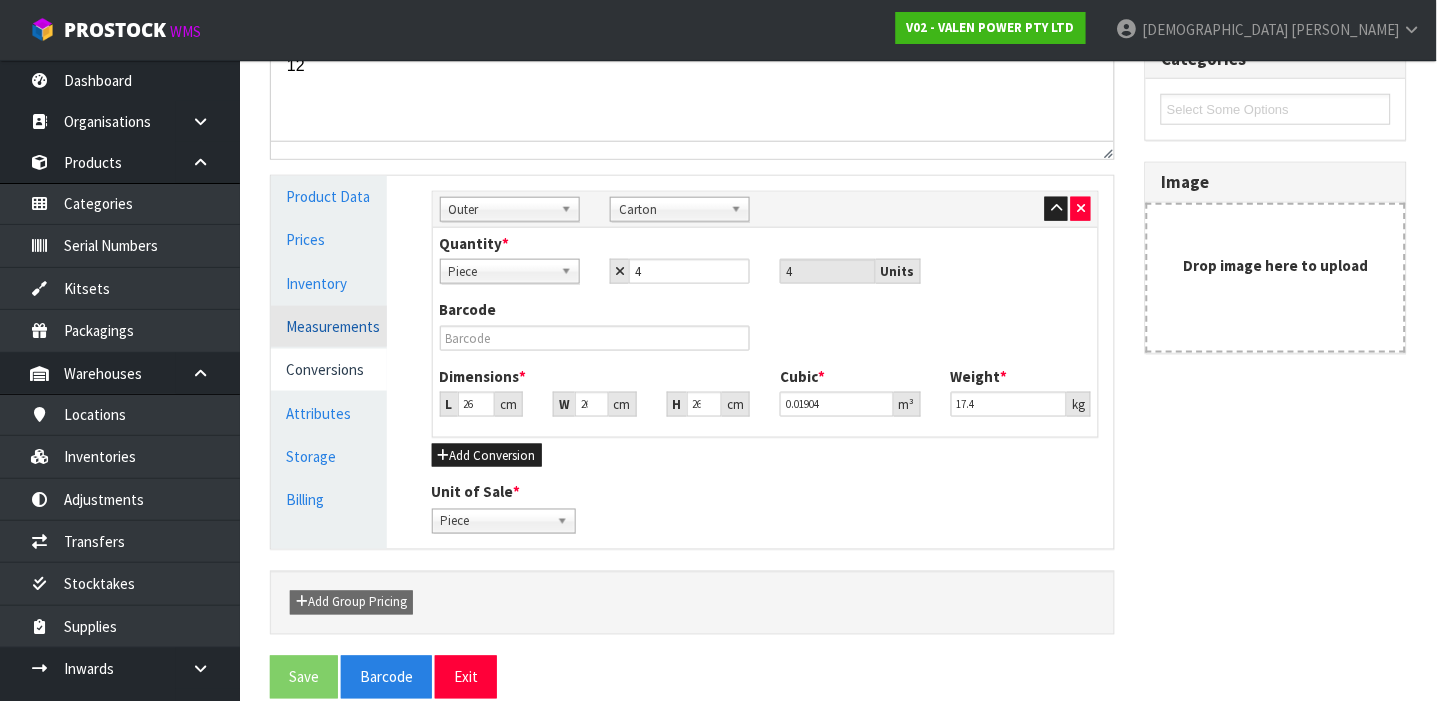 click on "Measurements" at bounding box center [329, 326] 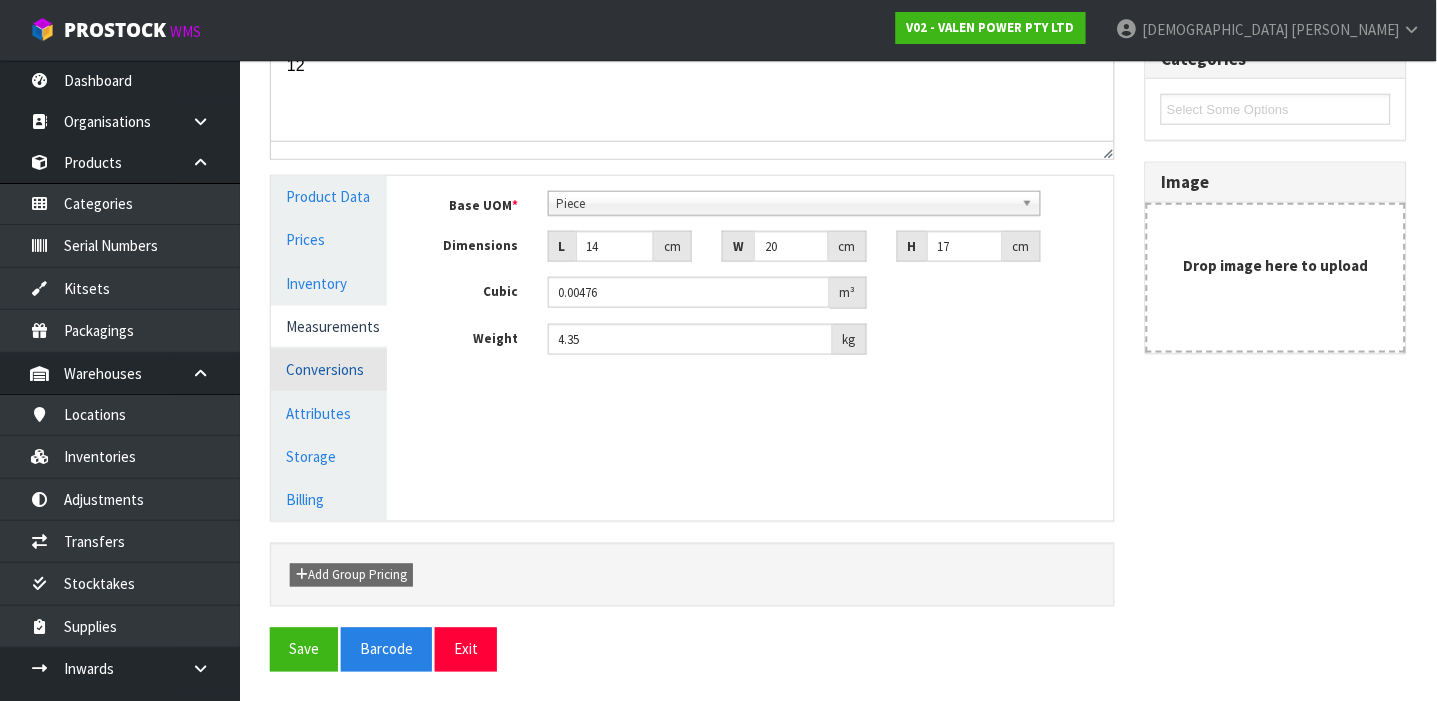 click on "Conversions" at bounding box center [329, 369] 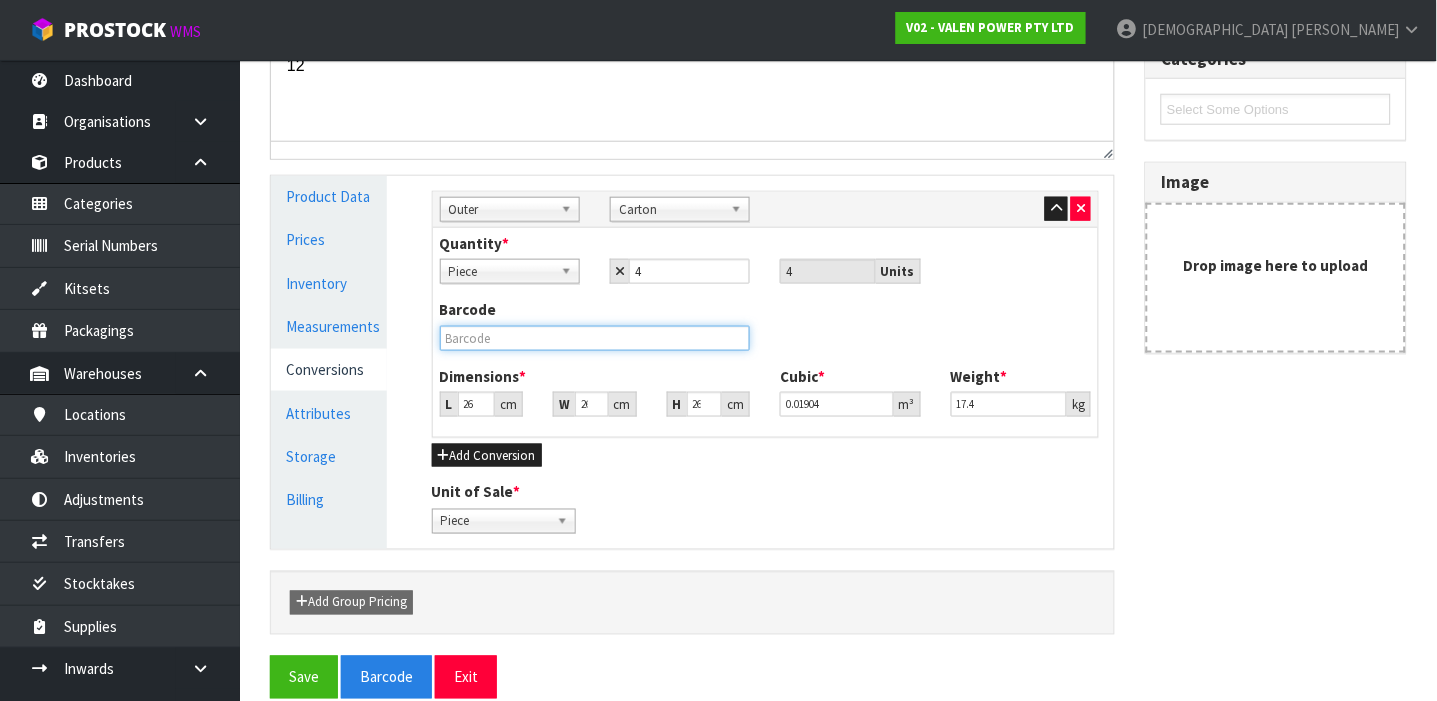 click at bounding box center [595, 338] 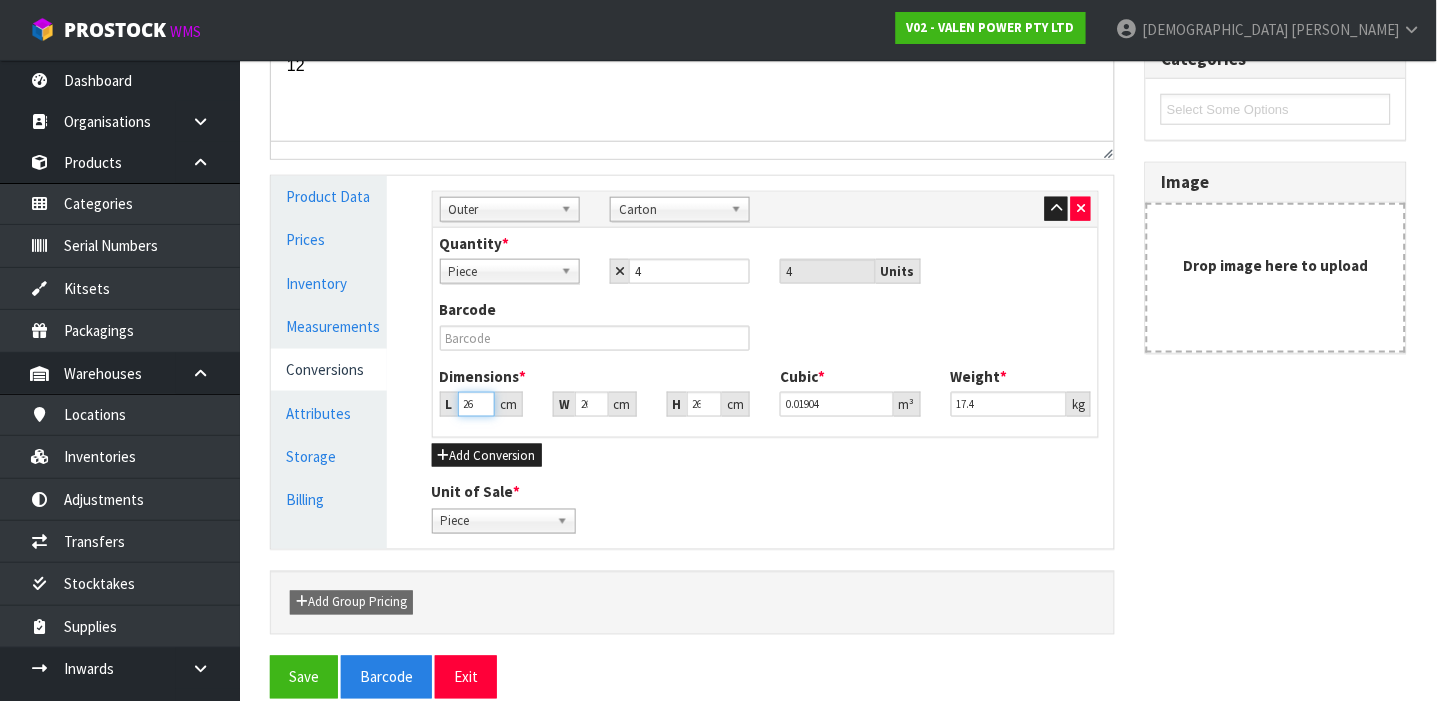 type on "26.704" 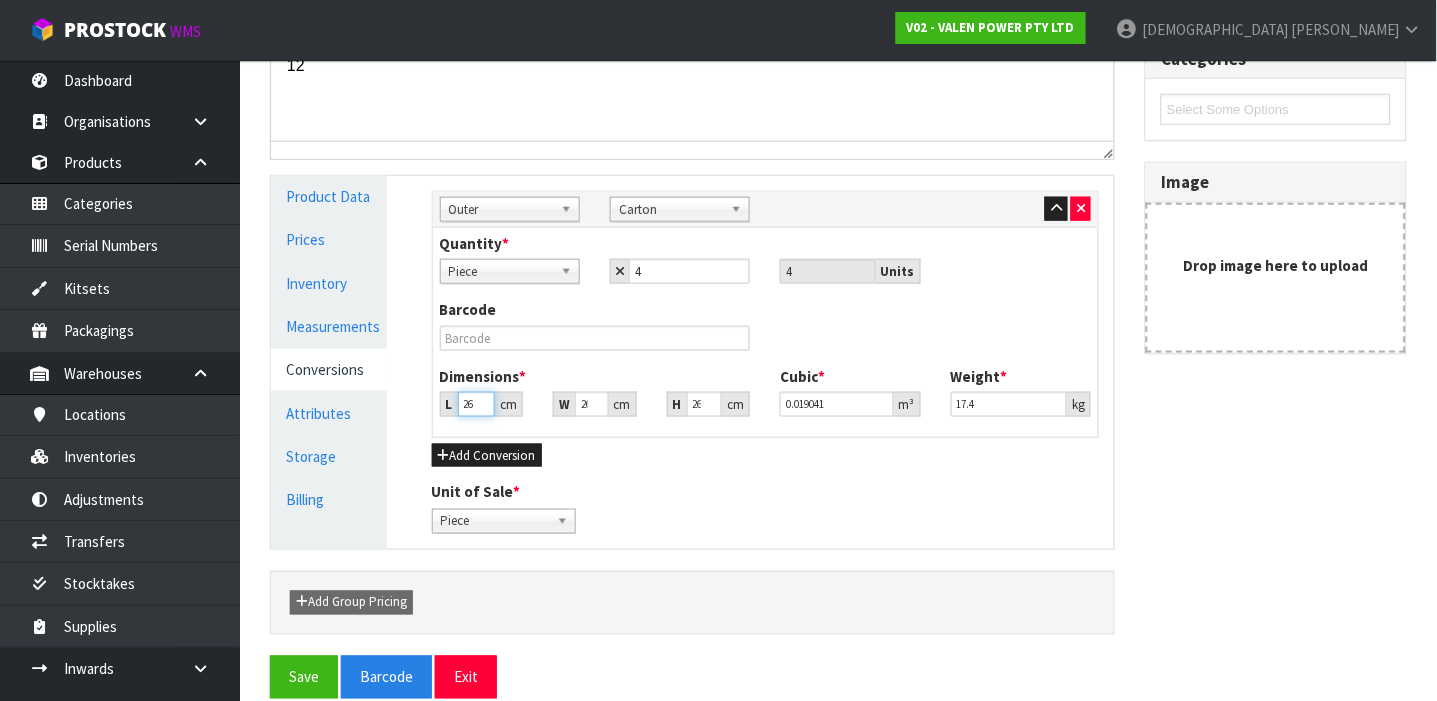 scroll, scrollTop: 0, scrollLeft: 19, axis: horizontal 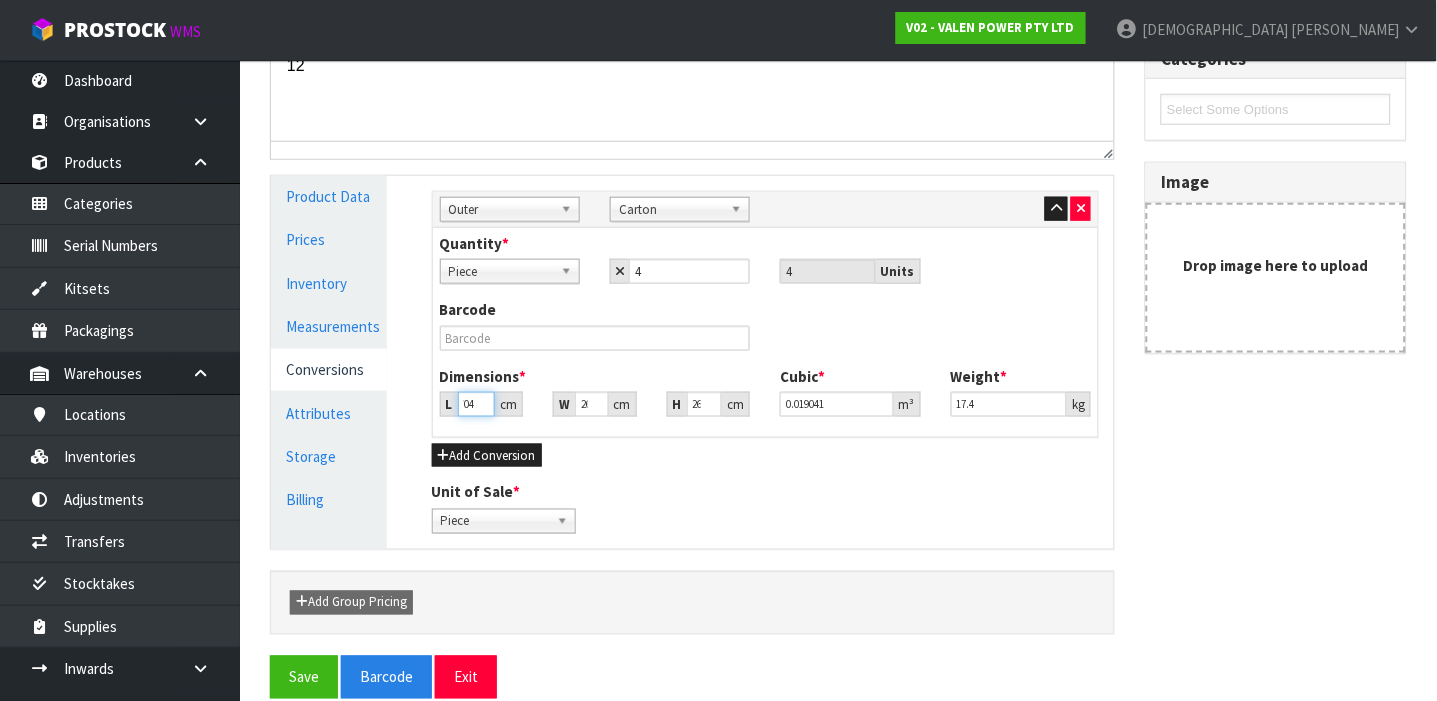 click on "26.704" at bounding box center (477, 404) 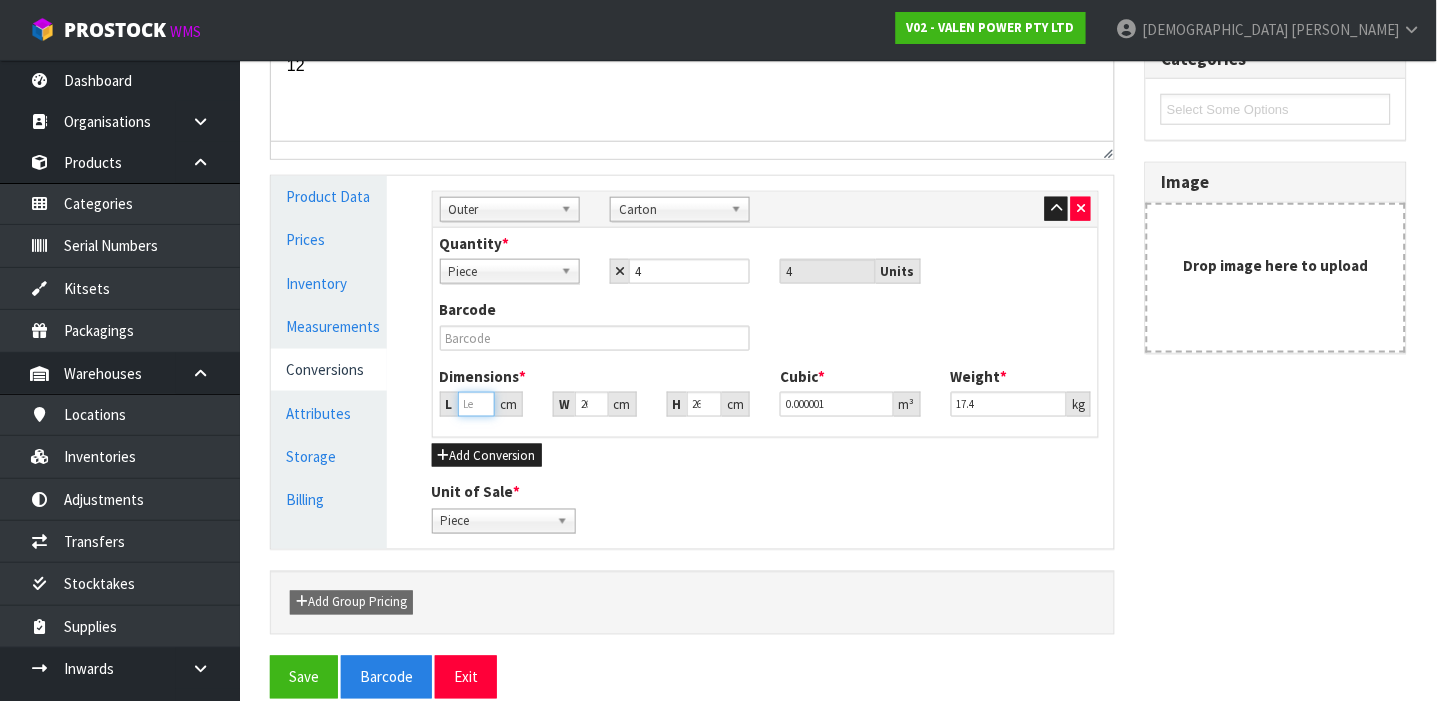 scroll, scrollTop: 0, scrollLeft: 0, axis: both 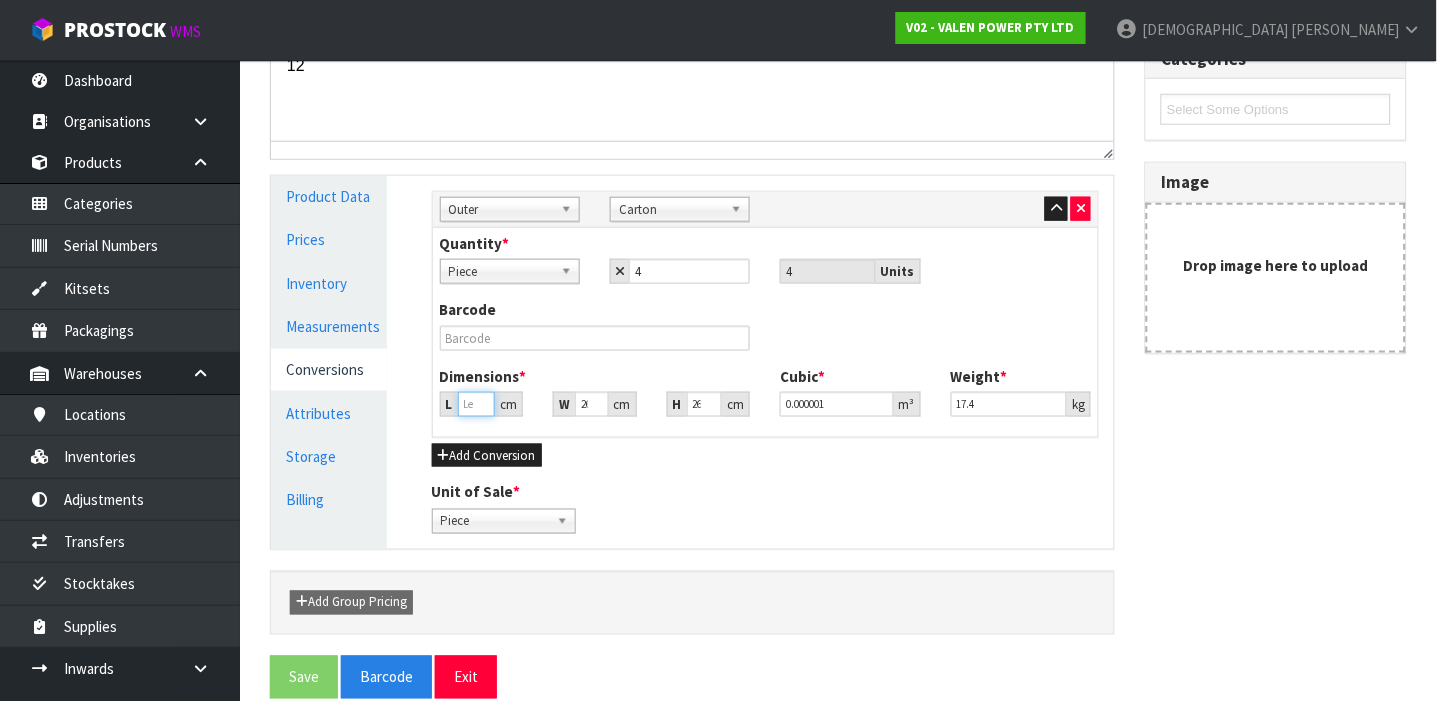 type on "3" 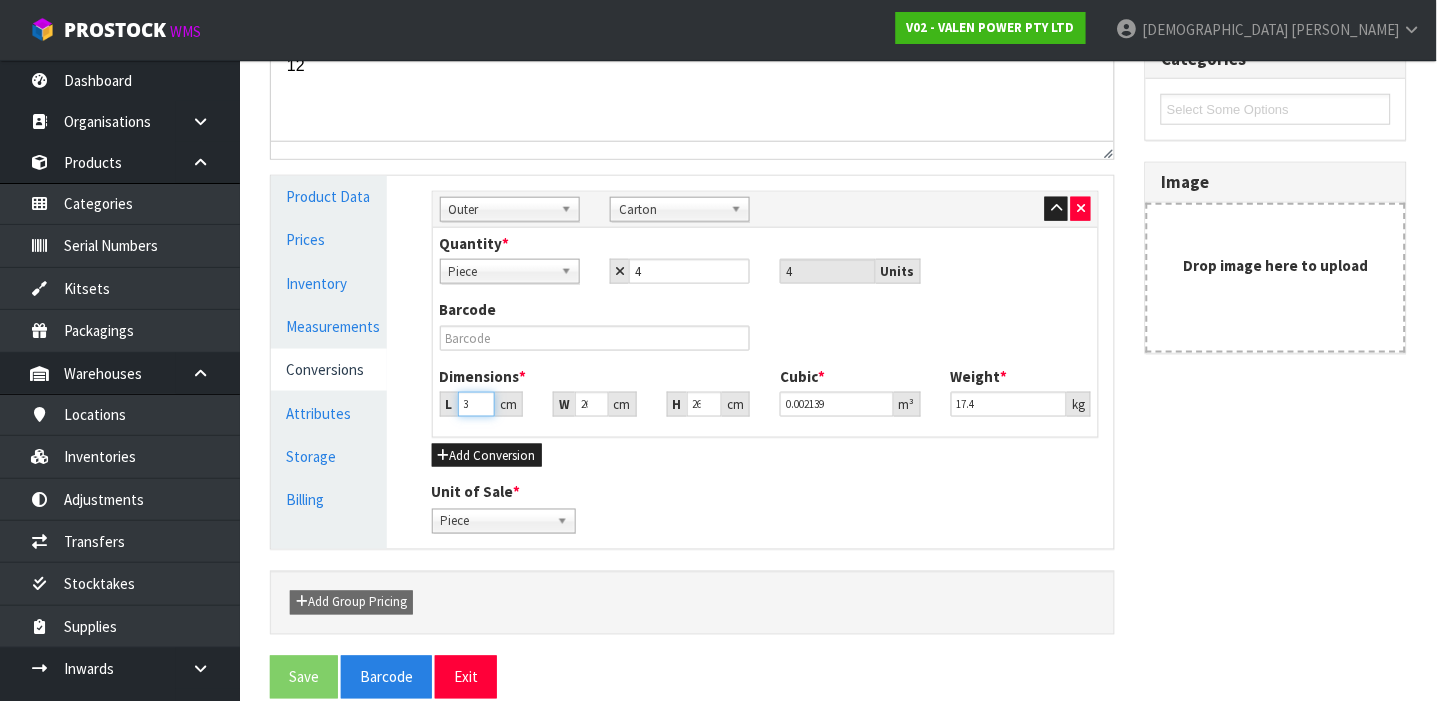 type on "33" 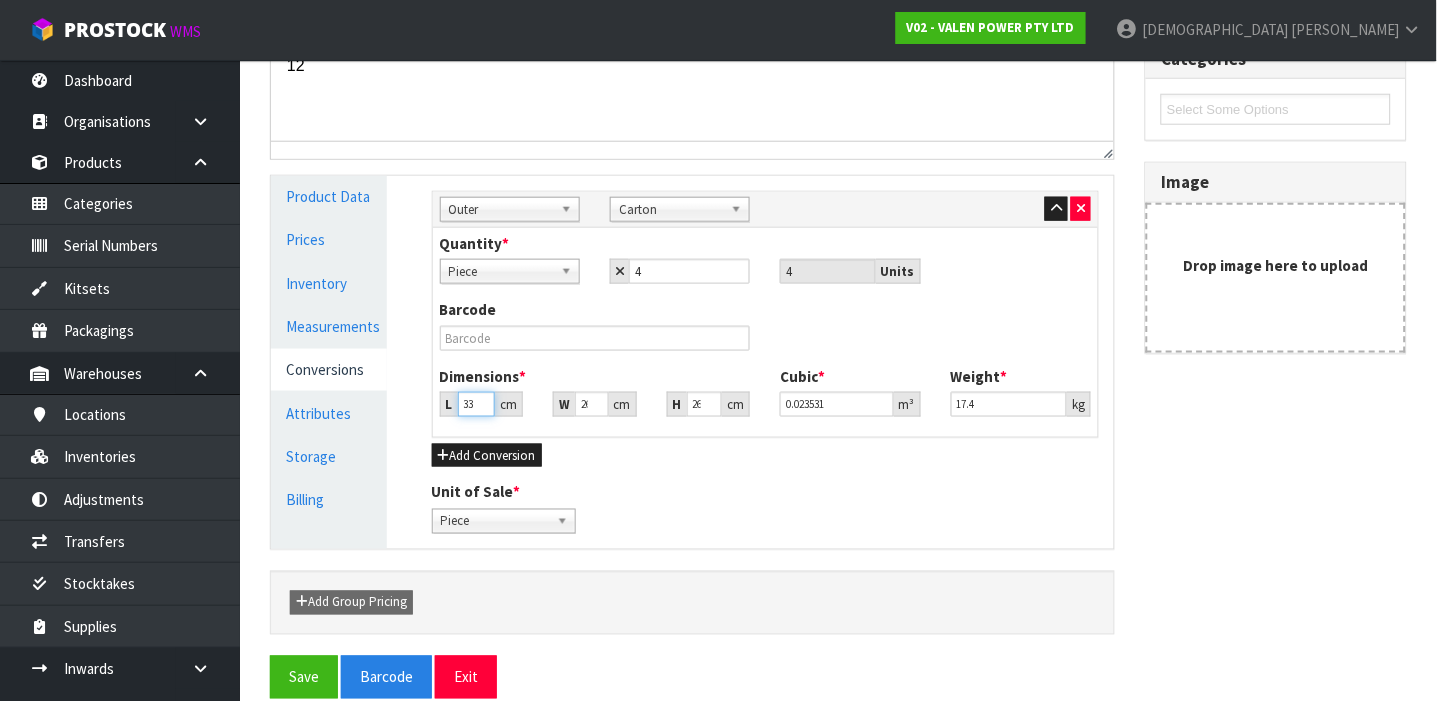 type on "33" 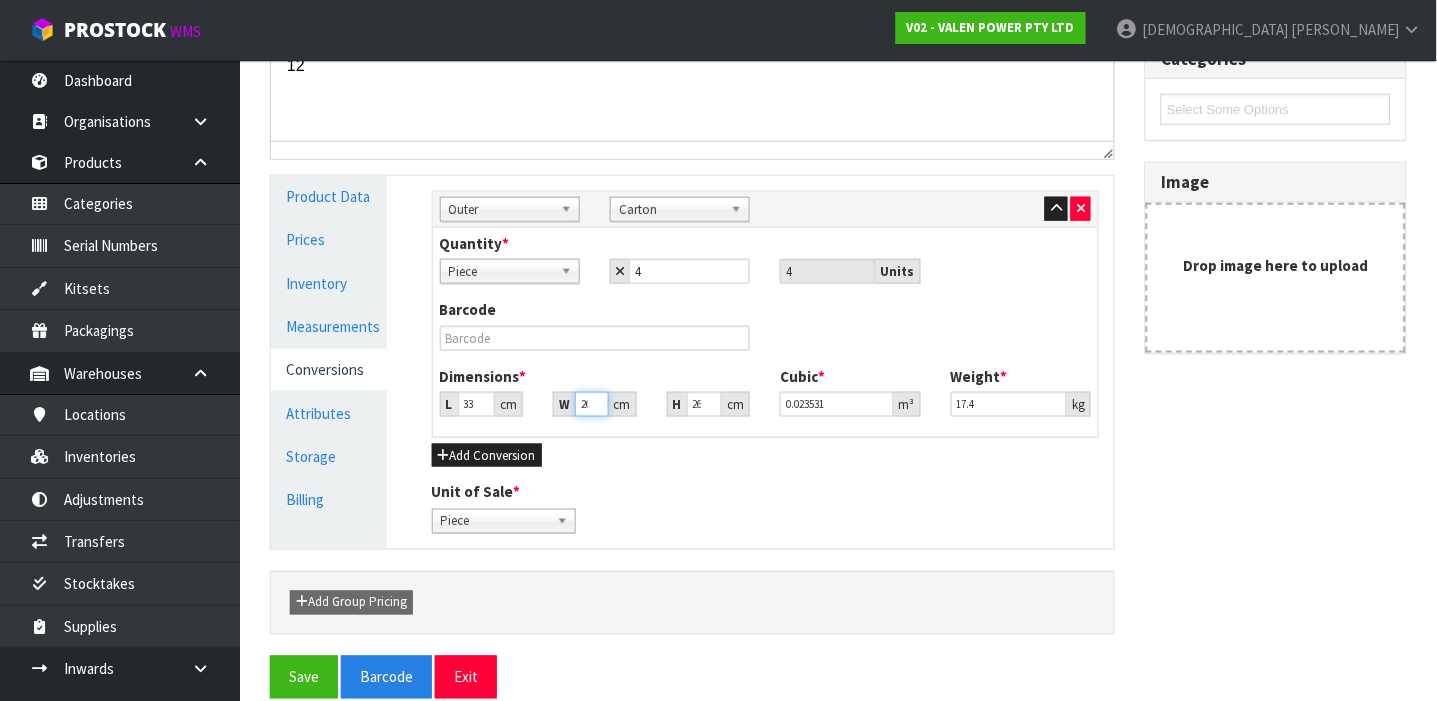 type 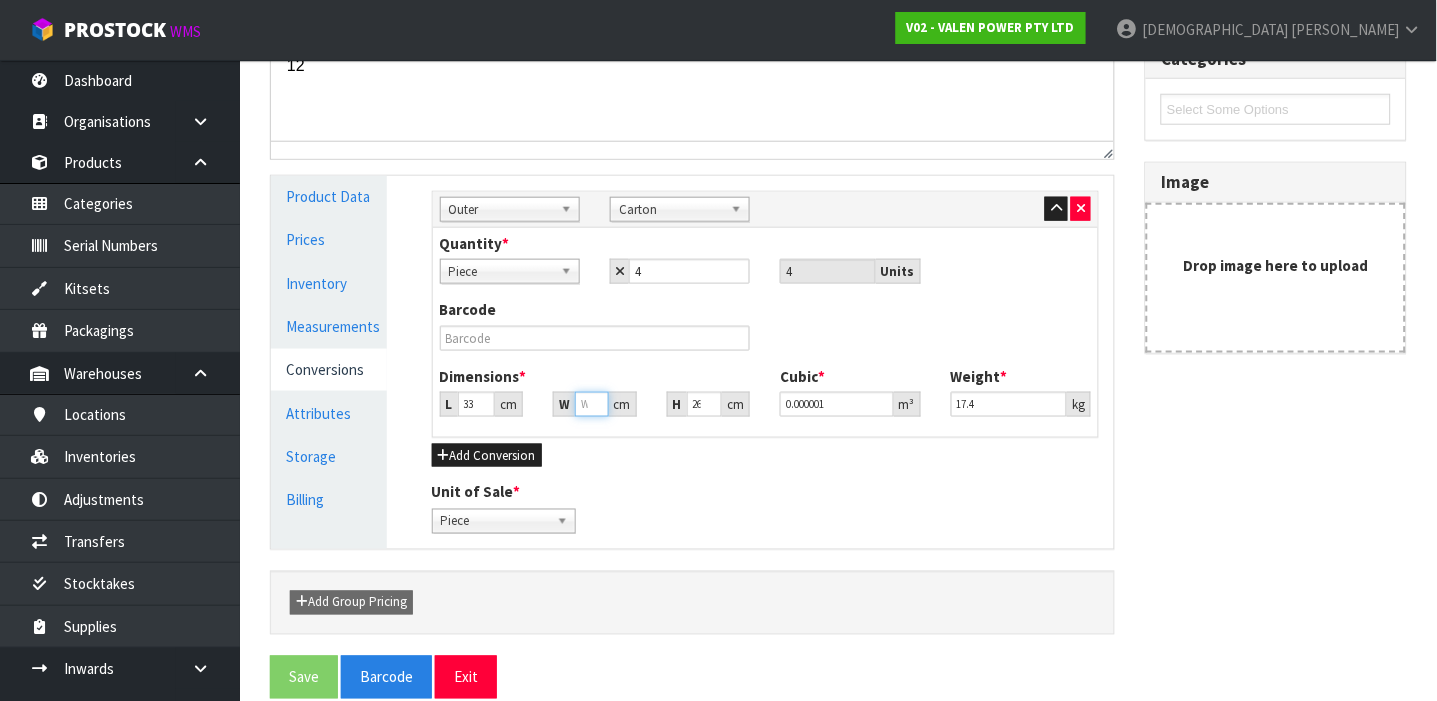 type on "4" 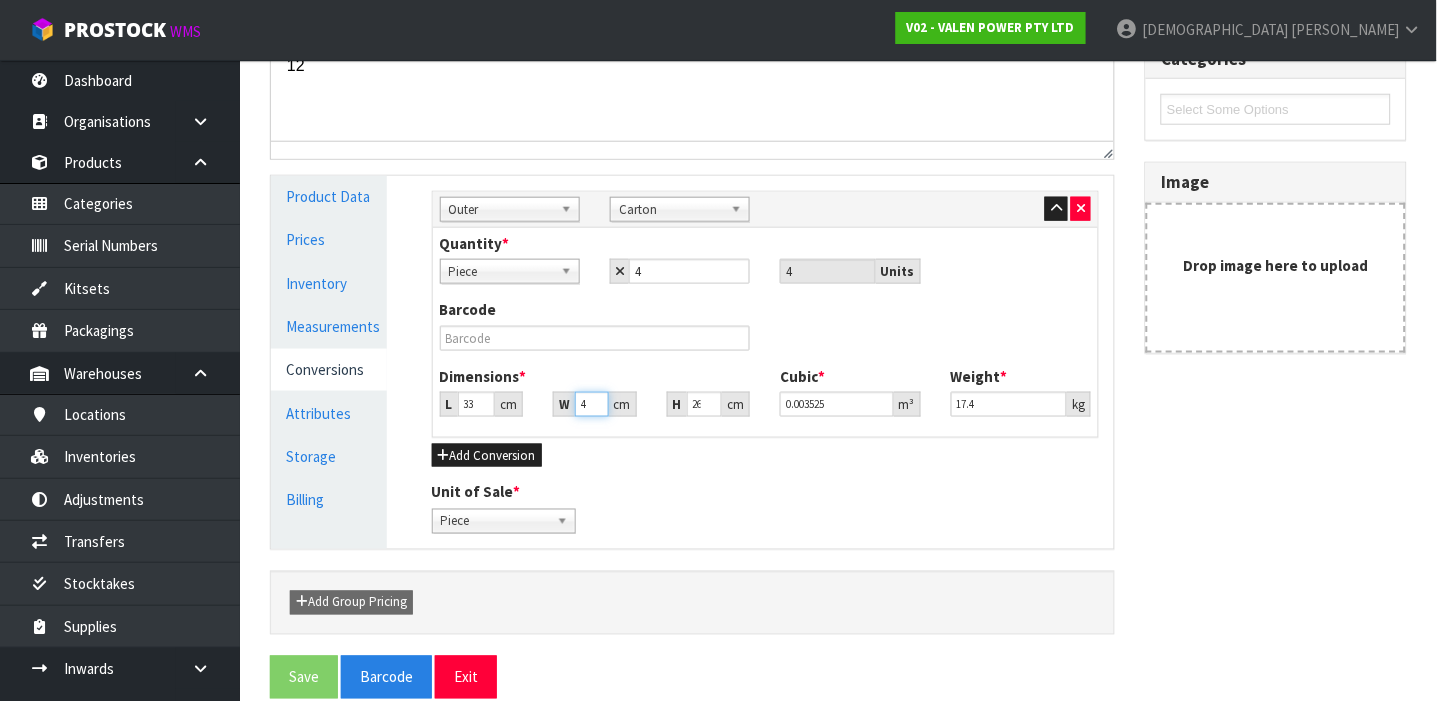 type on "45" 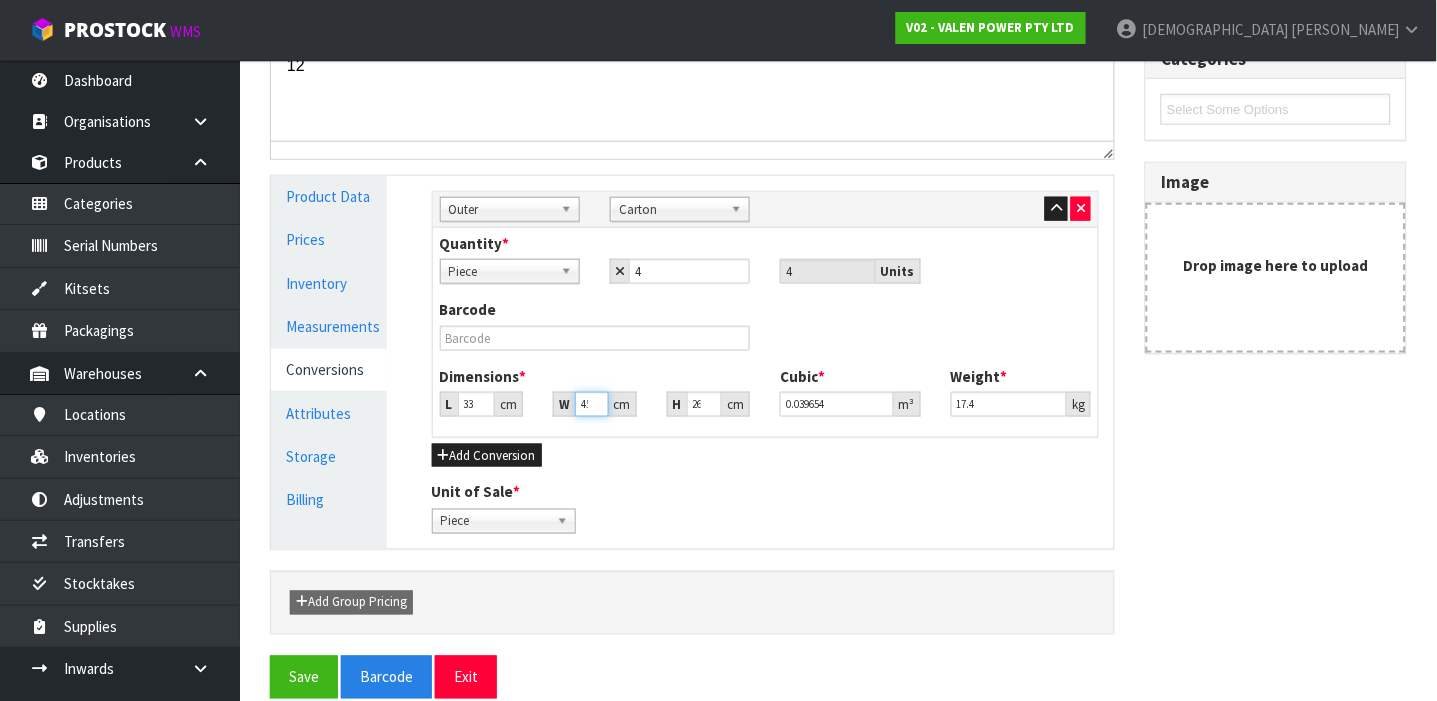 scroll, scrollTop: 0, scrollLeft: 3, axis: horizontal 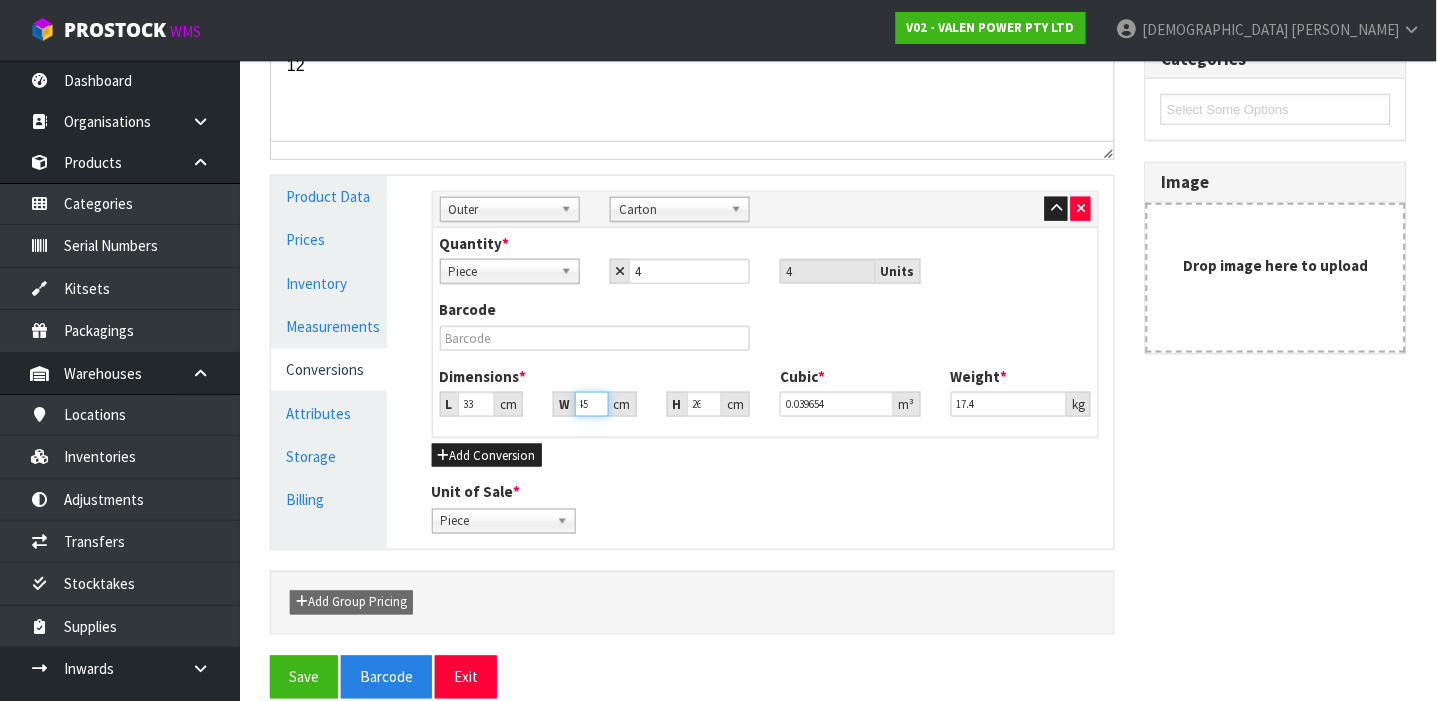 type on "45" 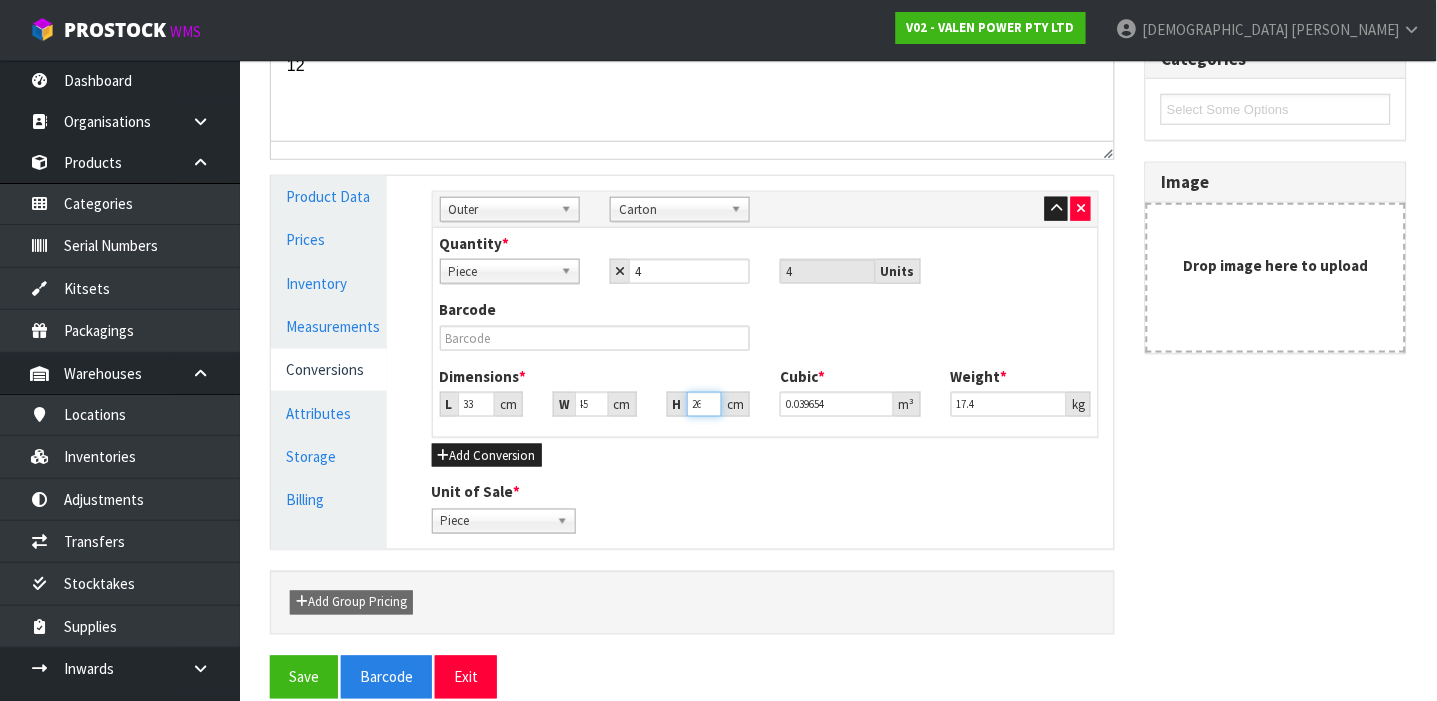 scroll, scrollTop: 0, scrollLeft: 0, axis: both 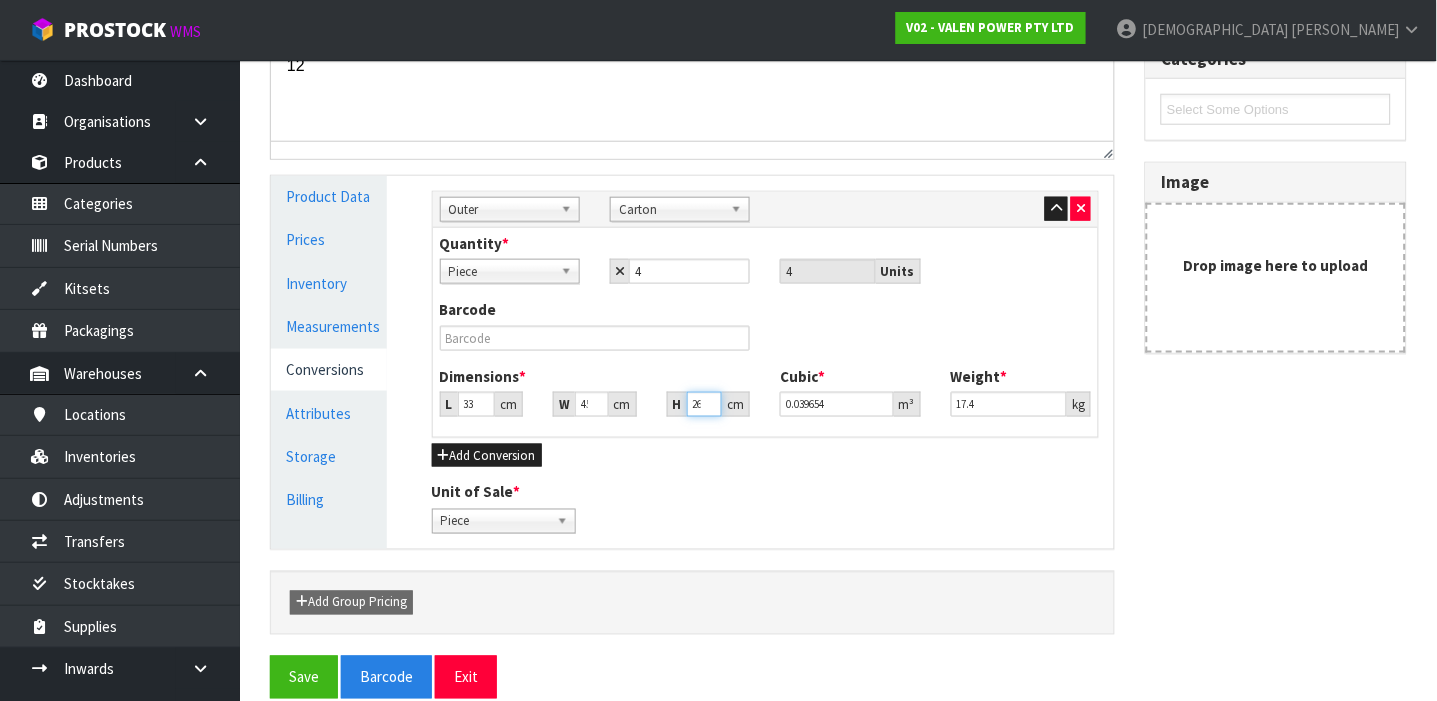type on "2" 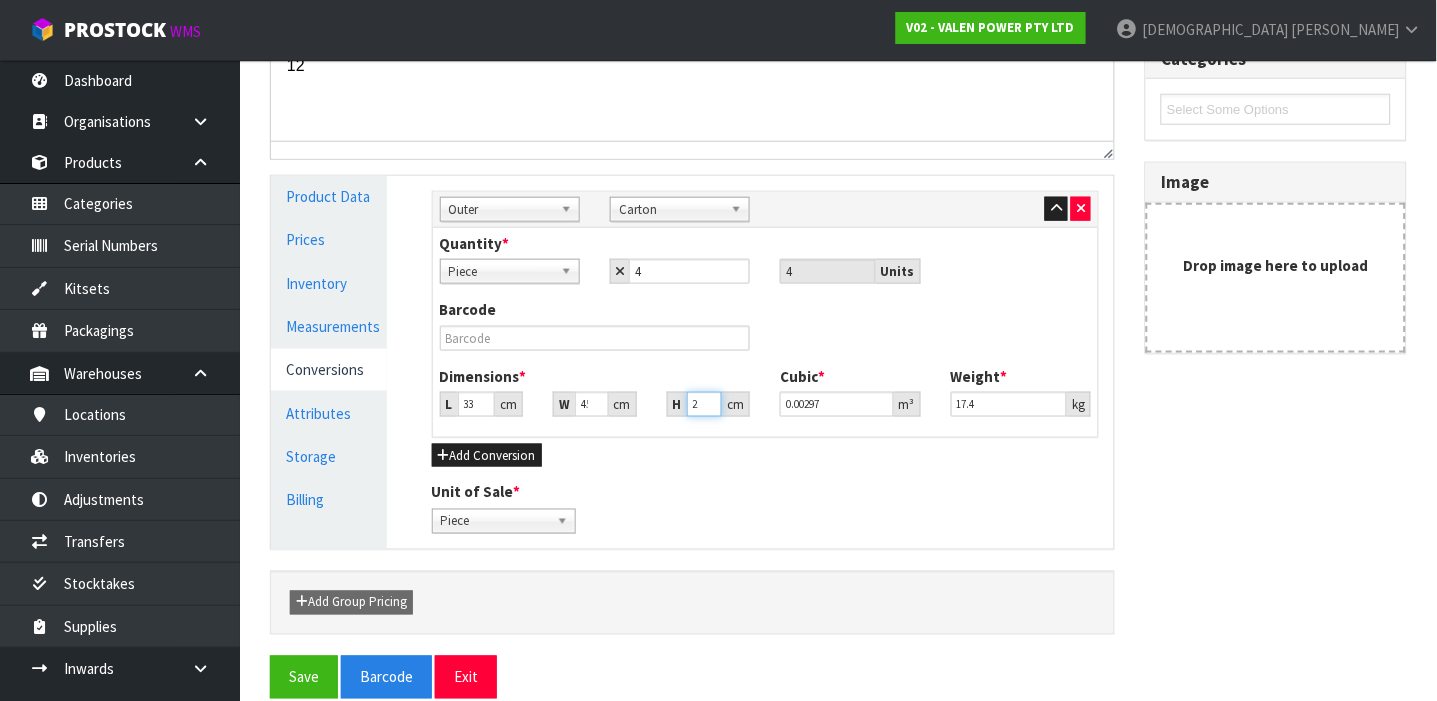 type on "23" 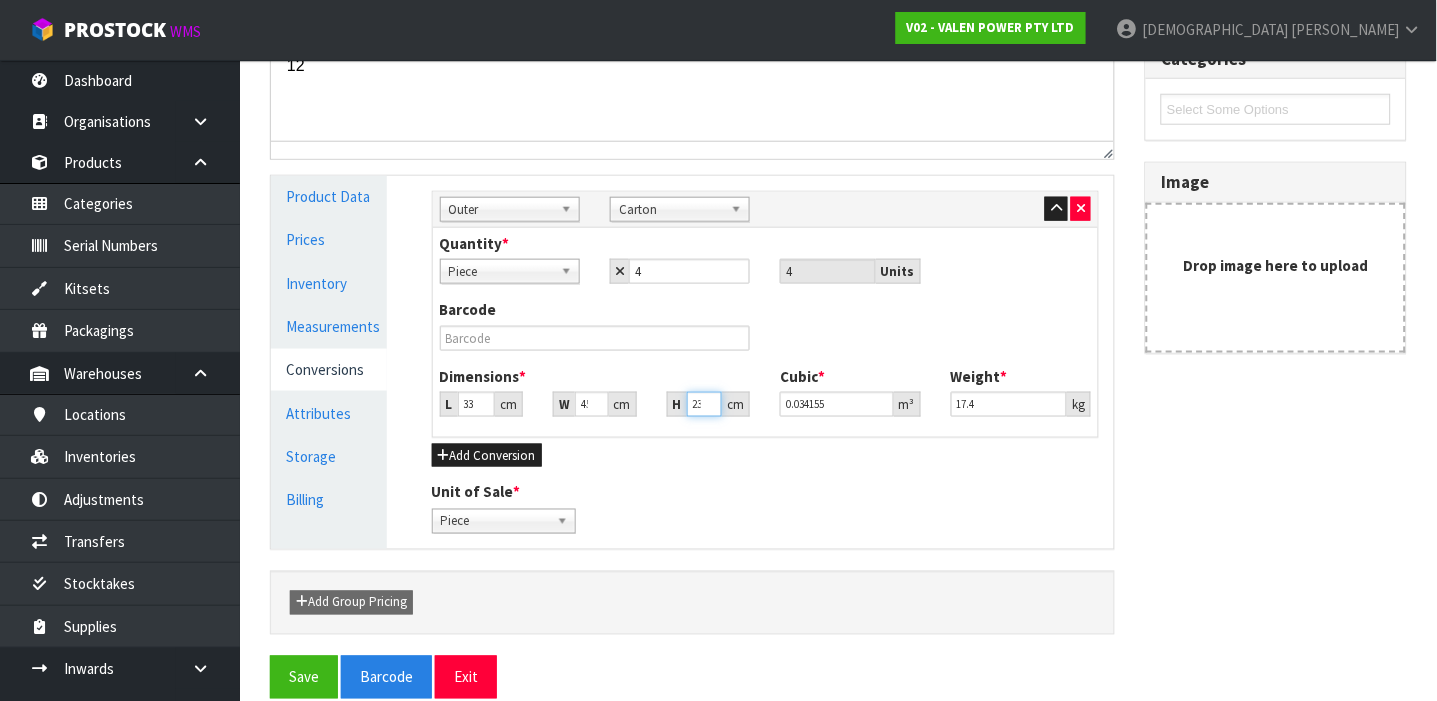 scroll, scrollTop: 0, scrollLeft: 2, axis: horizontal 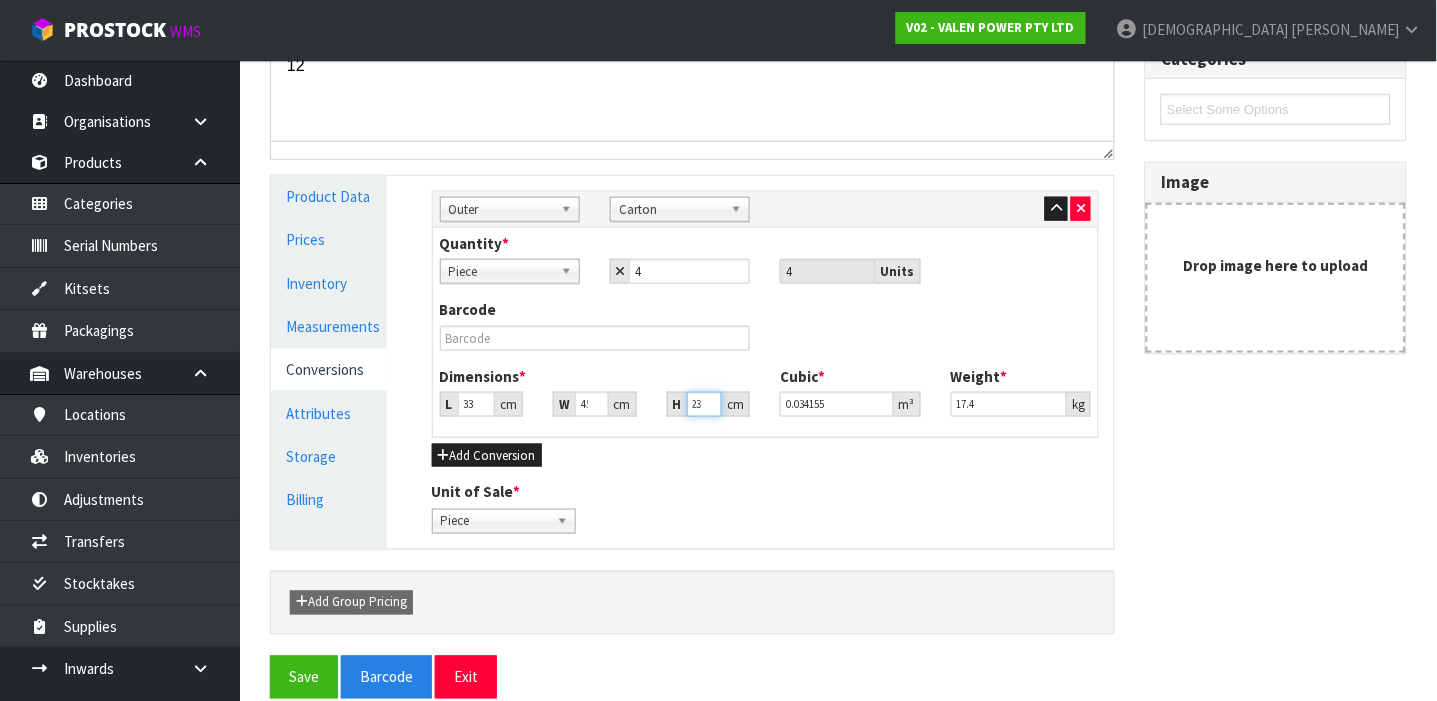 type on "23" 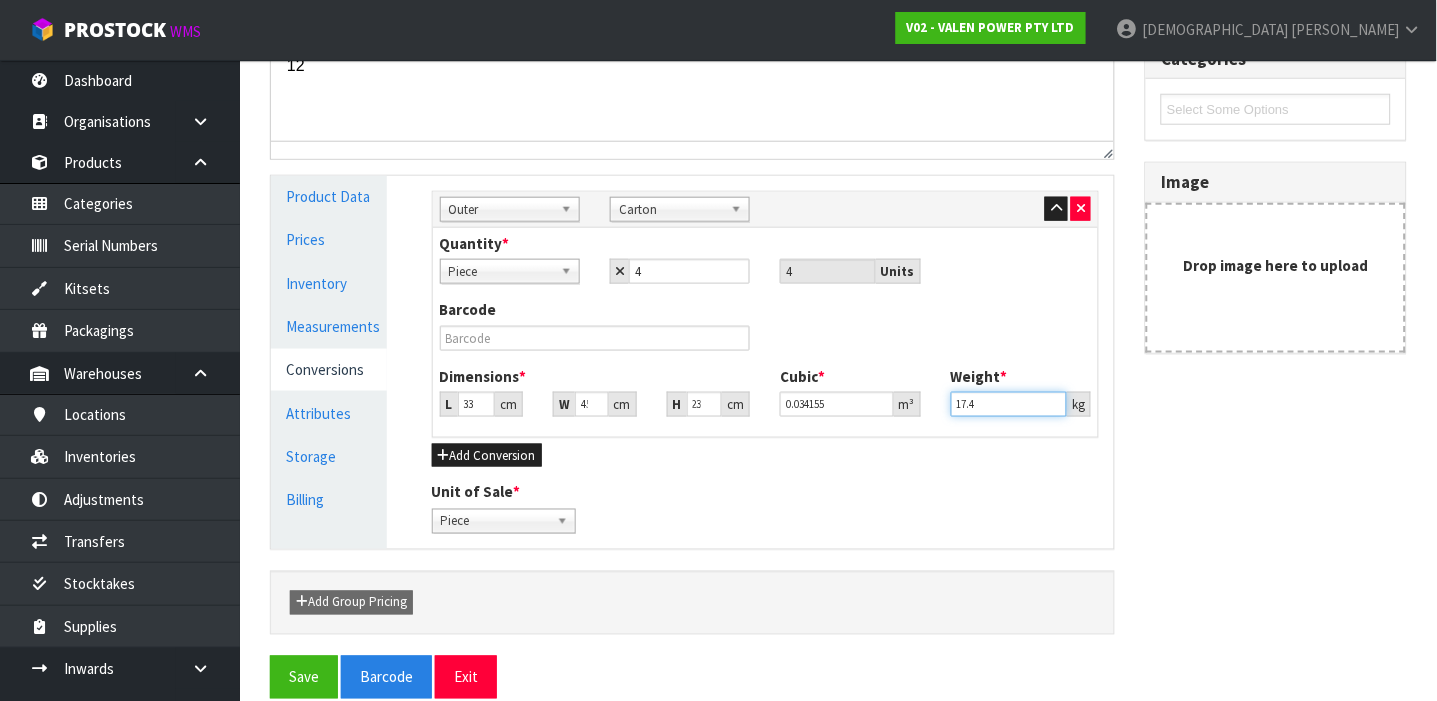 click on "17.4" at bounding box center [1009, 404] 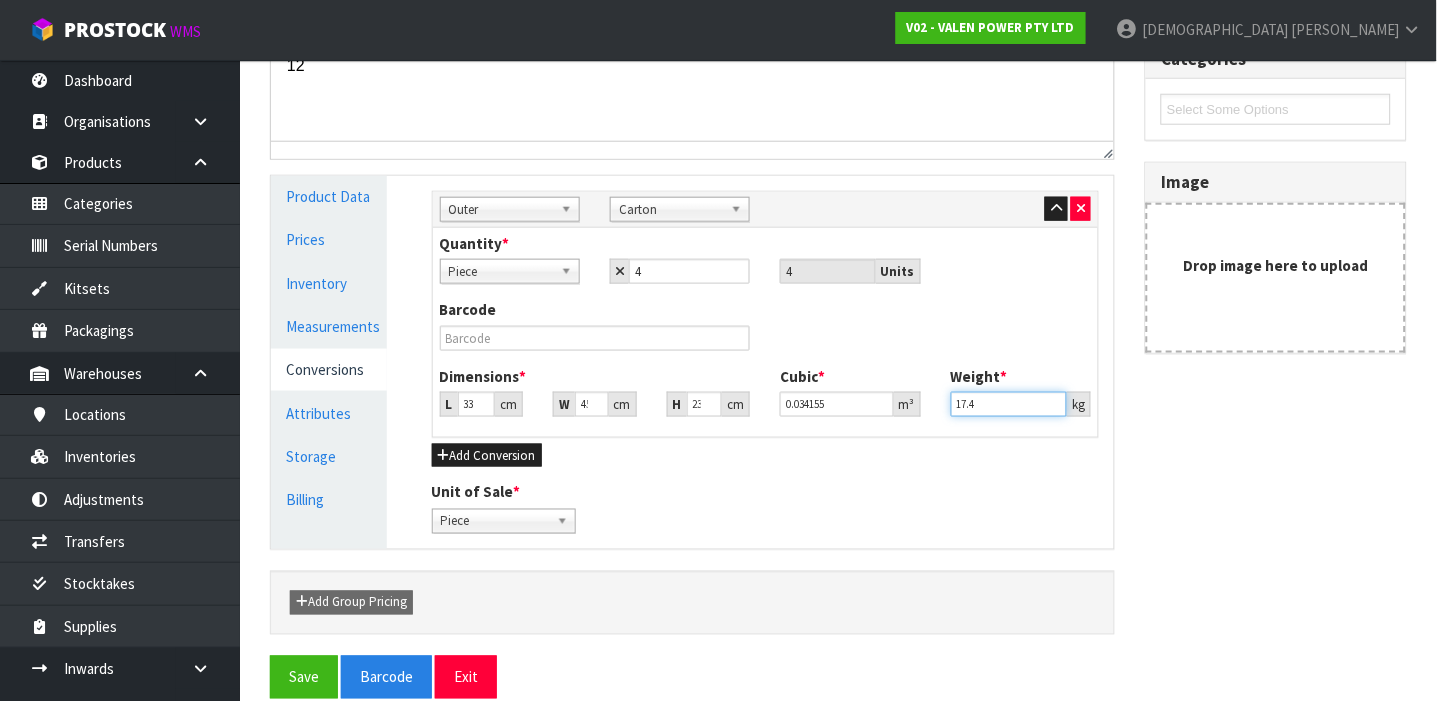 click on "17.4" at bounding box center (1009, 404) 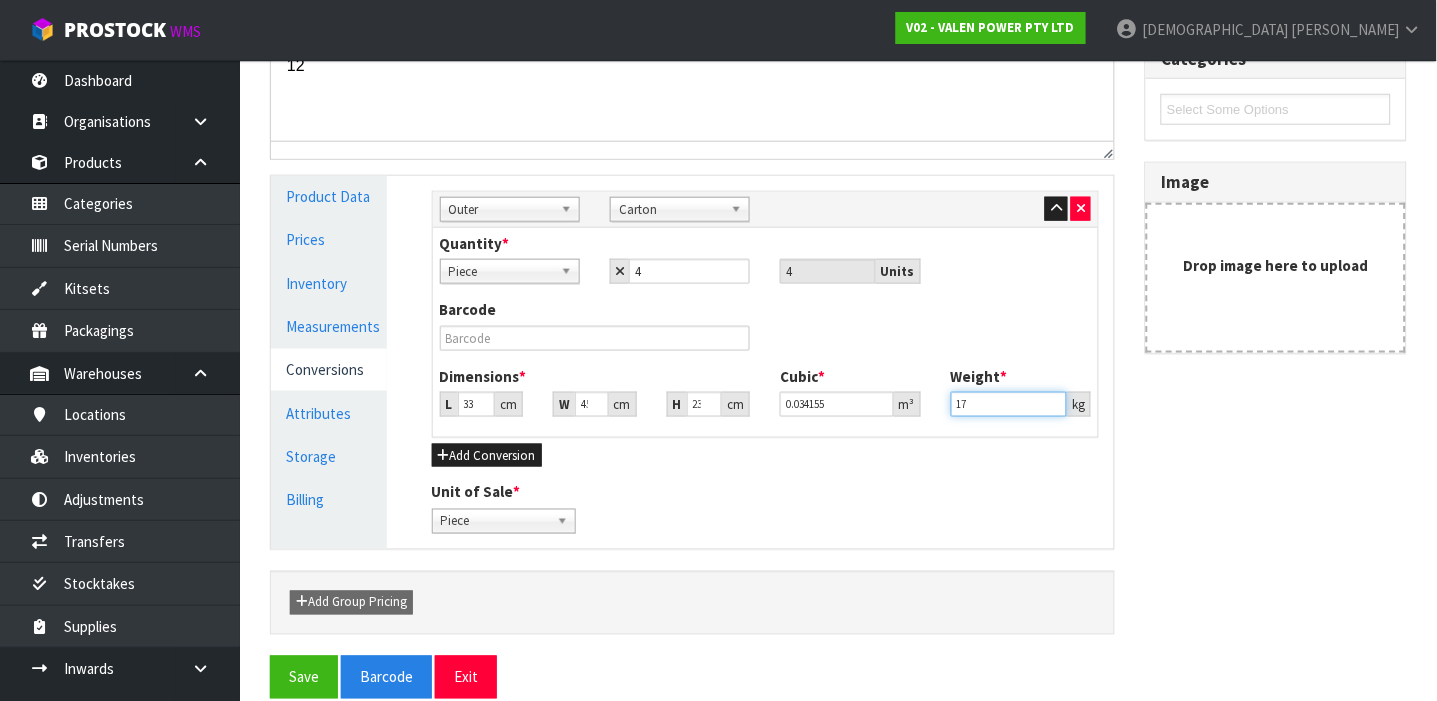 type on "1" 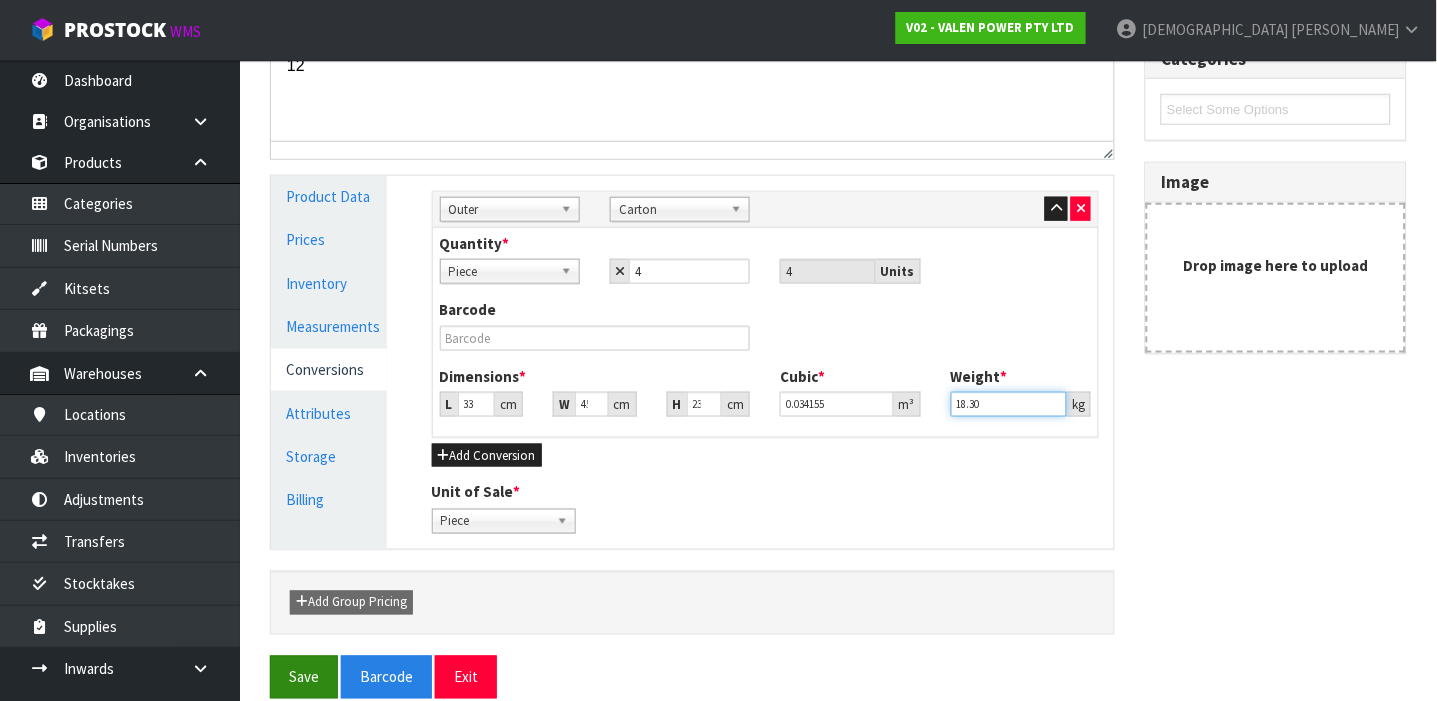 type on "18.30" 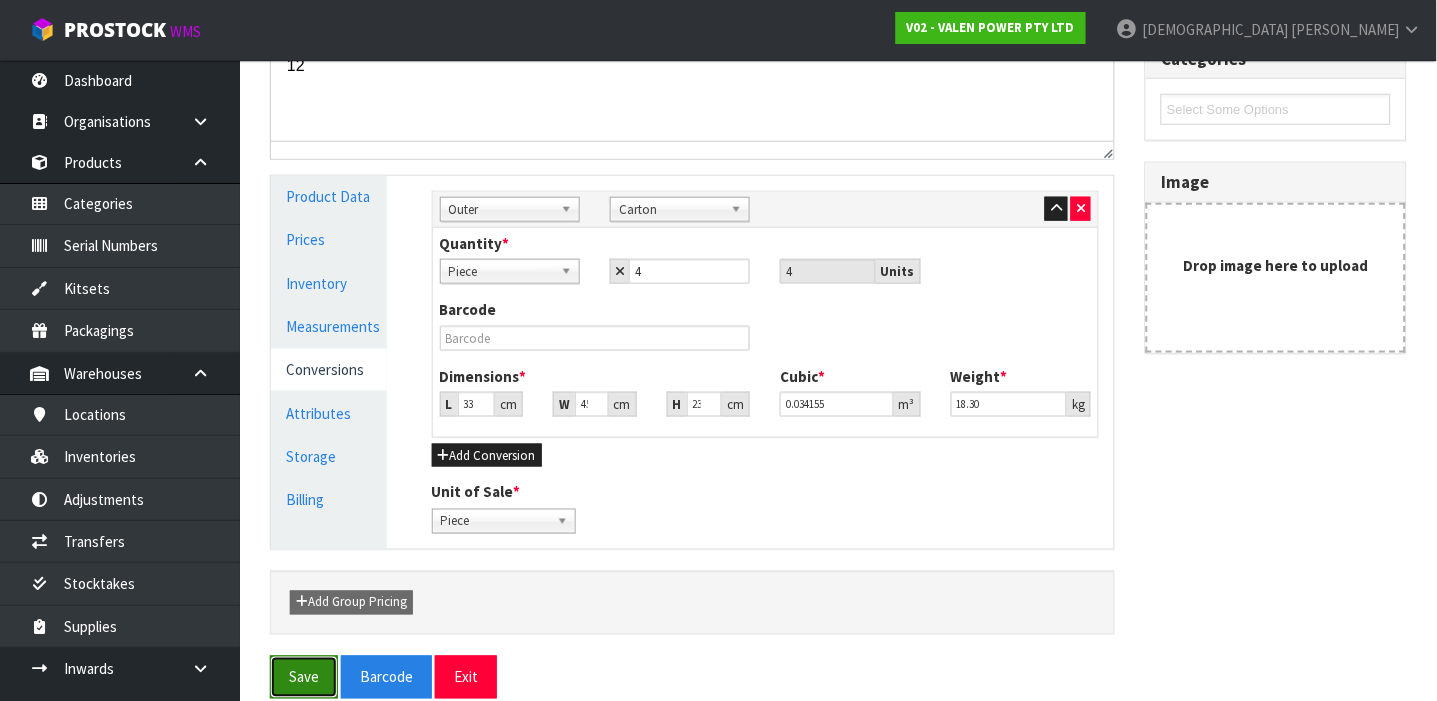 click on "Save" at bounding box center (304, 677) 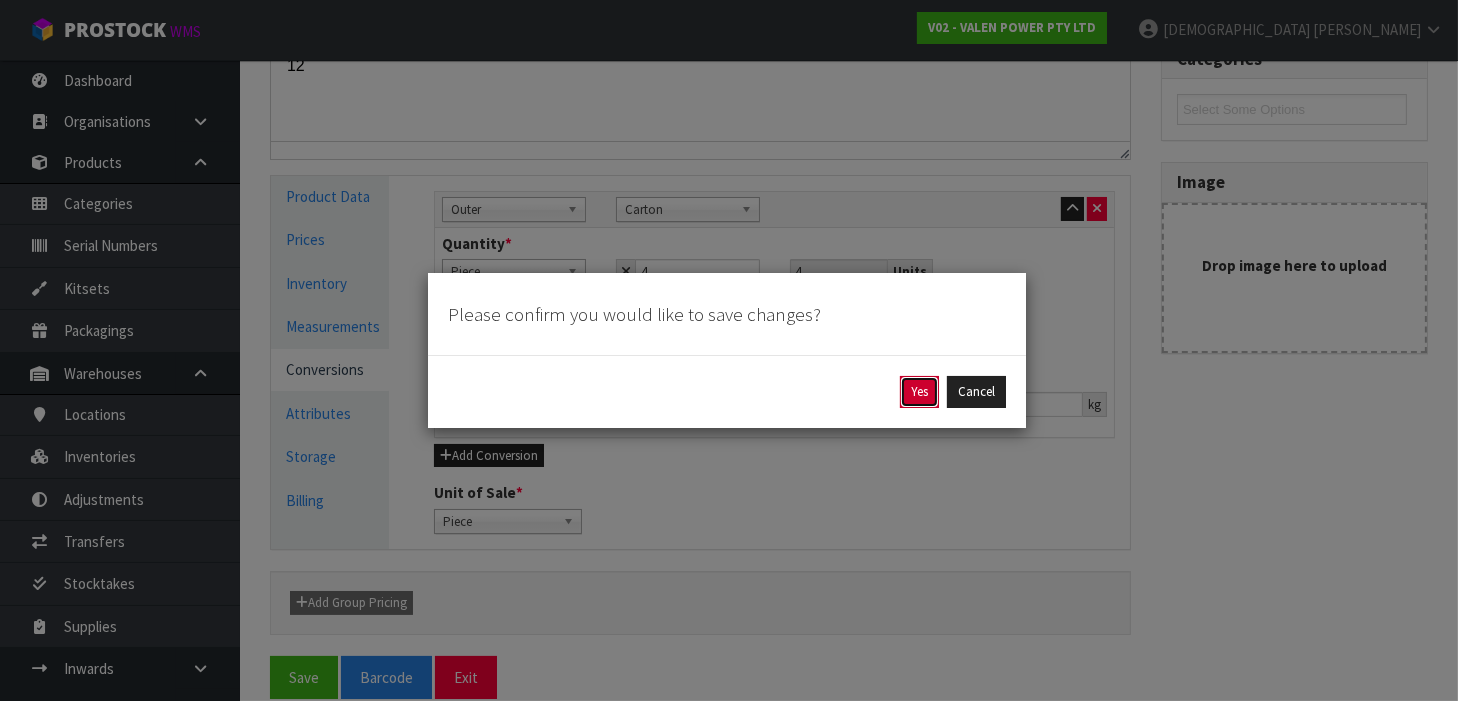 click on "Yes" at bounding box center (919, 392) 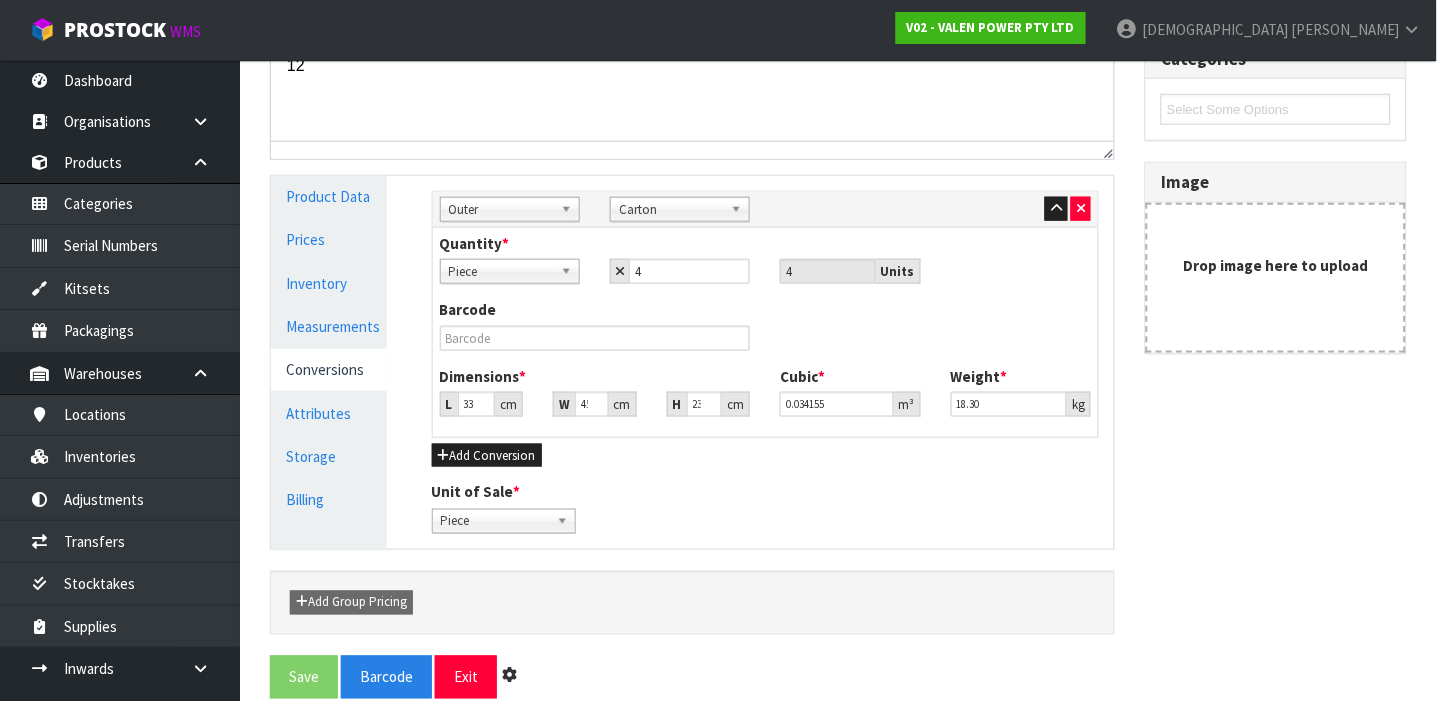 scroll, scrollTop: 0, scrollLeft: 0, axis: both 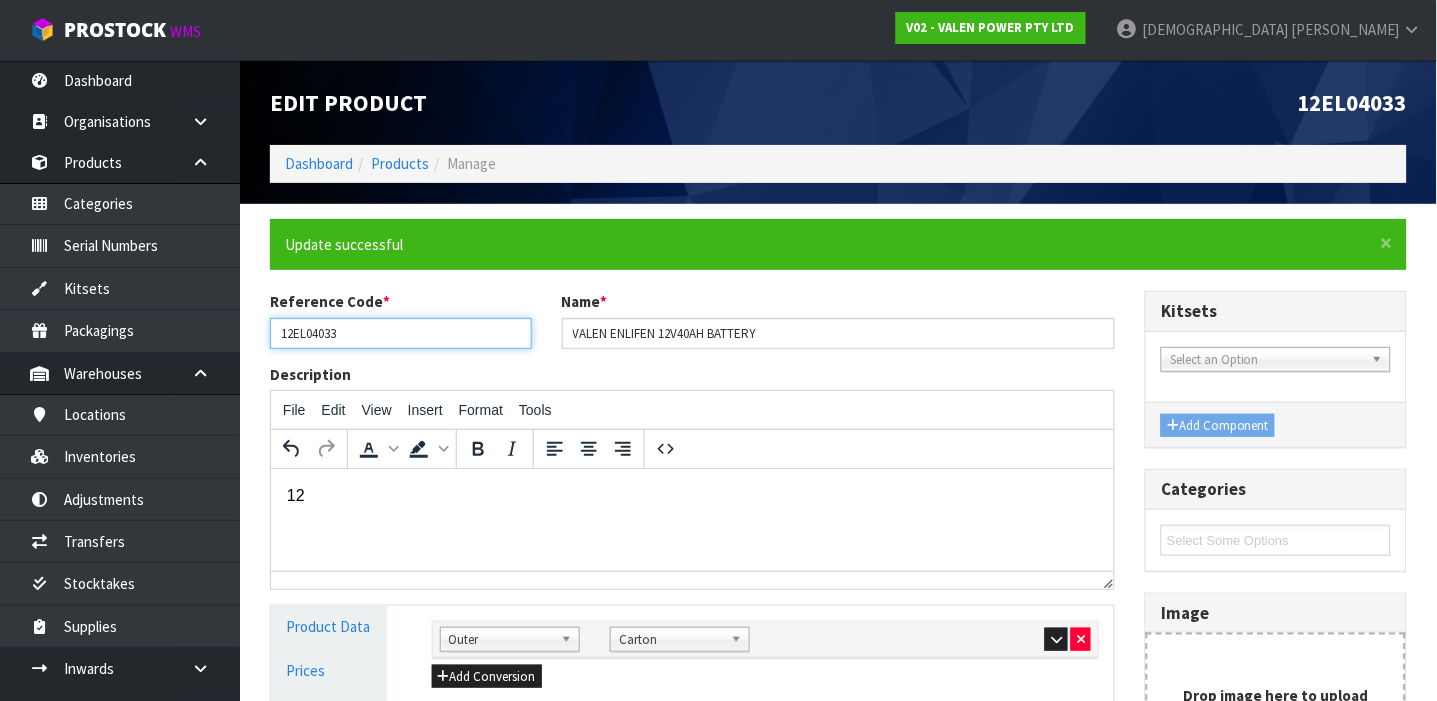 click on "12EL04033" at bounding box center [401, 333] 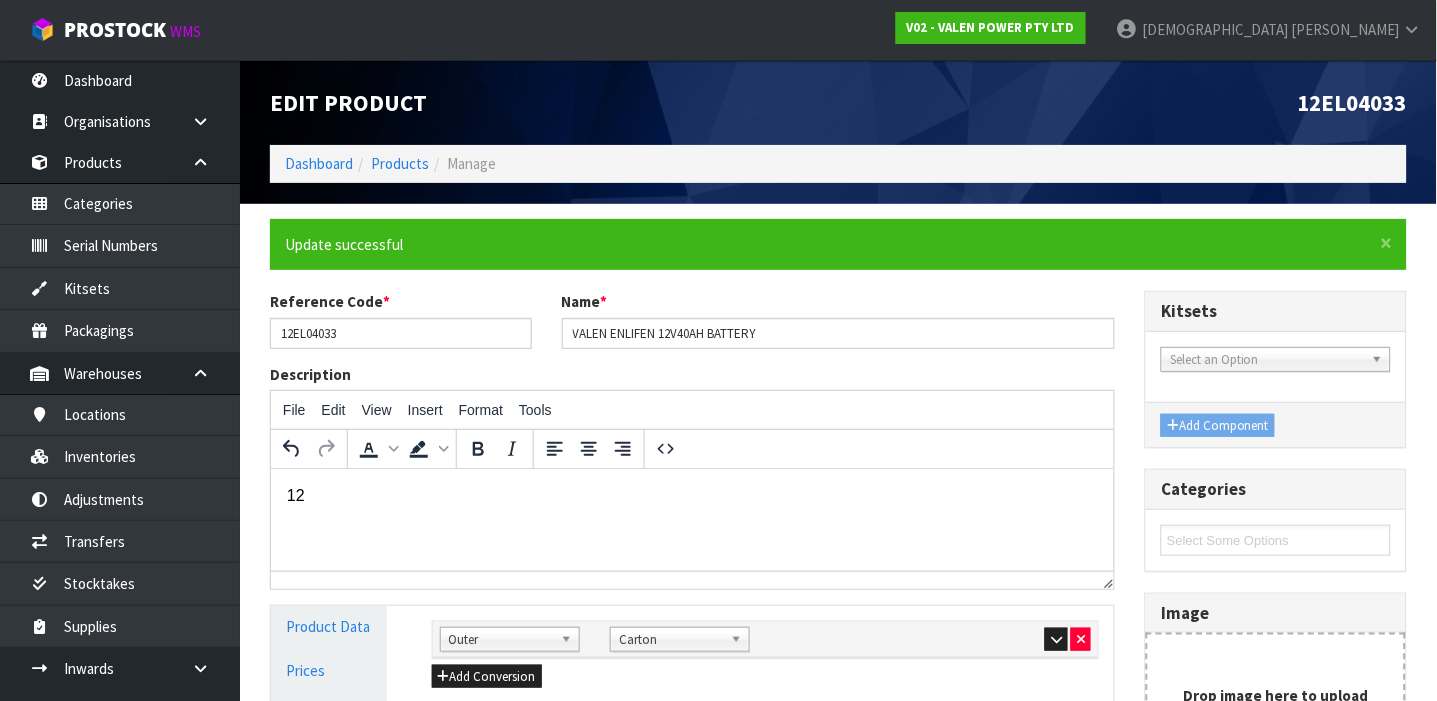 click on "Name  *
VALEN ENLIFEN 12V40AH BATTERY" at bounding box center (838, 319) 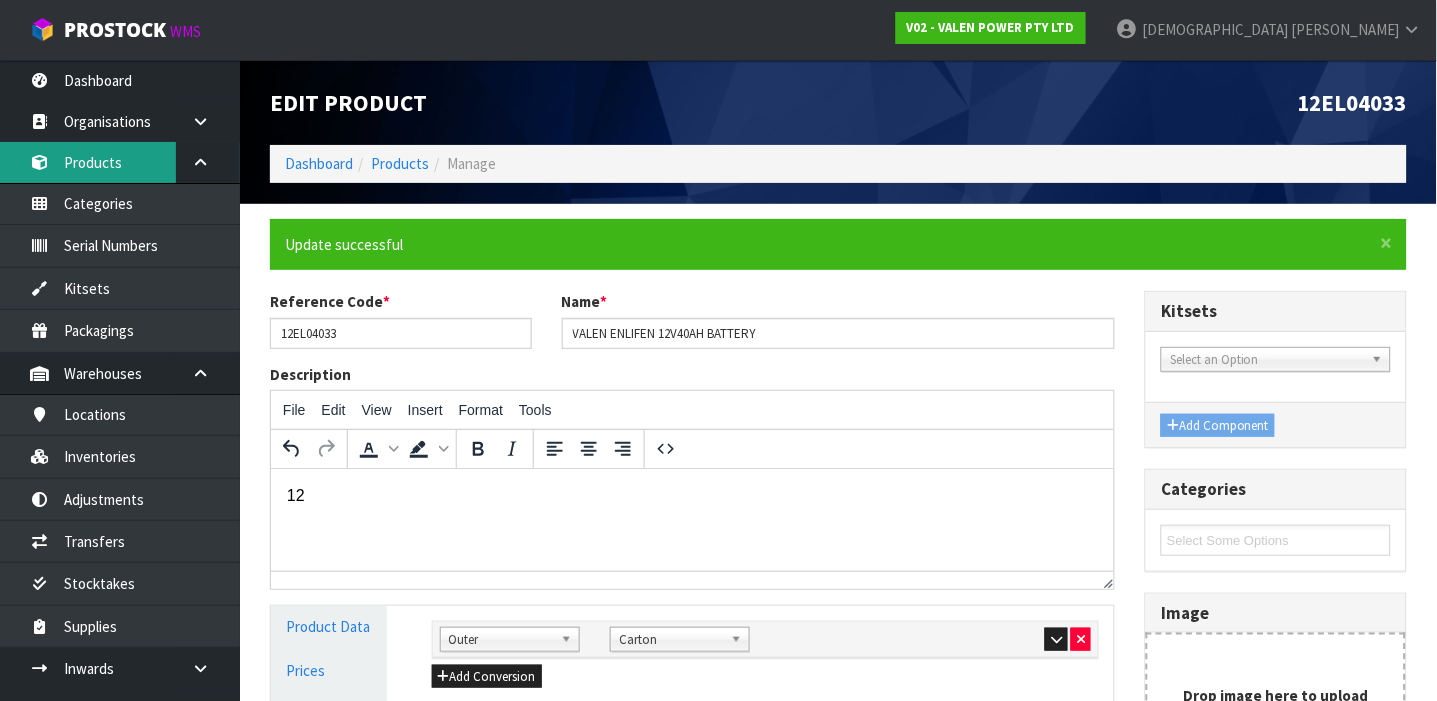 click on "Products" at bounding box center [120, 162] 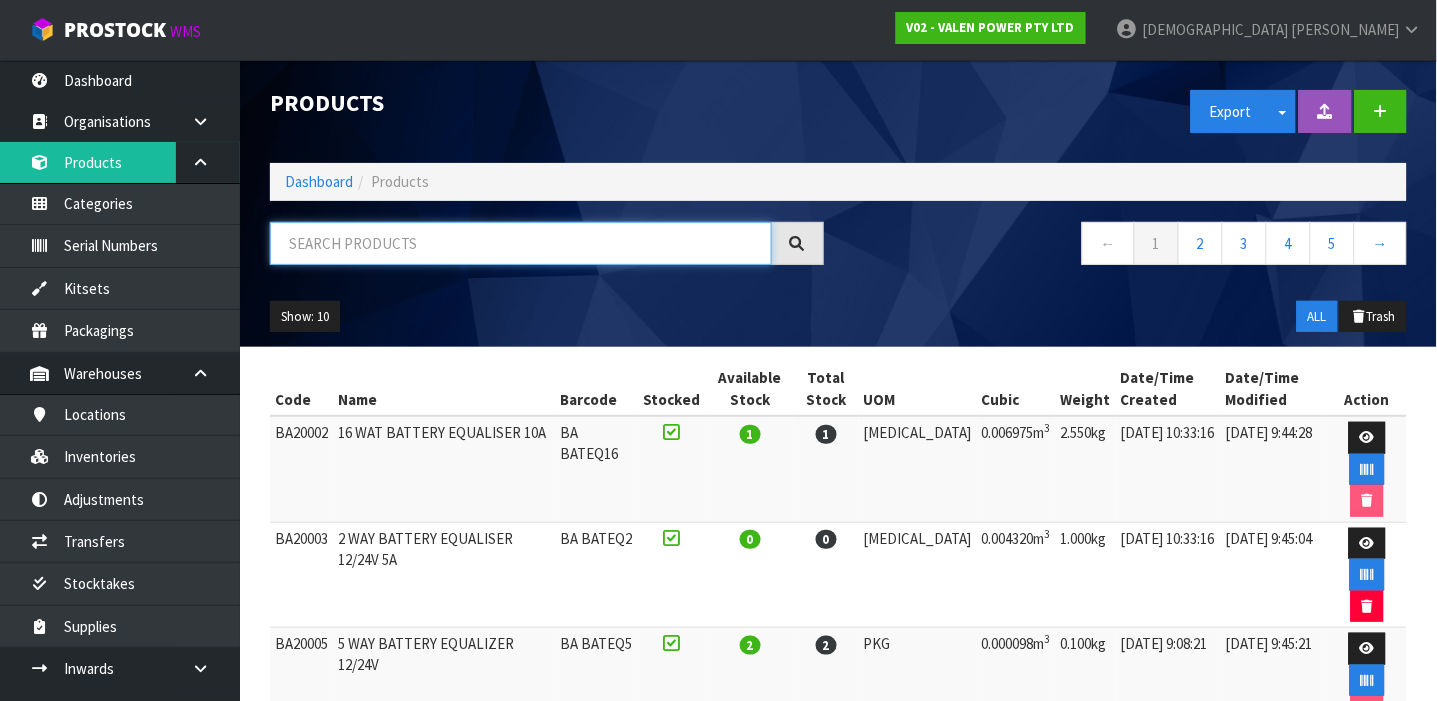 click at bounding box center [521, 243] 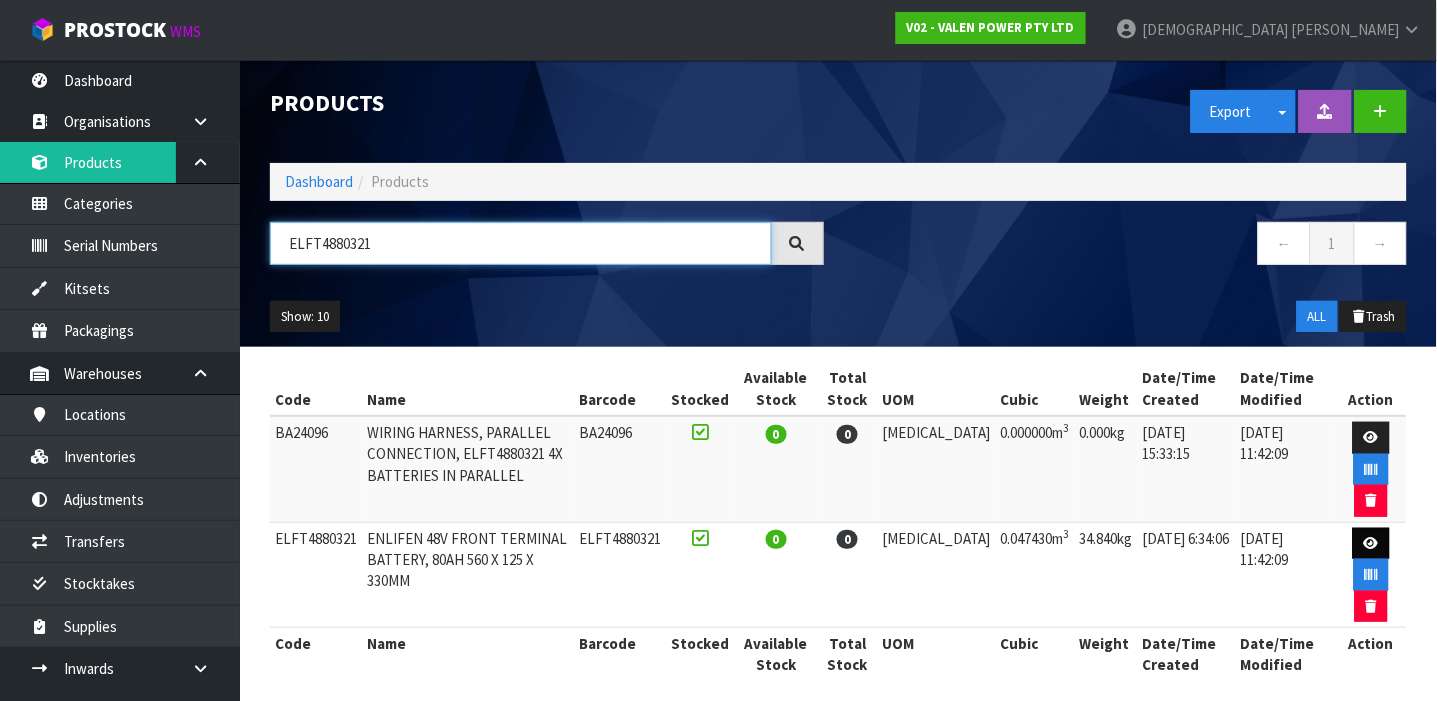 type on "ELFT4880321" 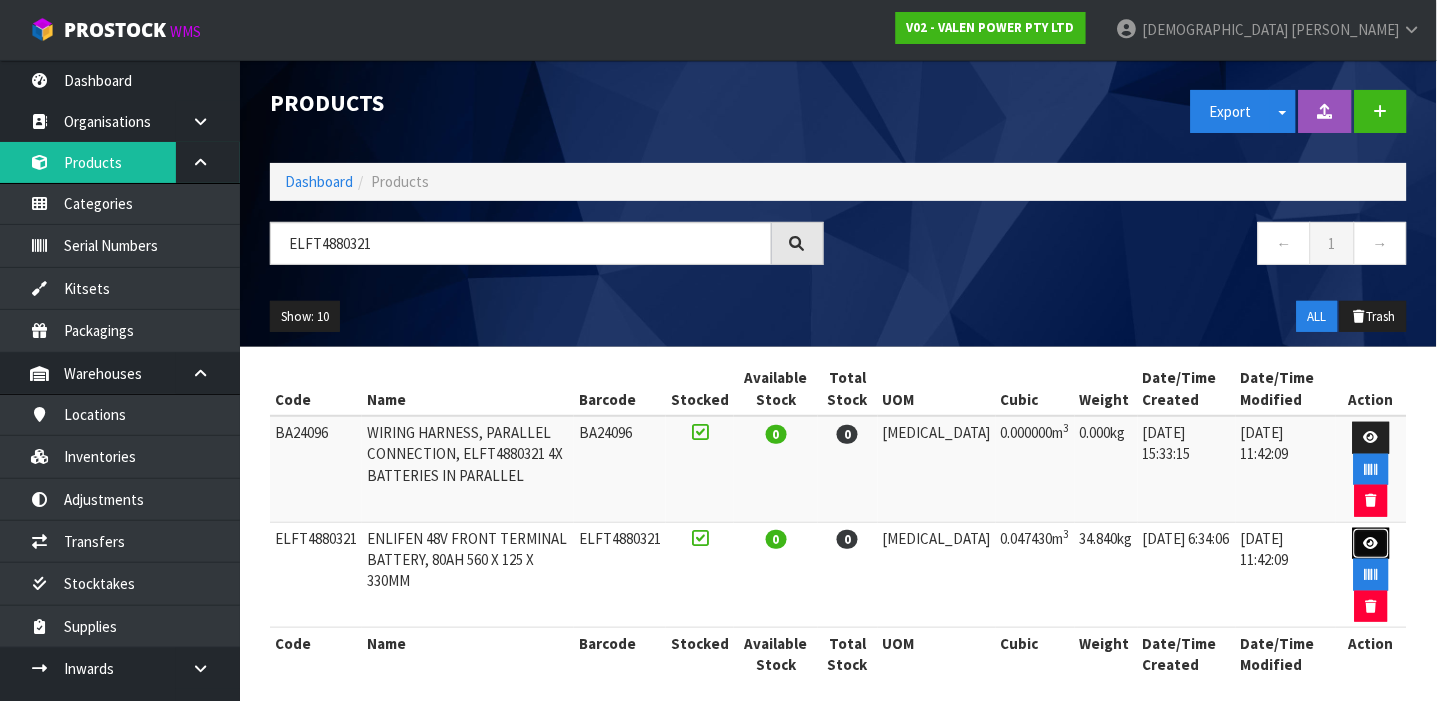 click at bounding box center (1371, 543) 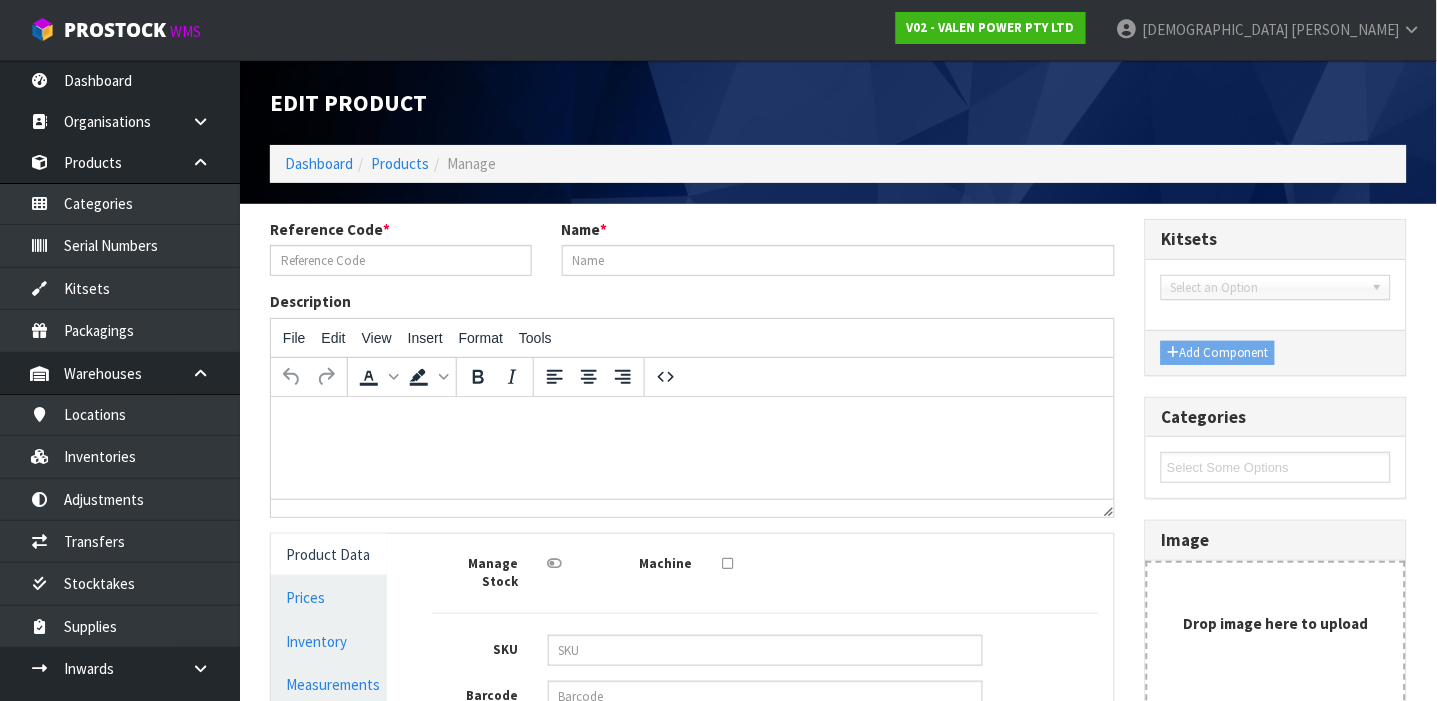 type on "ELFT4880321" 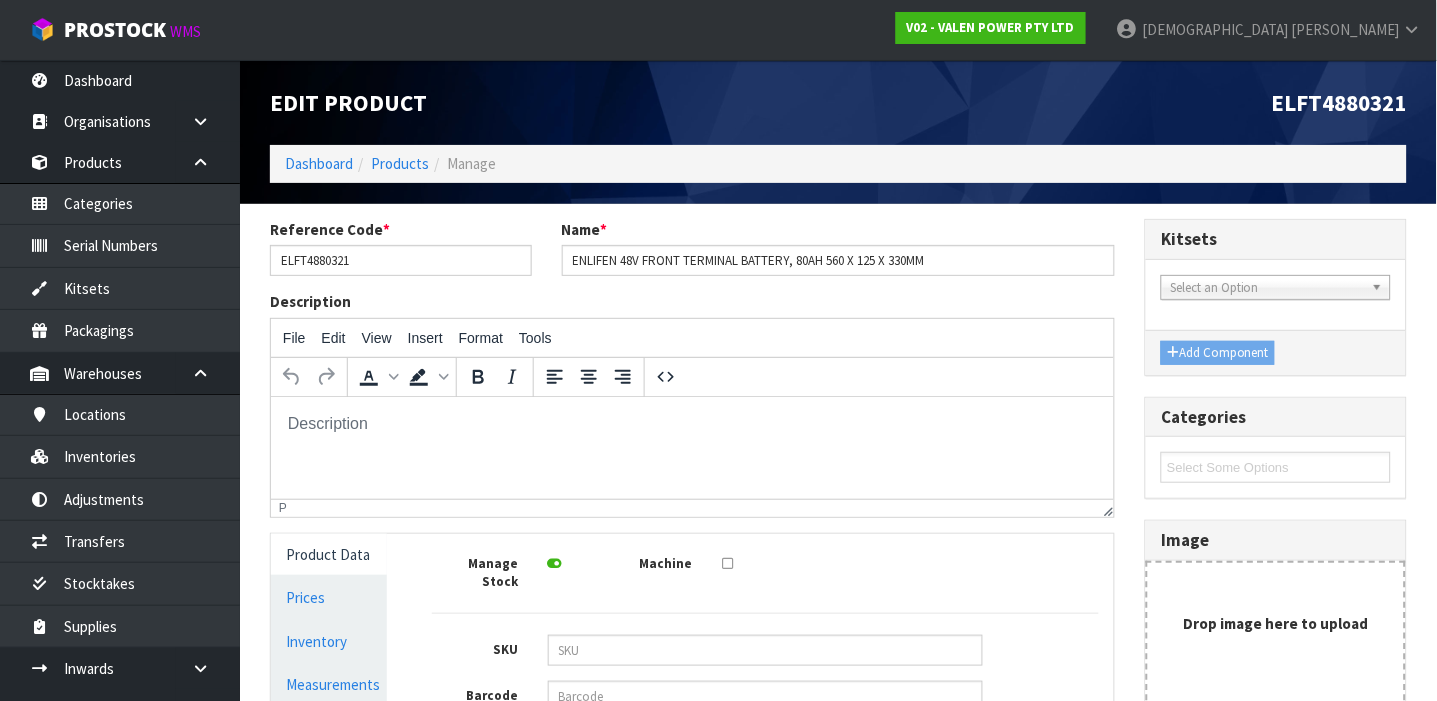scroll, scrollTop: 0, scrollLeft: 0, axis: both 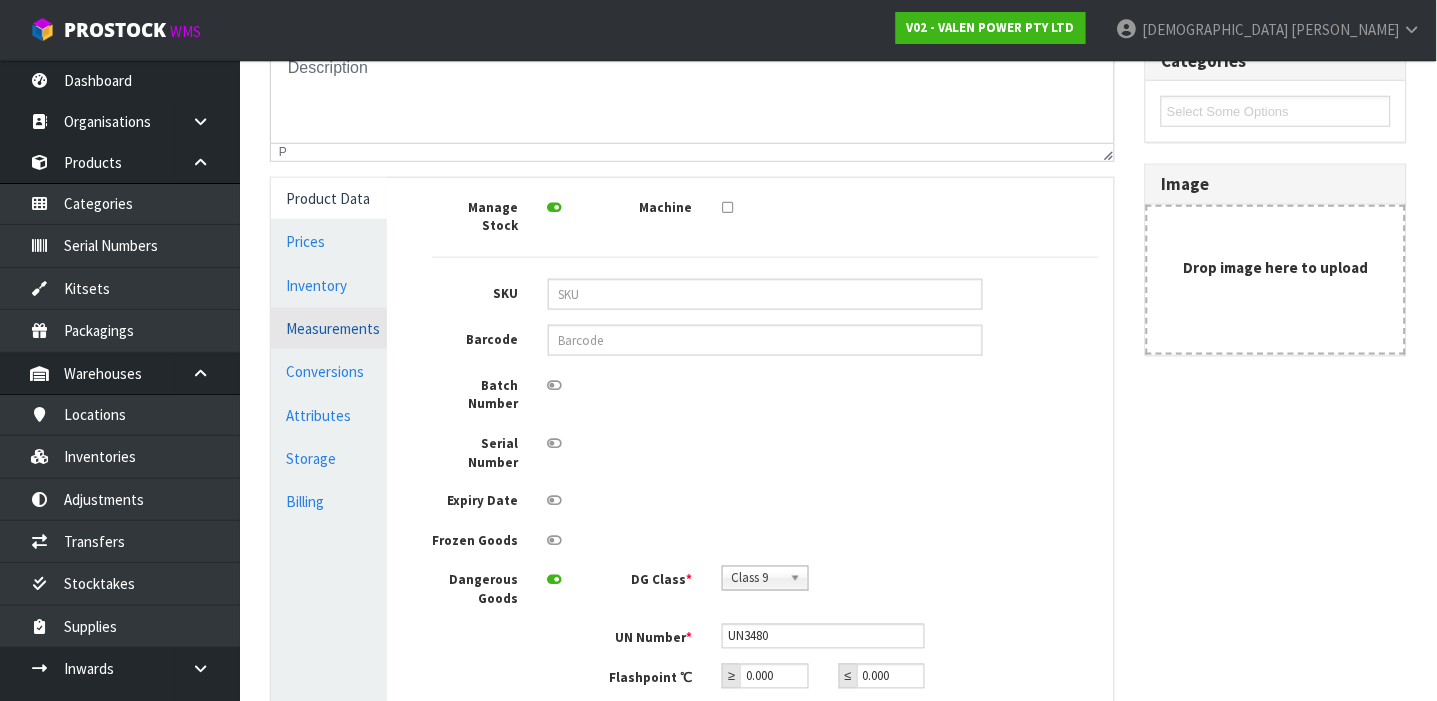 click on "Measurements" at bounding box center [329, 328] 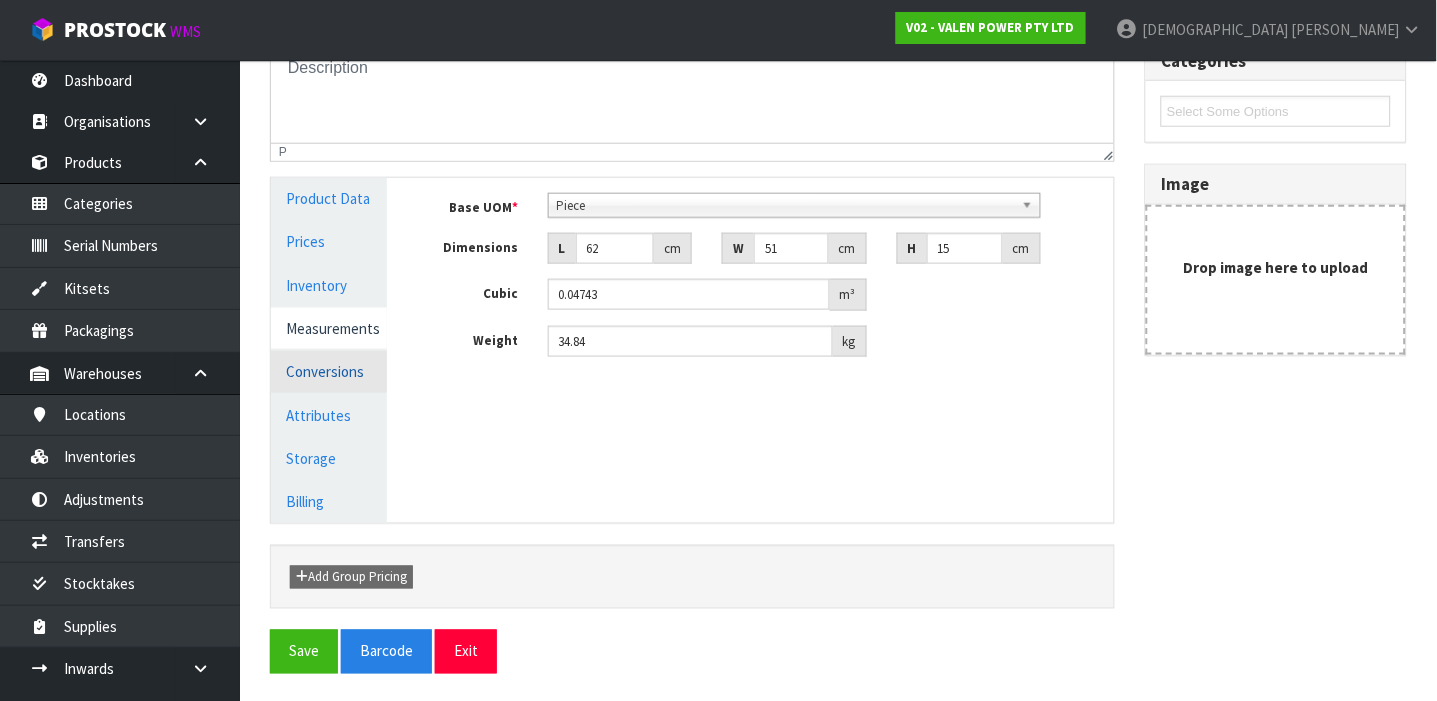 click on "Conversions" at bounding box center (329, 371) 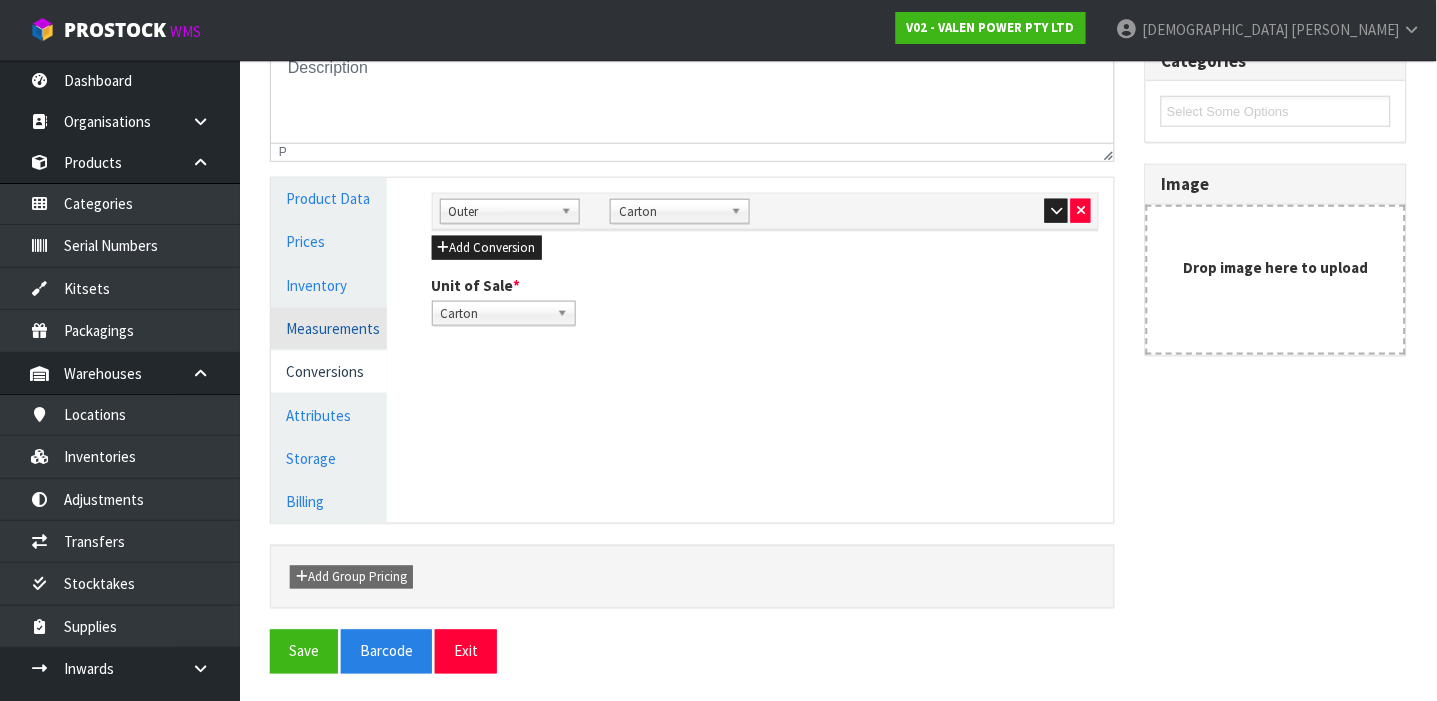 click on "Measurements" at bounding box center [329, 328] 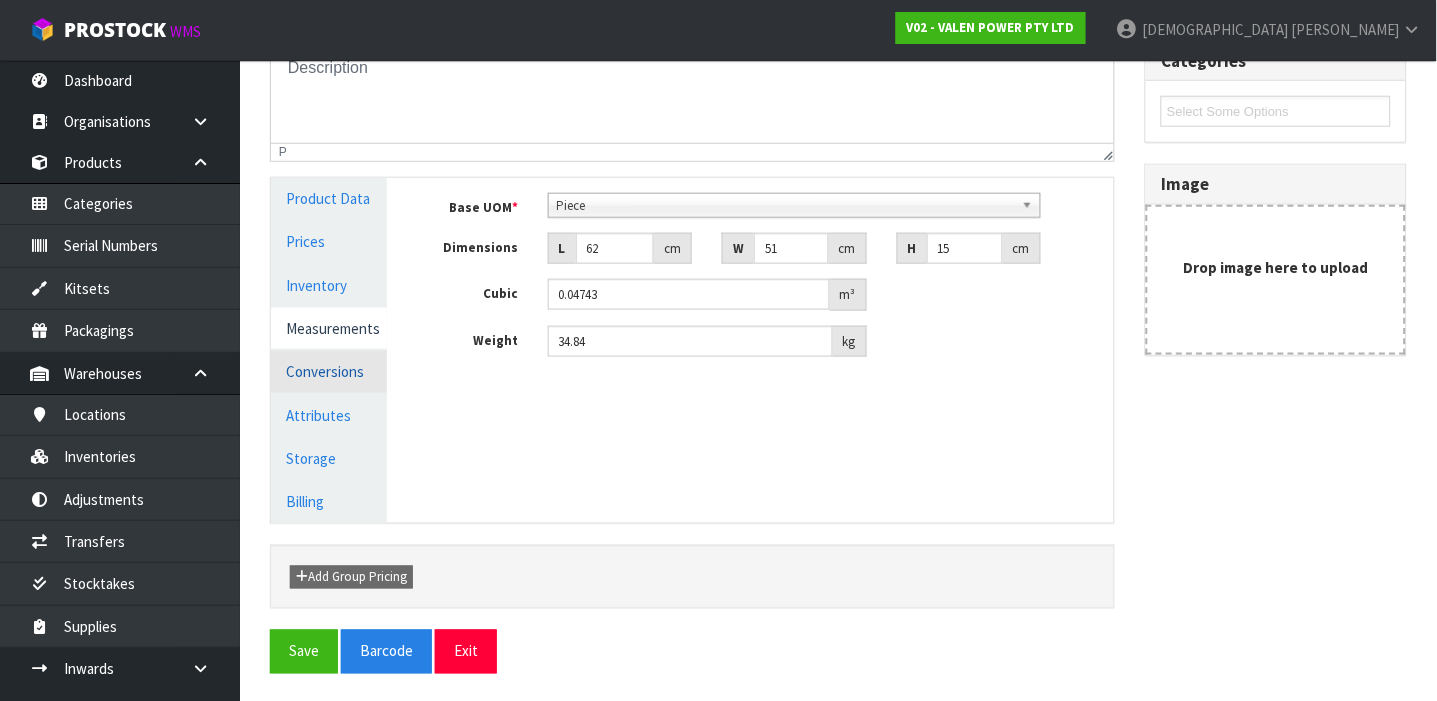 click on "Conversions" at bounding box center [329, 371] 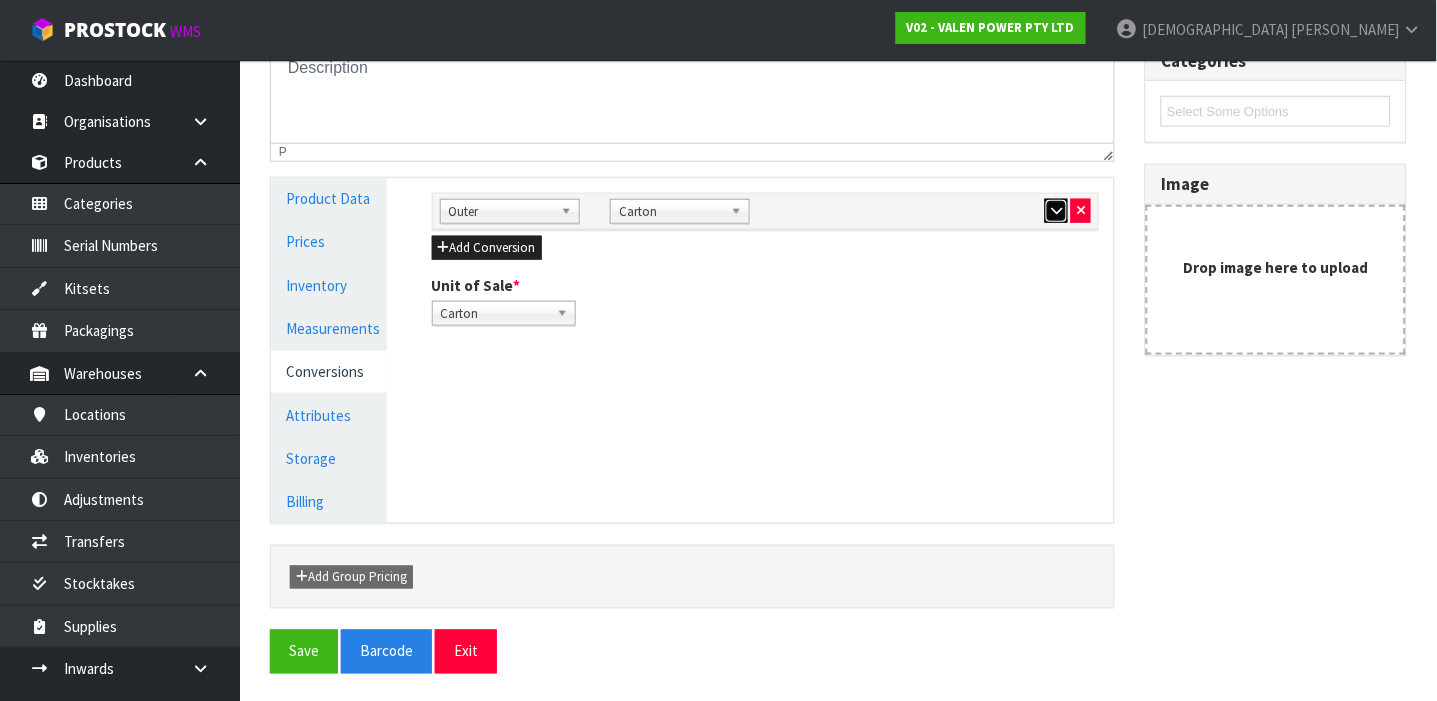 click at bounding box center [1056, 210] 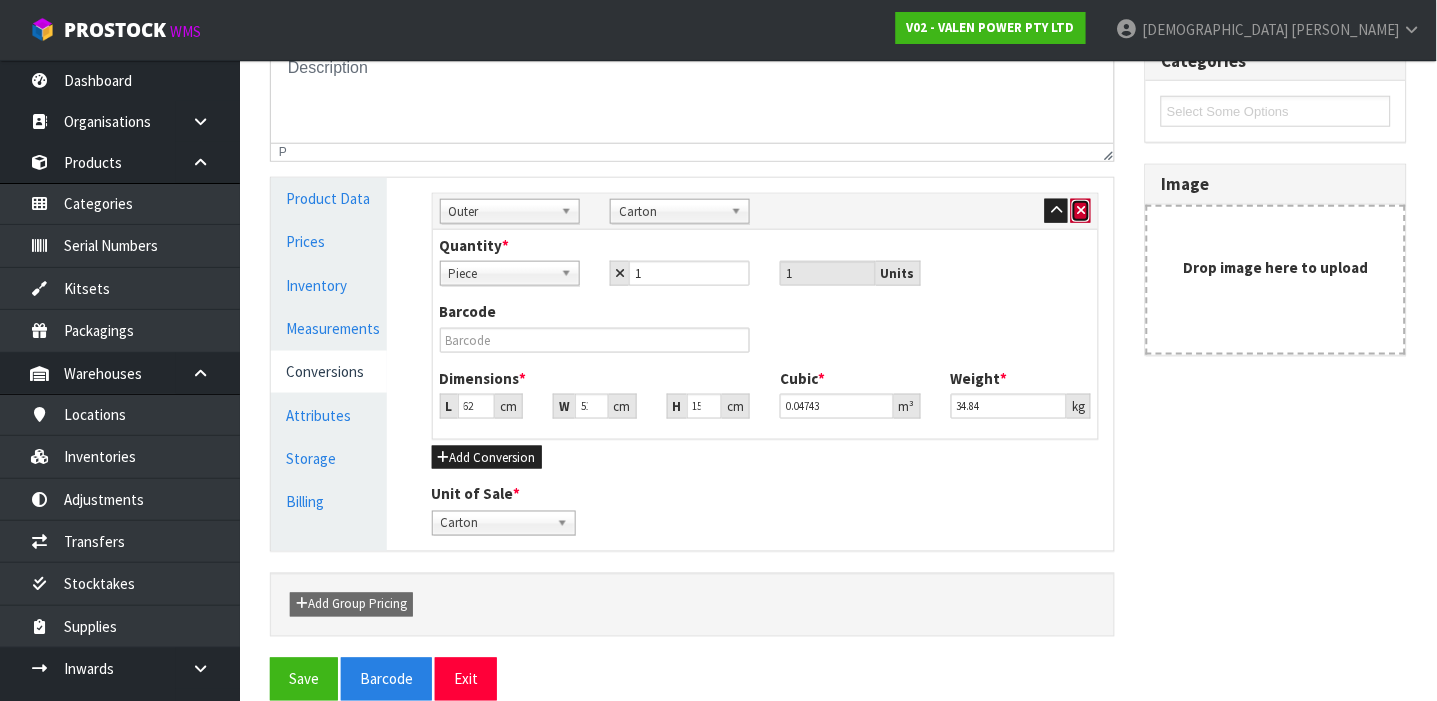 click at bounding box center [1081, 211] 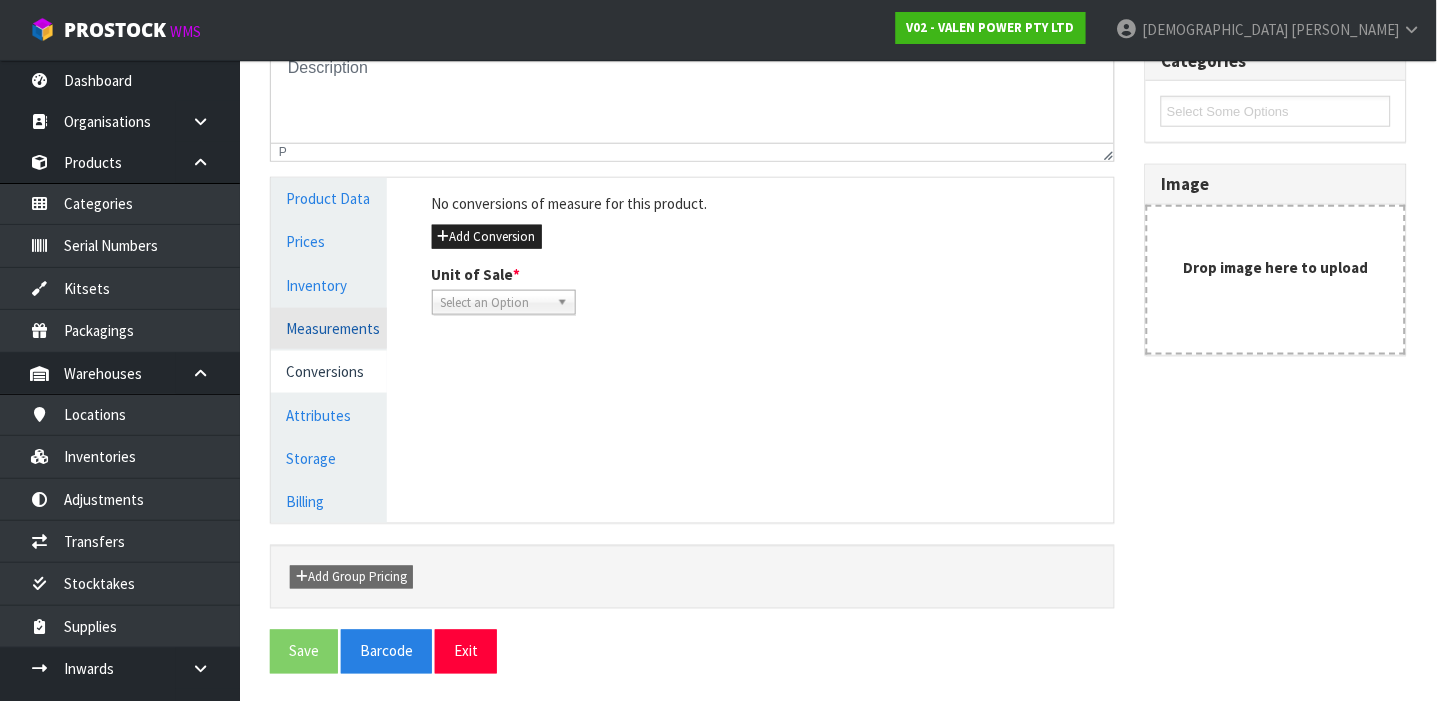 click on "Measurements" at bounding box center (329, 328) 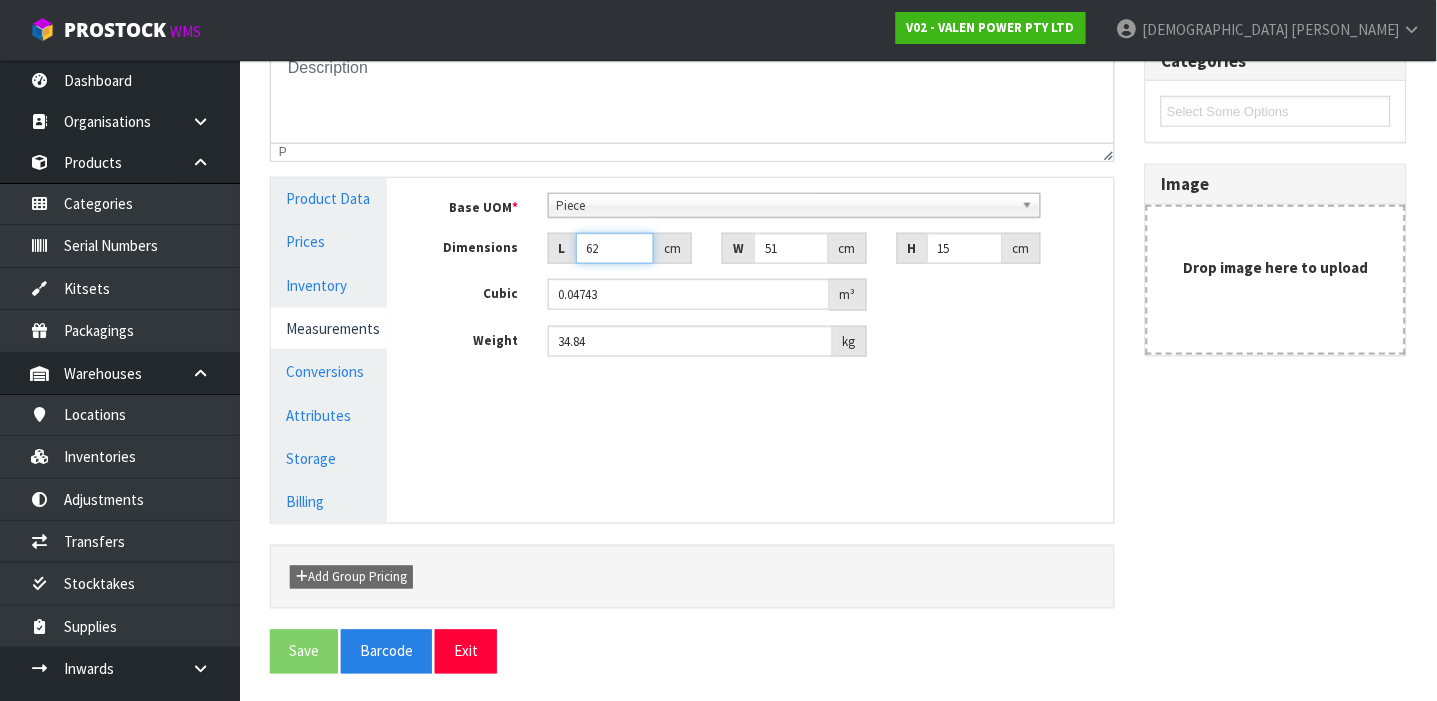 click on "62" at bounding box center (615, 248) 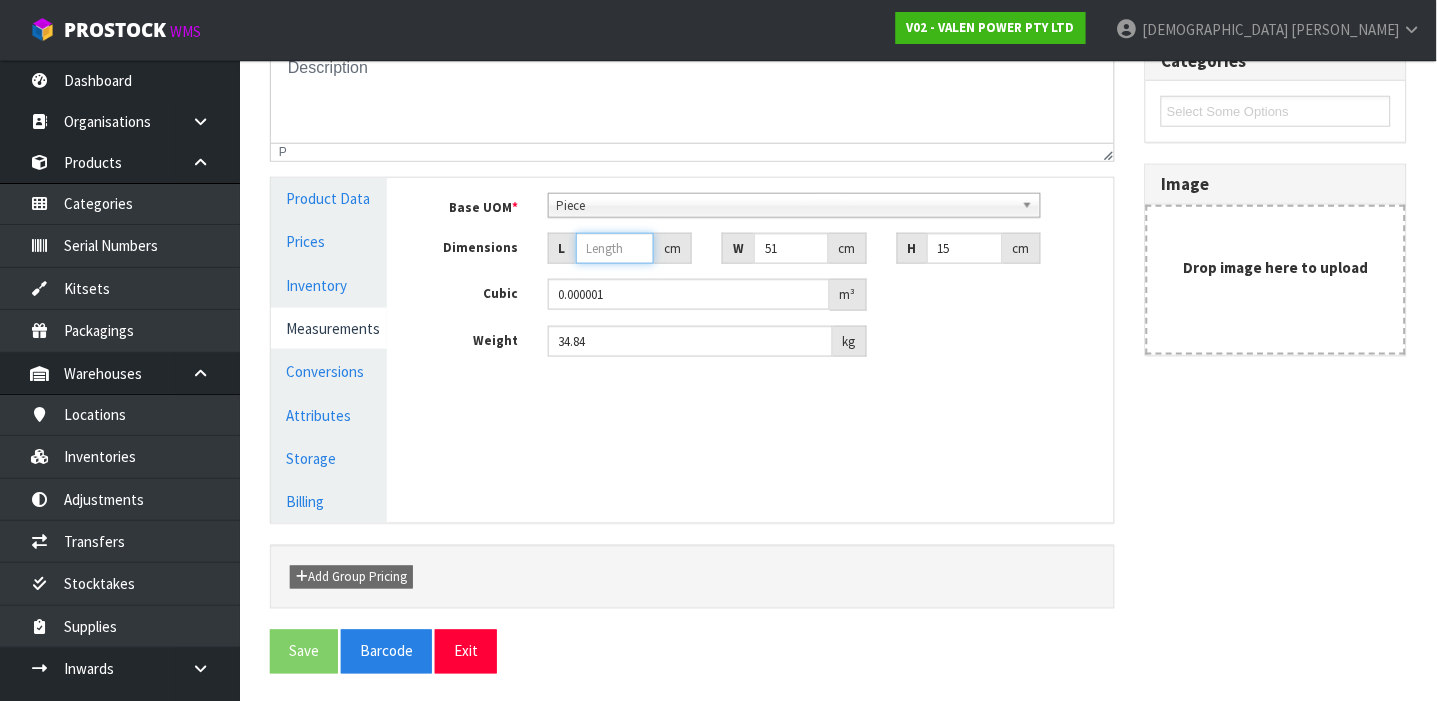 type 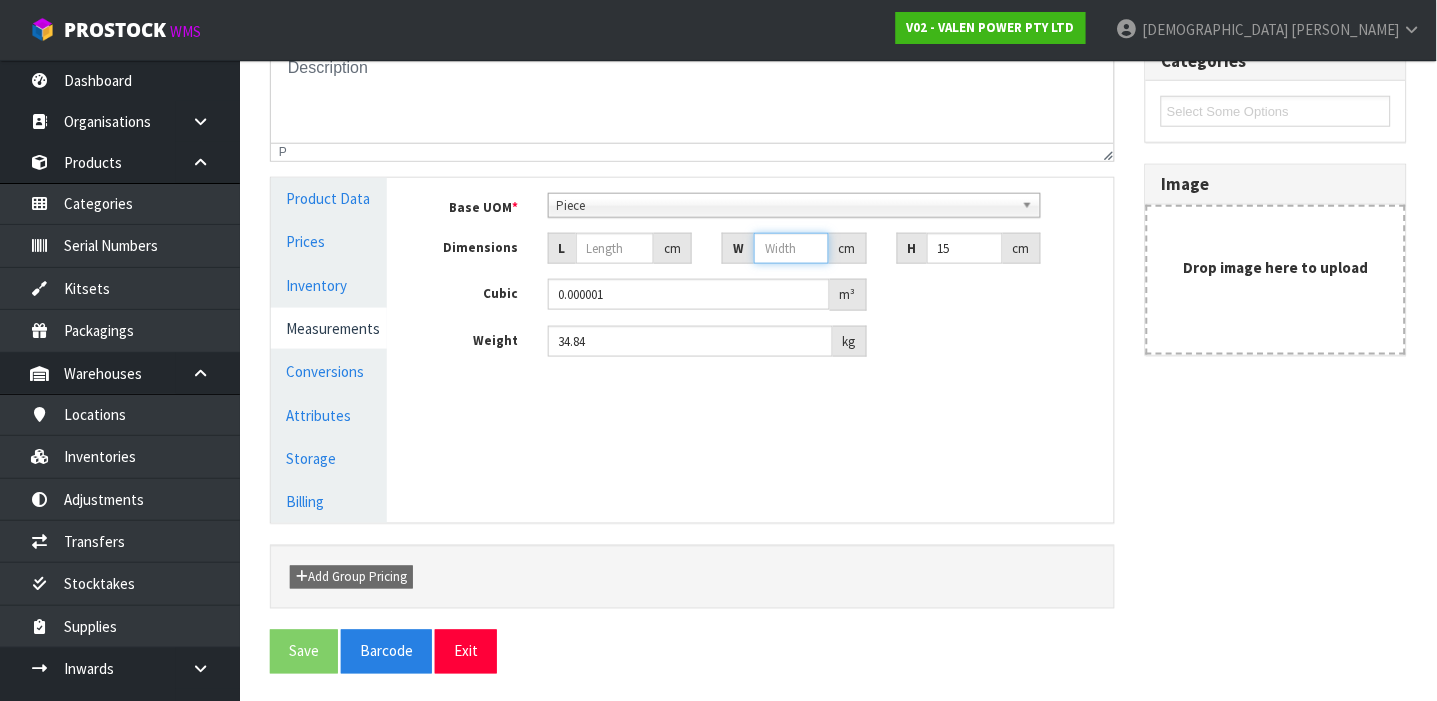 type 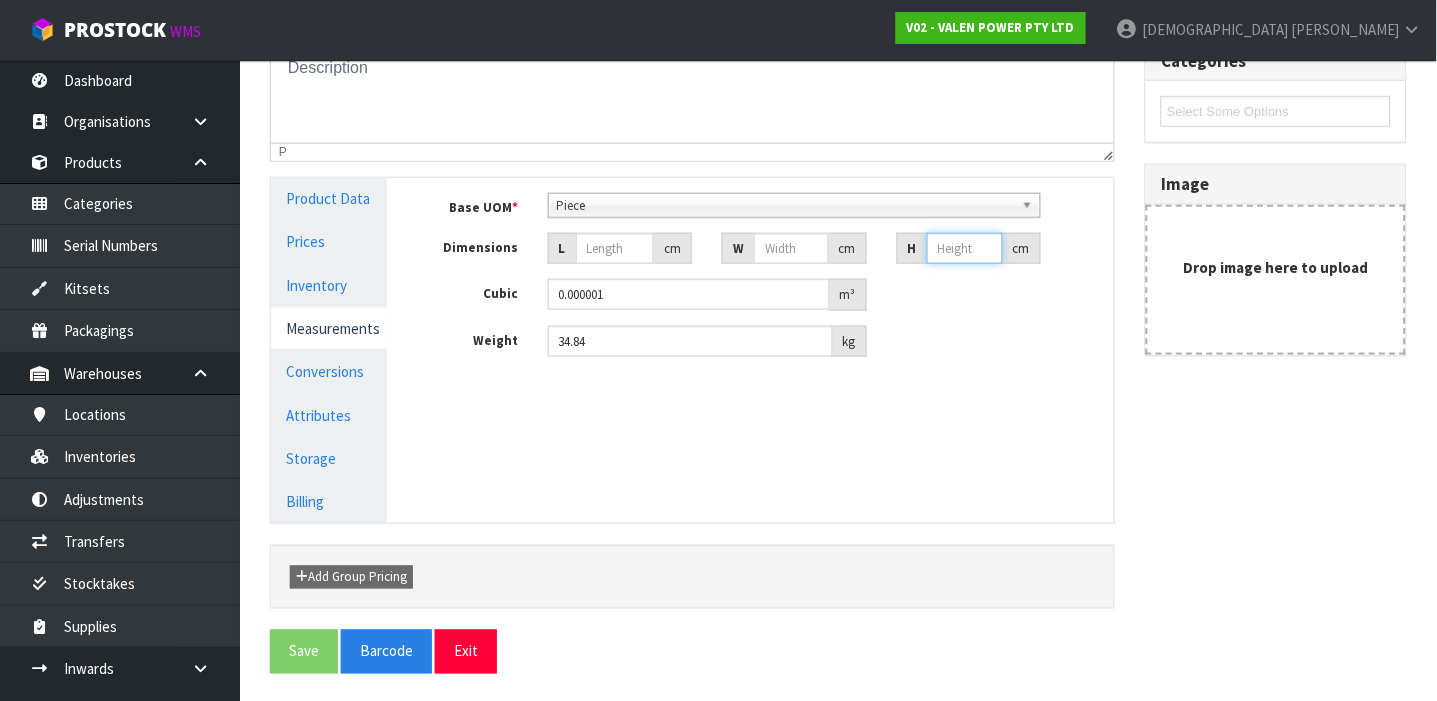 type 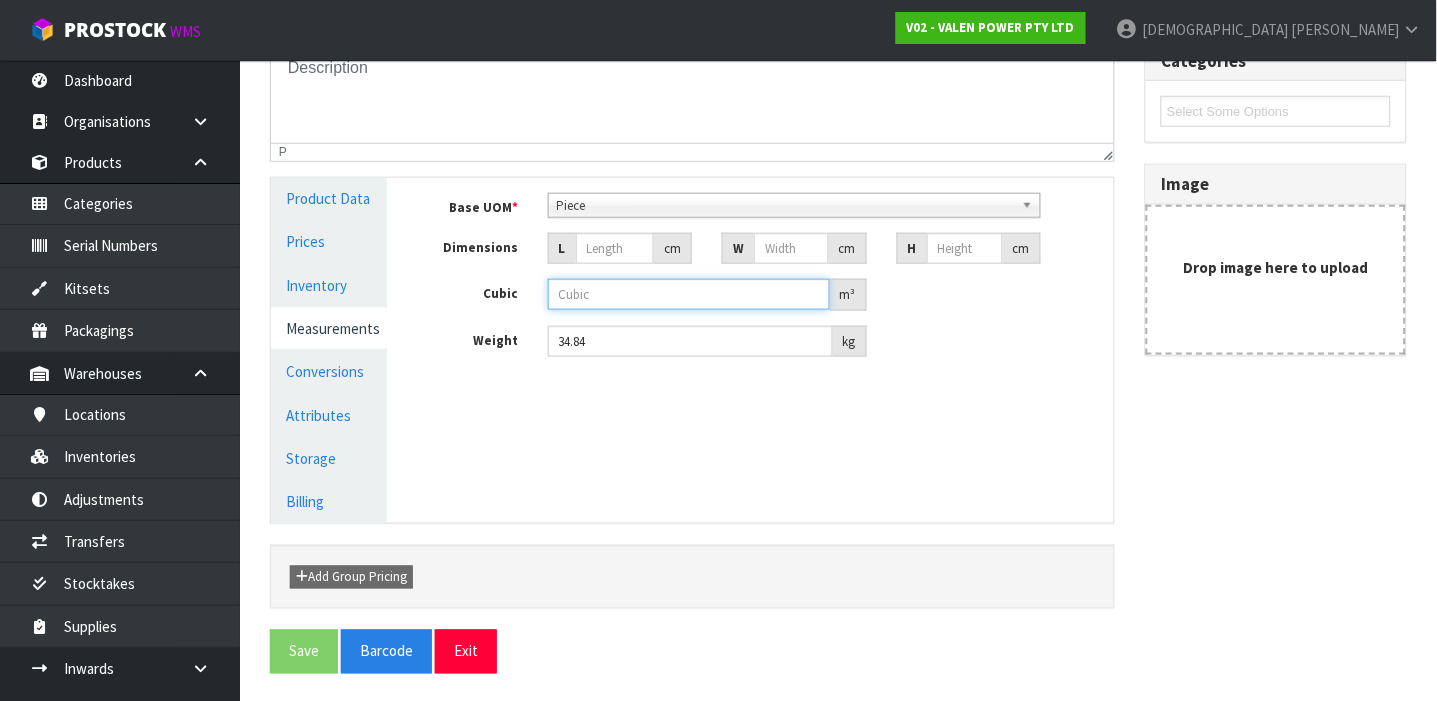 type 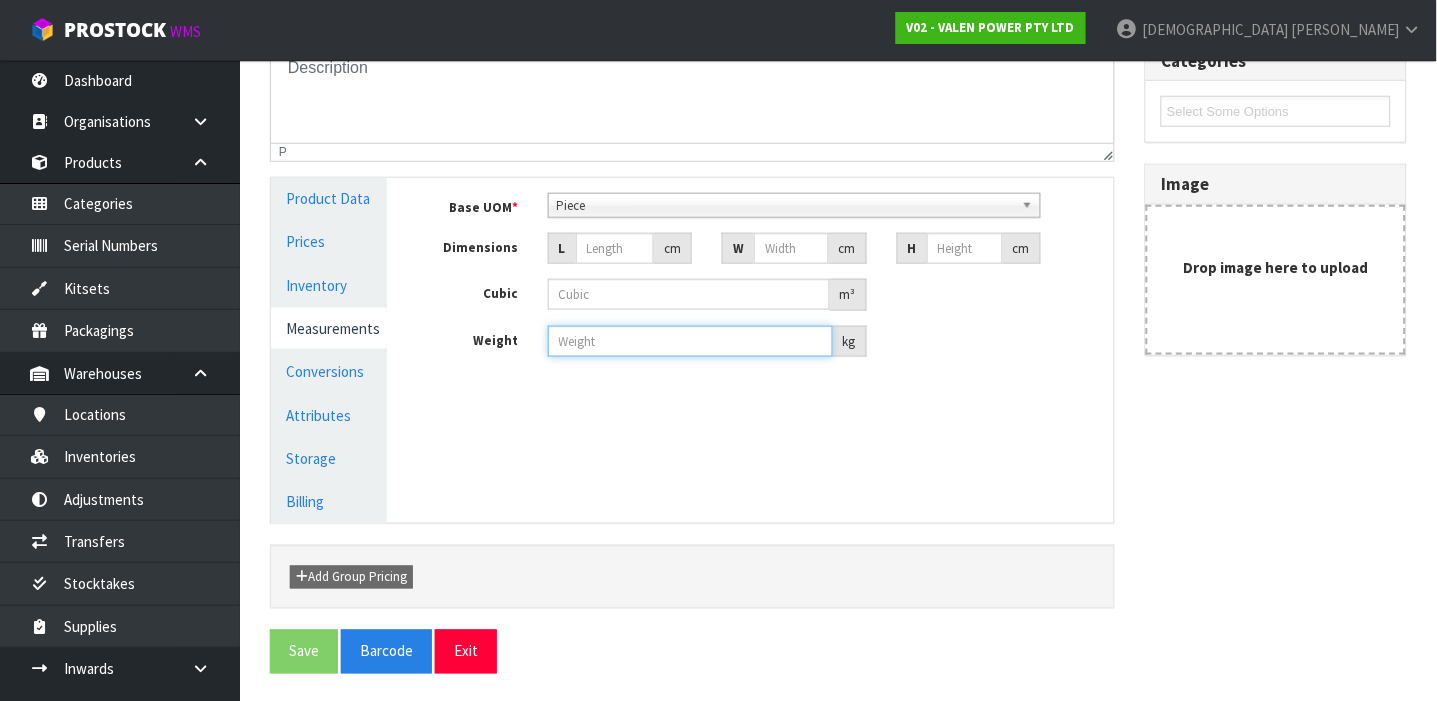 type 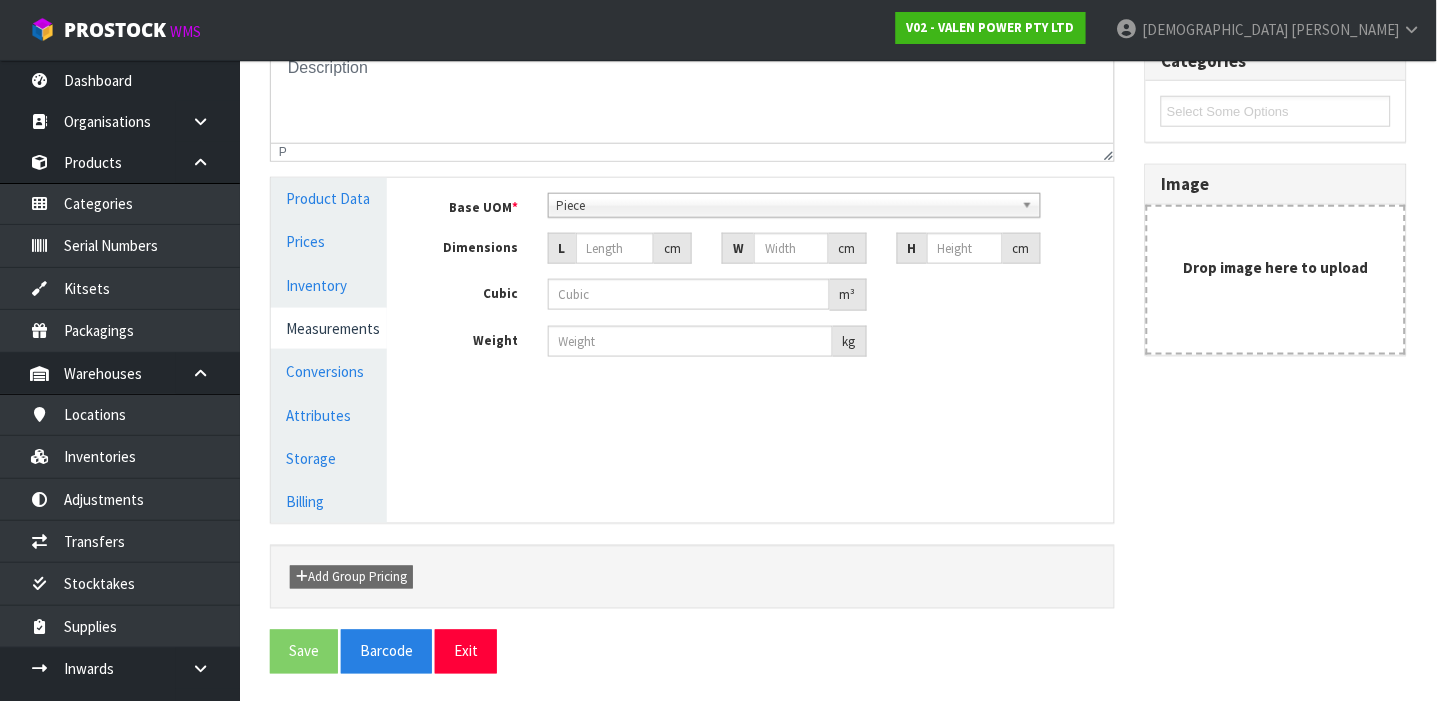 scroll, scrollTop: 0, scrollLeft: 0, axis: both 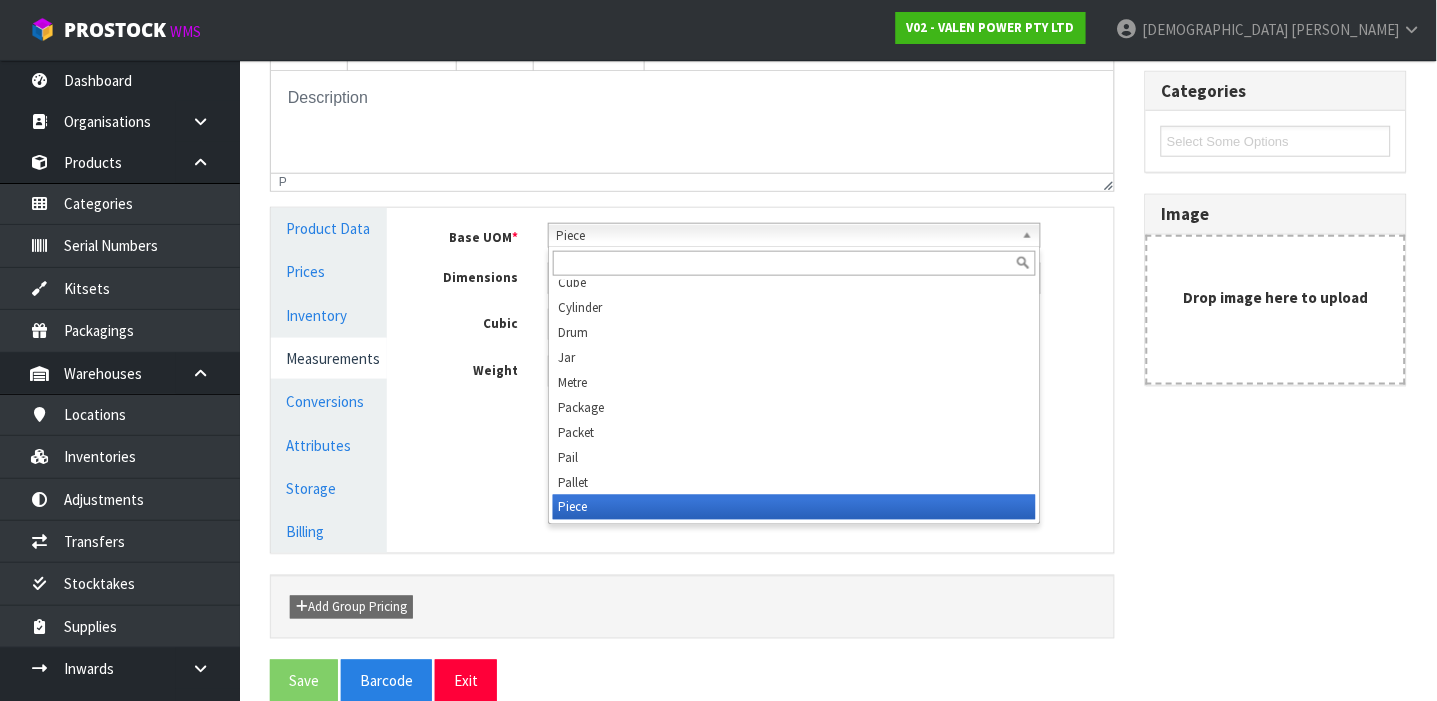 click on "Piece" at bounding box center [785, 236] 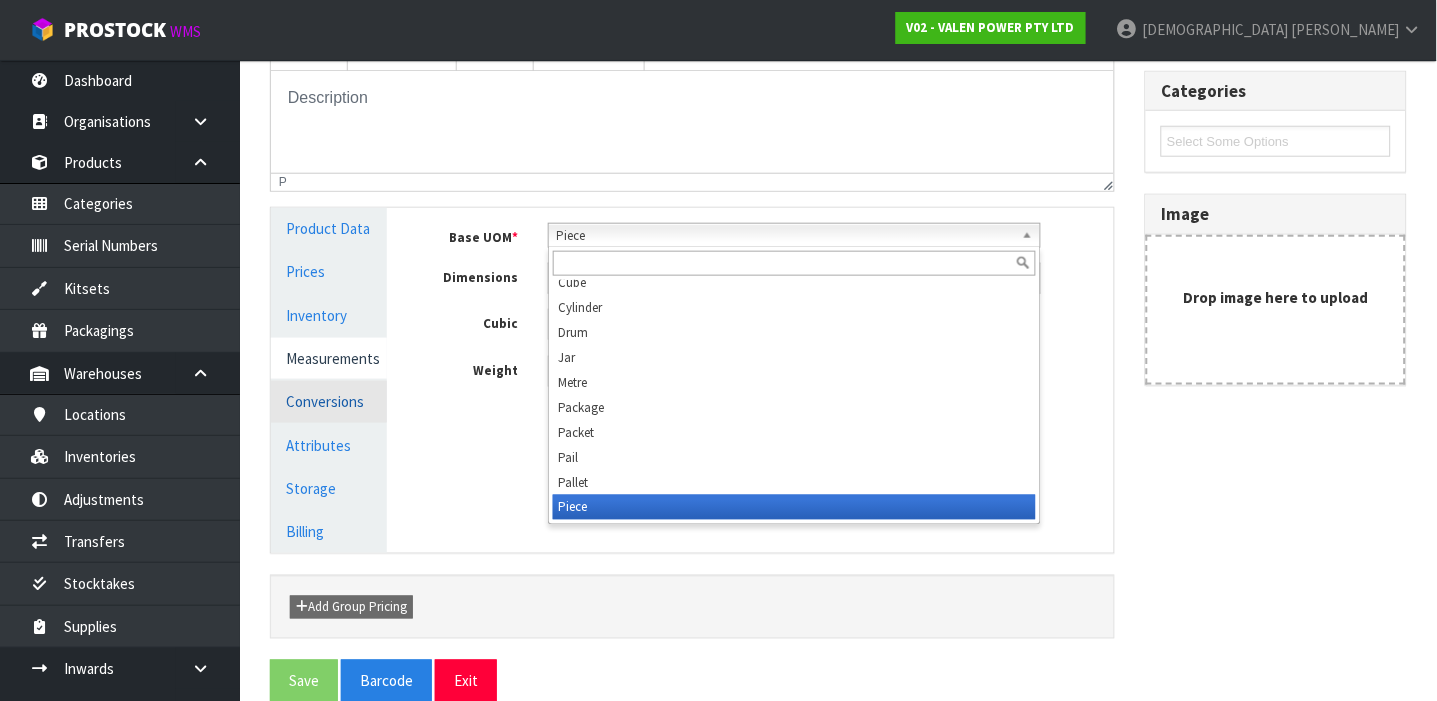 click on "Conversions" at bounding box center [329, 401] 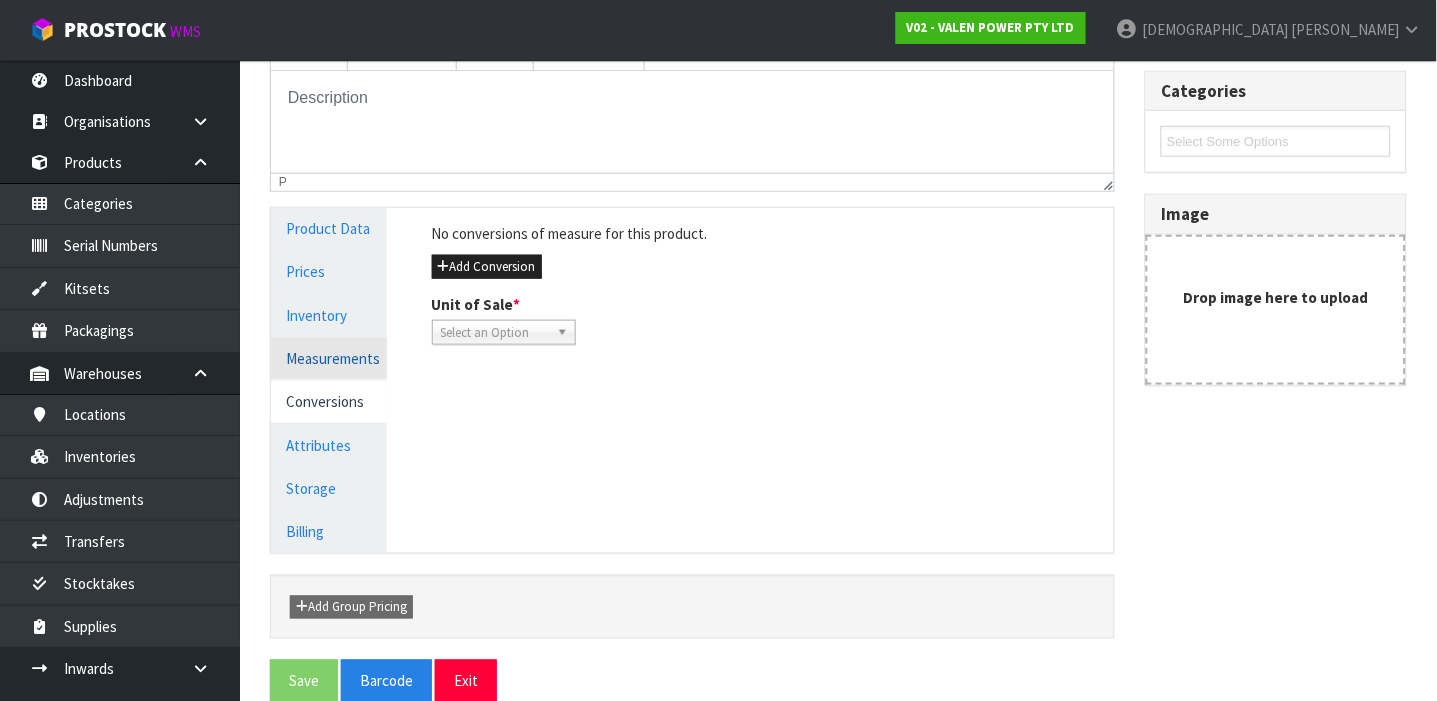 click on "Measurements" at bounding box center [329, 358] 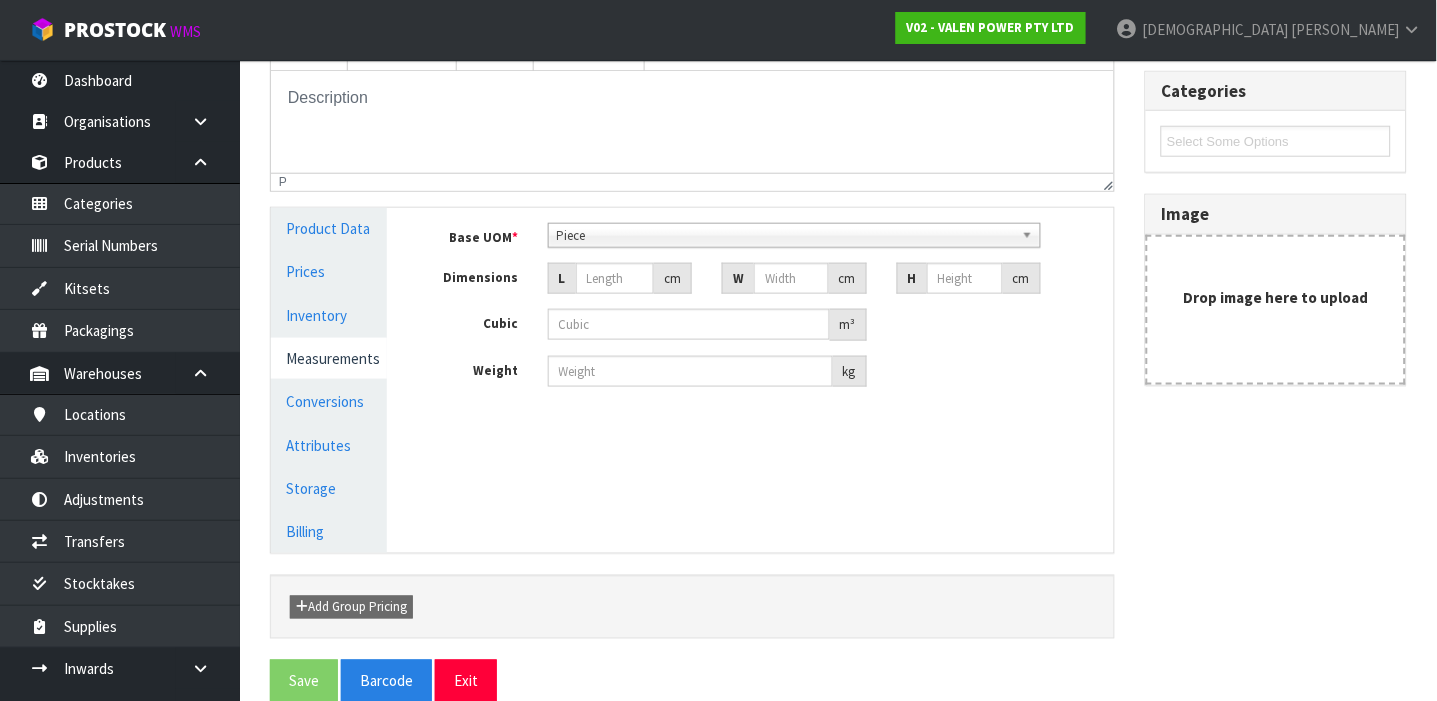click on "Base UOM  *
Bag Bar Basket Bin Bottle Box Bundle Cabinet Cage Carton Case Coil Cradle Crate Cube Cylinder Drum Jar Metre Package Packet Pail Pallet Piece Reel Rod Roll Sack Sheet Sub-carton Tube Unit
Piece
Bag Bar Basket Bin Bottle Box Bundle Cabinet Cage Carton Case Coil Cradle Crate Cube Cylinder Drum Jar Metre Package Packet Pail Pallet Piece Reel Rod Roll Sack Sheet Sub-carton Tube Unit
Dimensions
L
cm
W
cm
H
cm
Cubic
m³
Weight
kg" at bounding box center [766, 313] 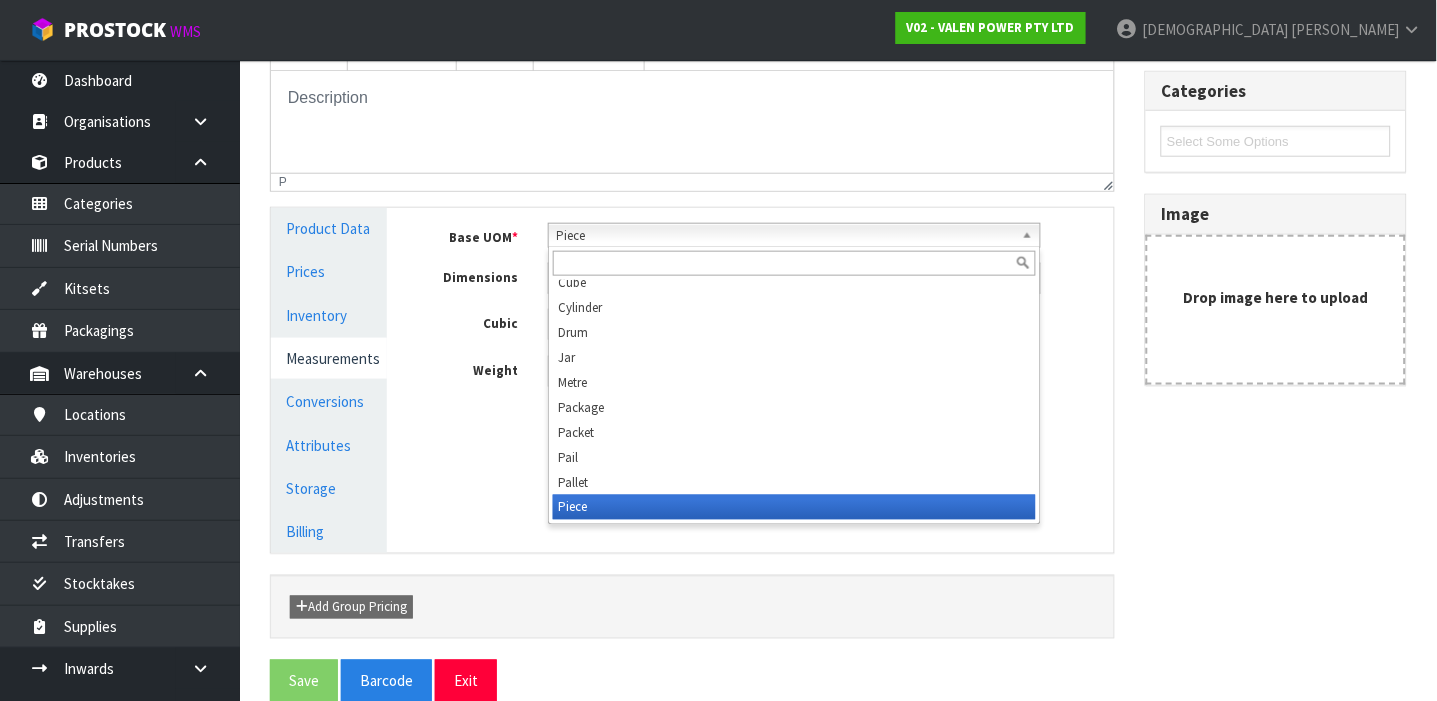 click on "Piece" at bounding box center (785, 236) 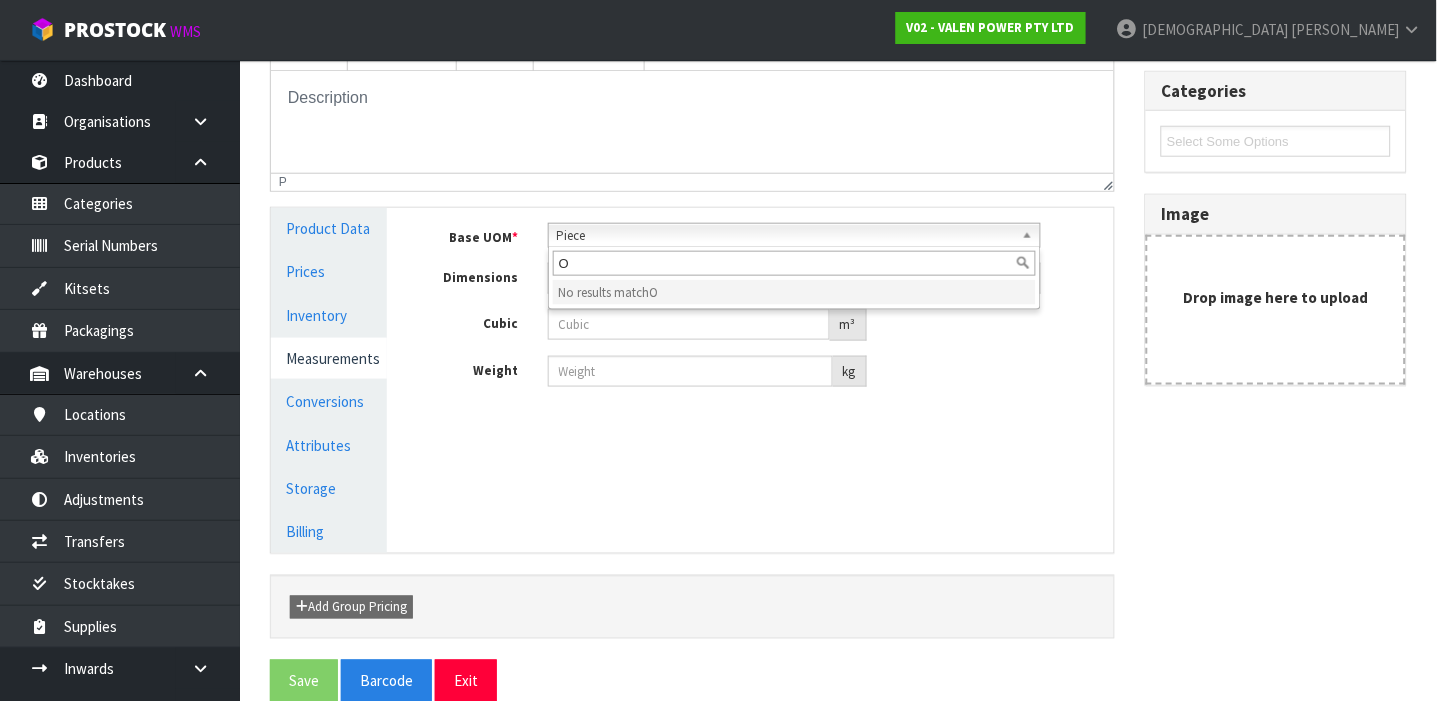 scroll, scrollTop: 0, scrollLeft: 0, axis: both 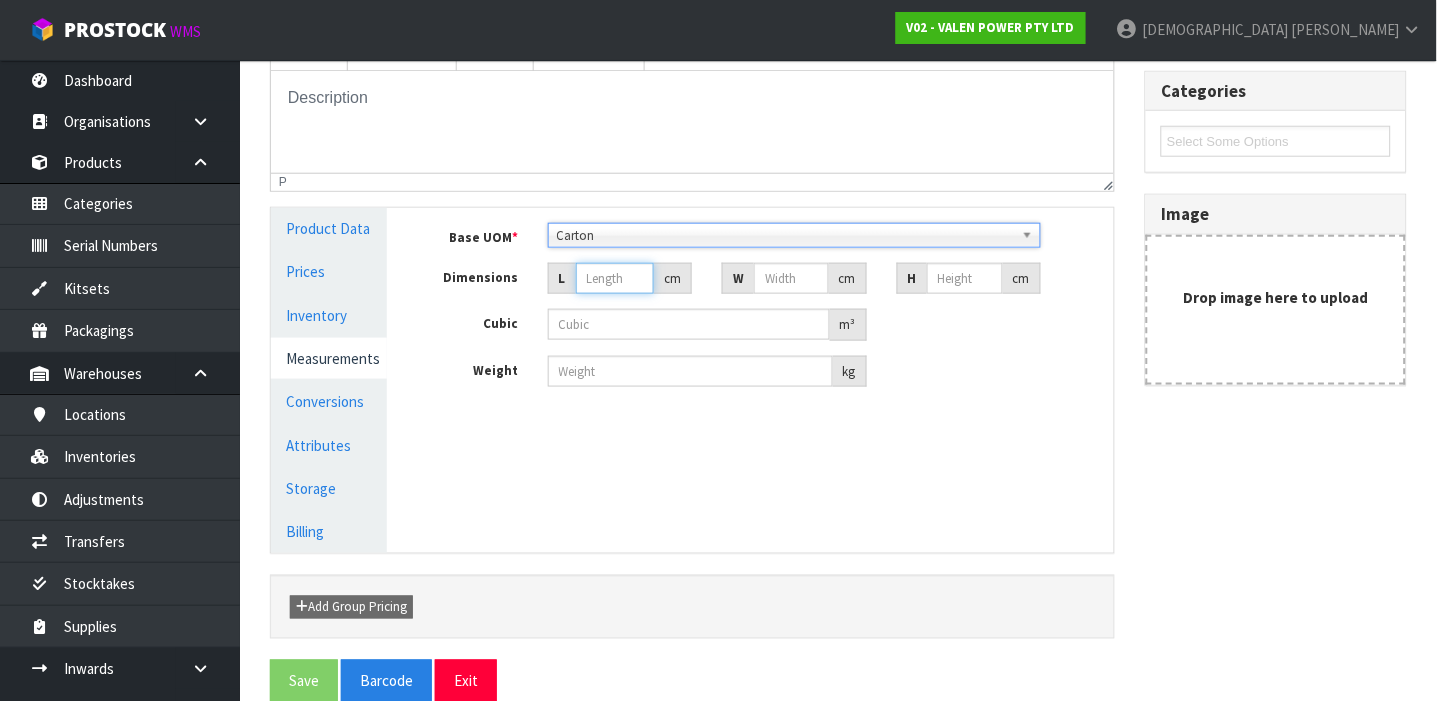 click at bounding box center [615, 278] 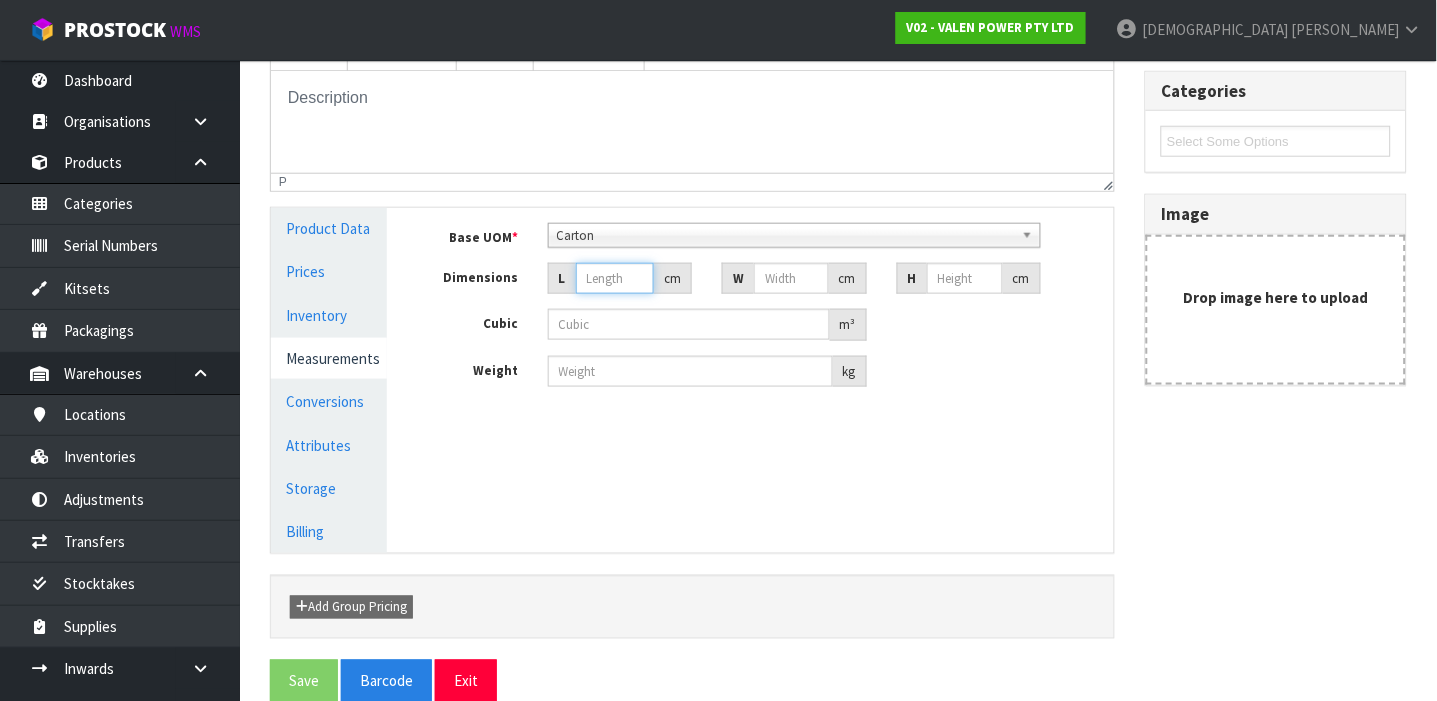 type on "5" 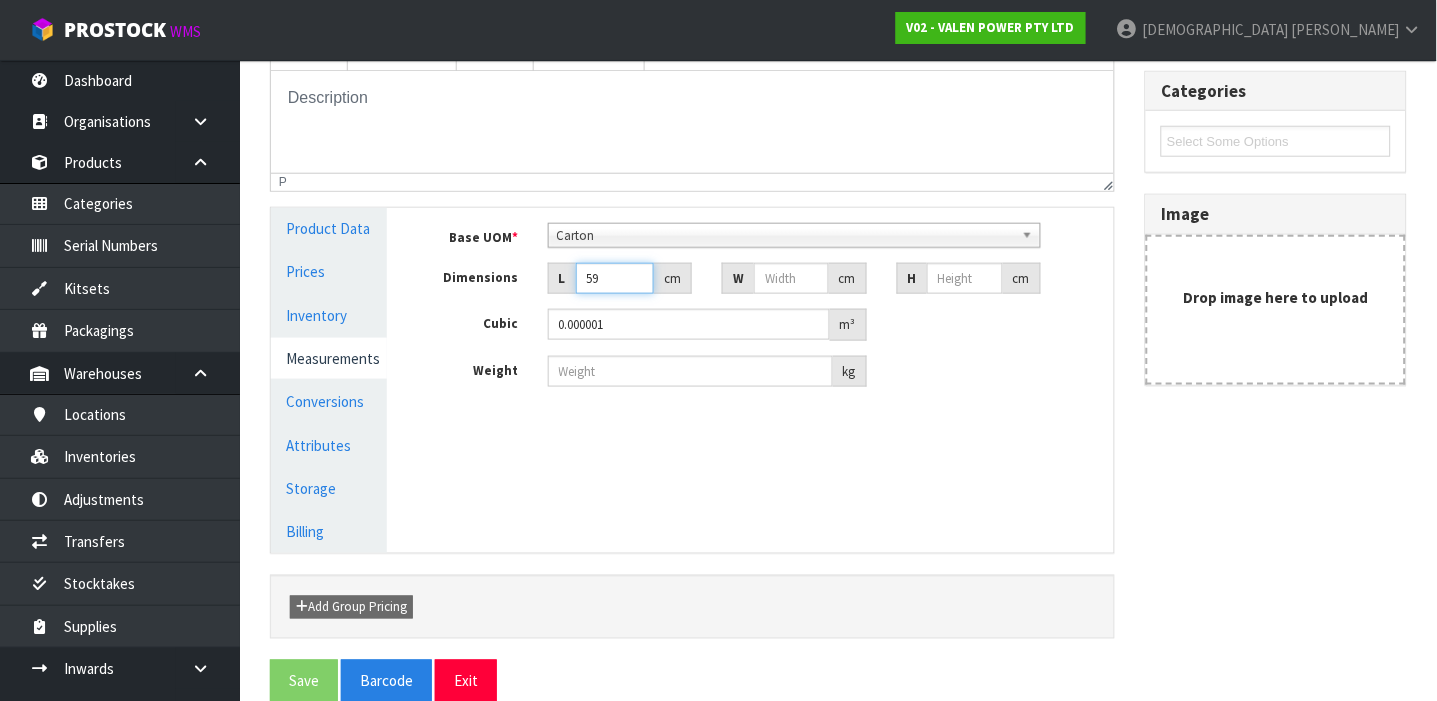 type on "59" 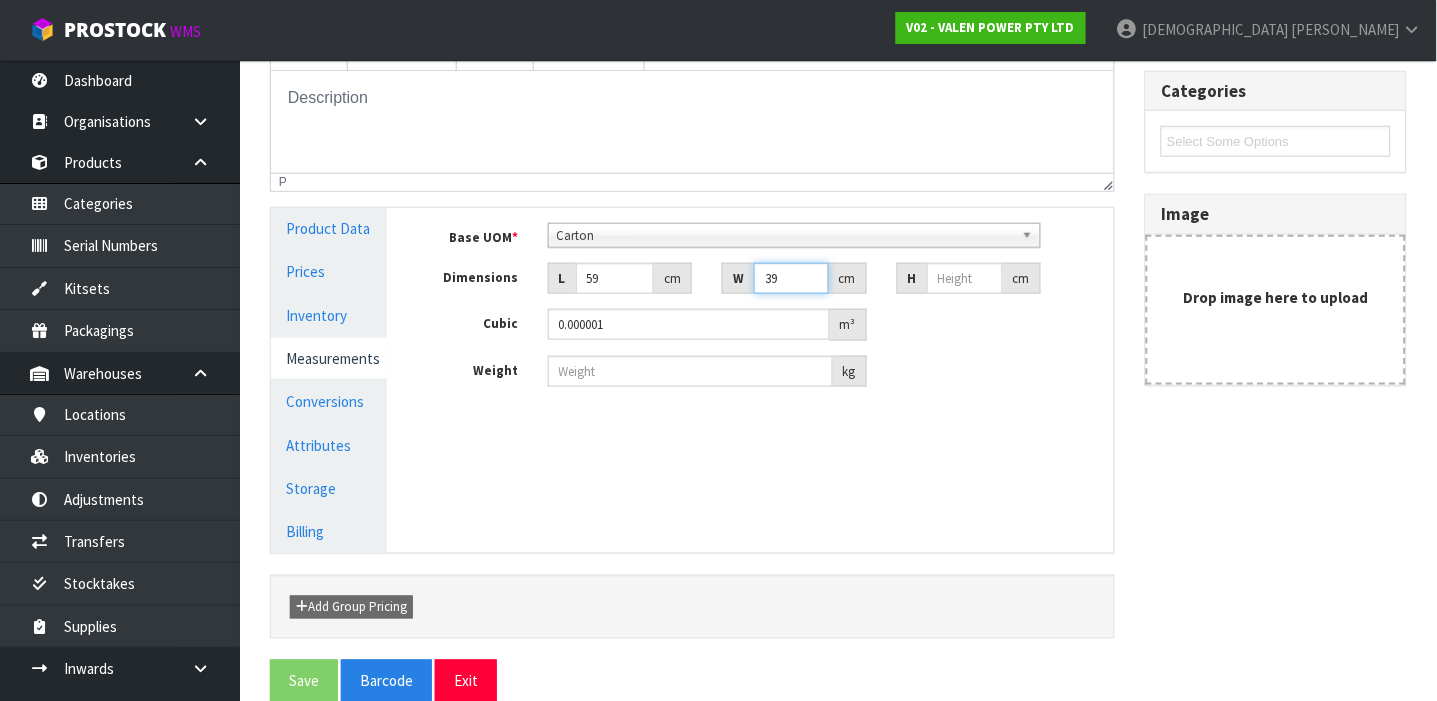 type on "39" 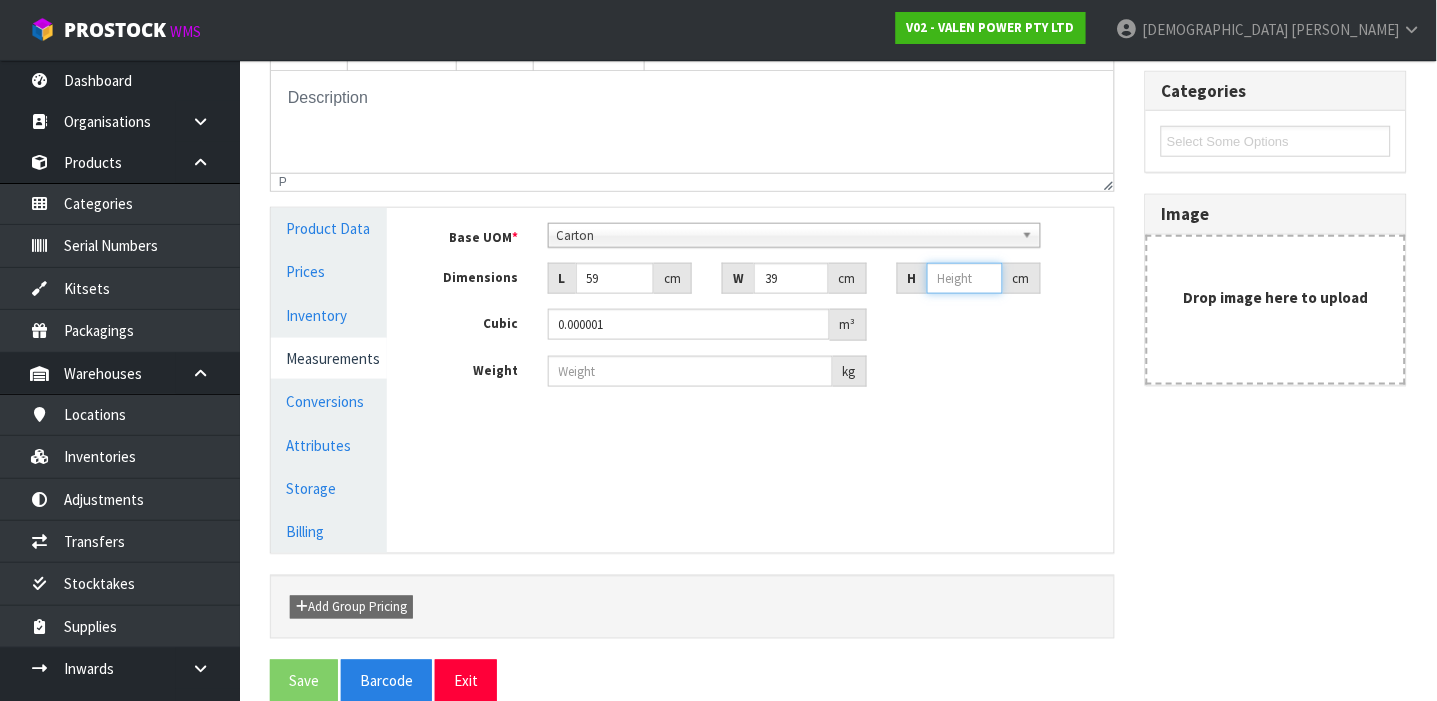 type on "1" 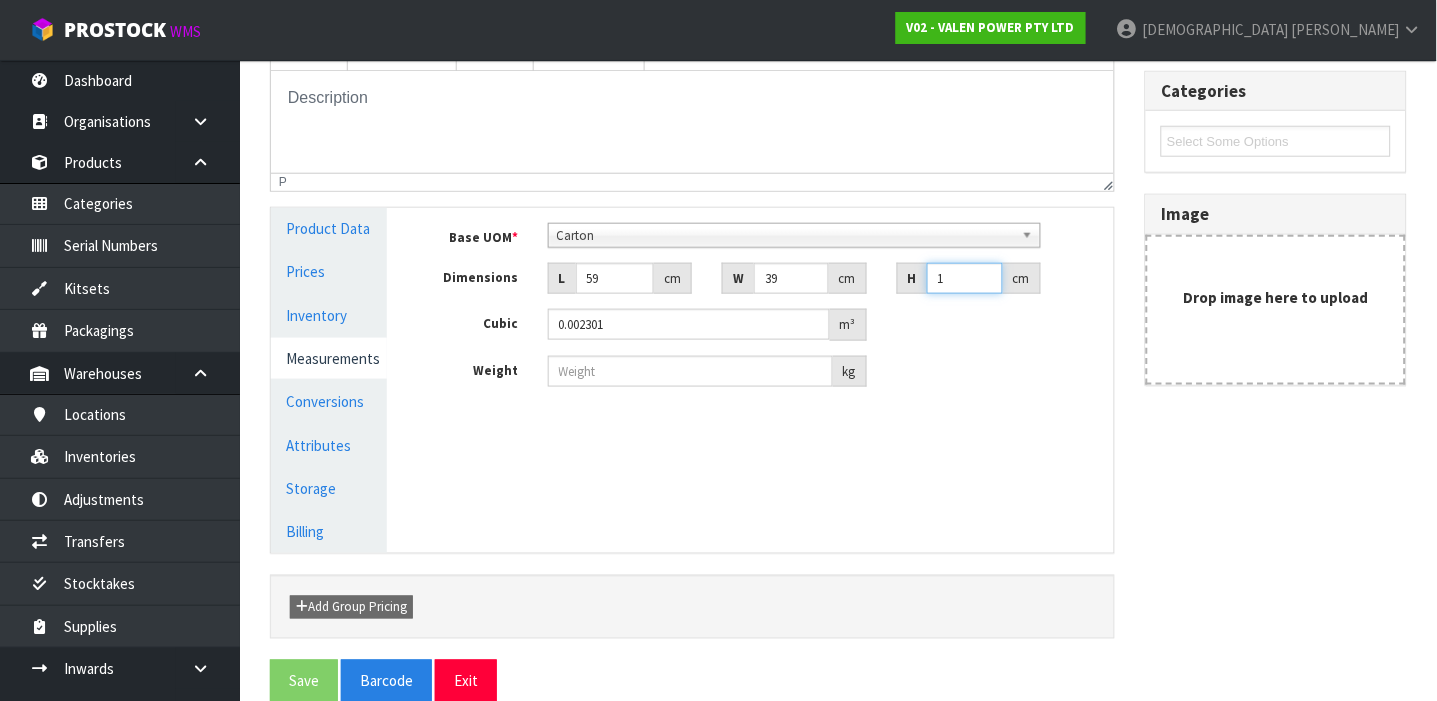 type on "19" 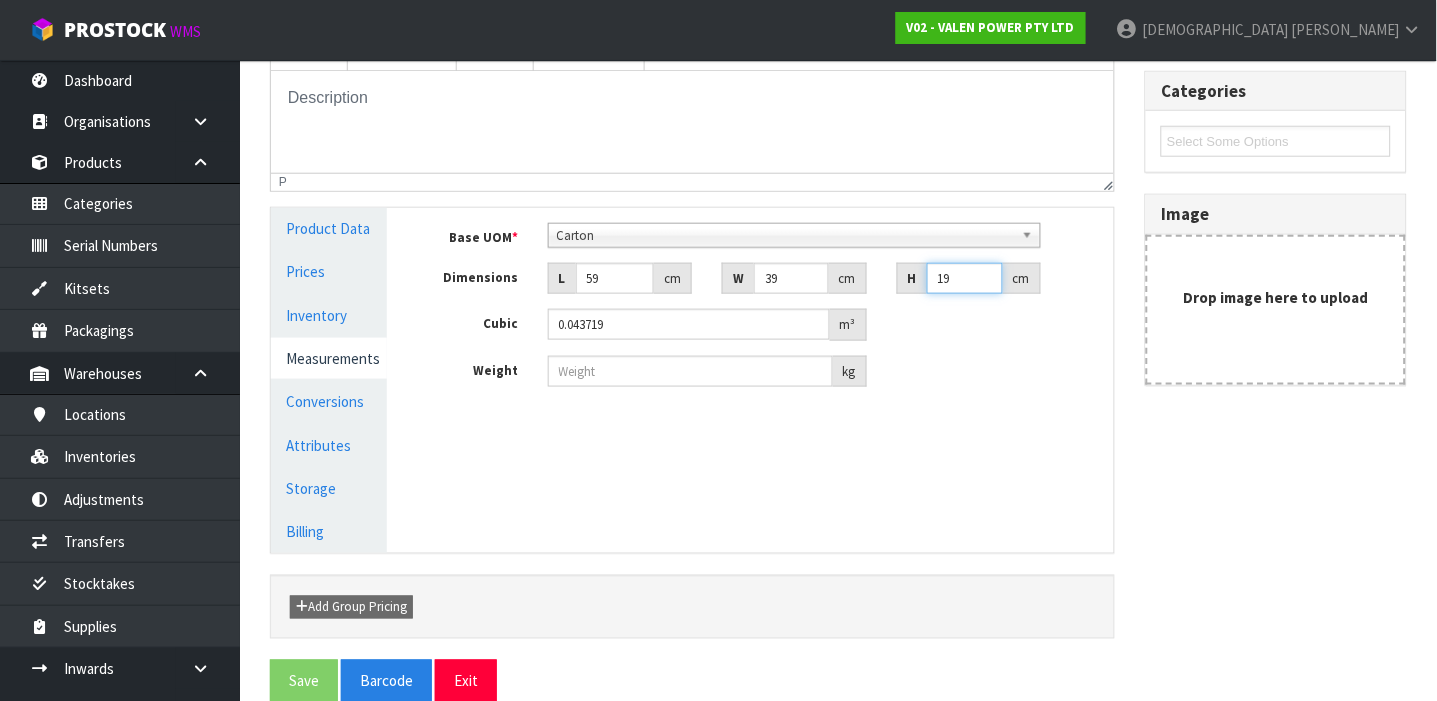 type on "19" 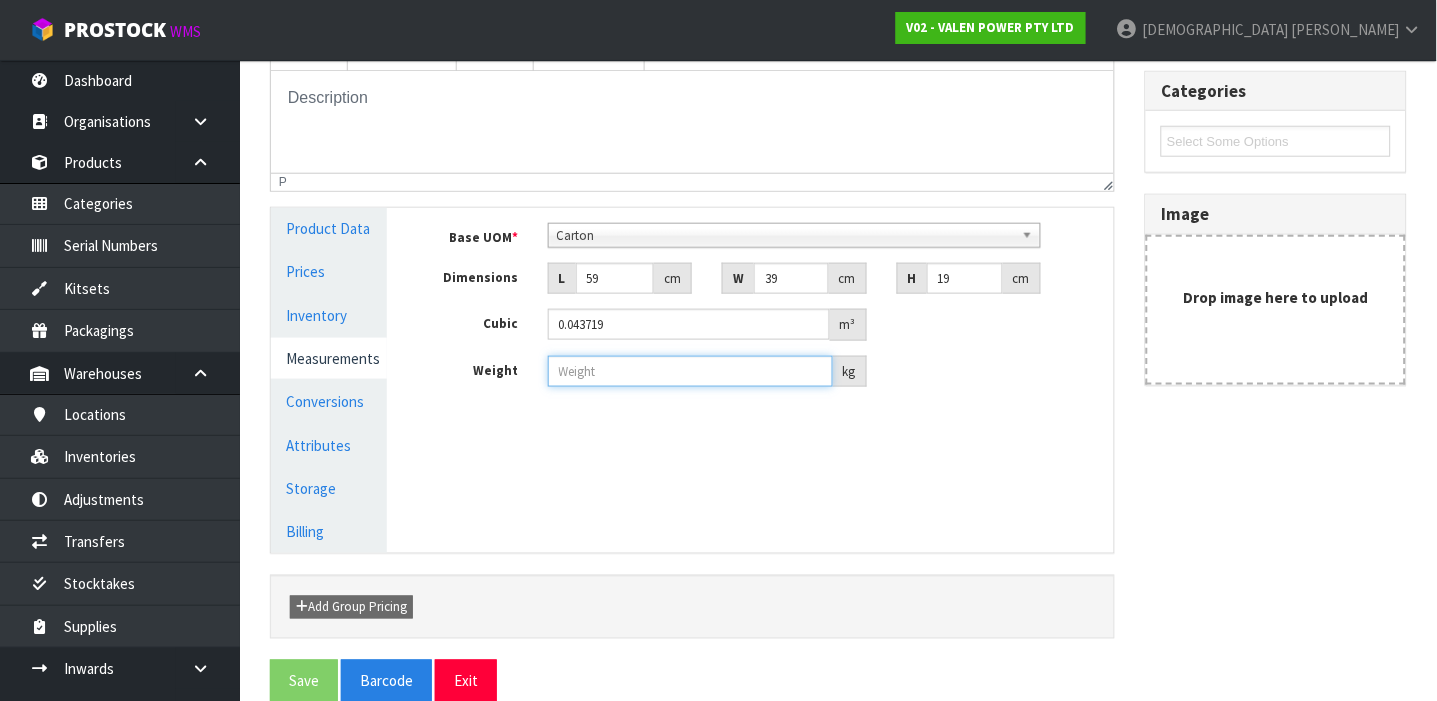 click at bounding box center [690, 371] 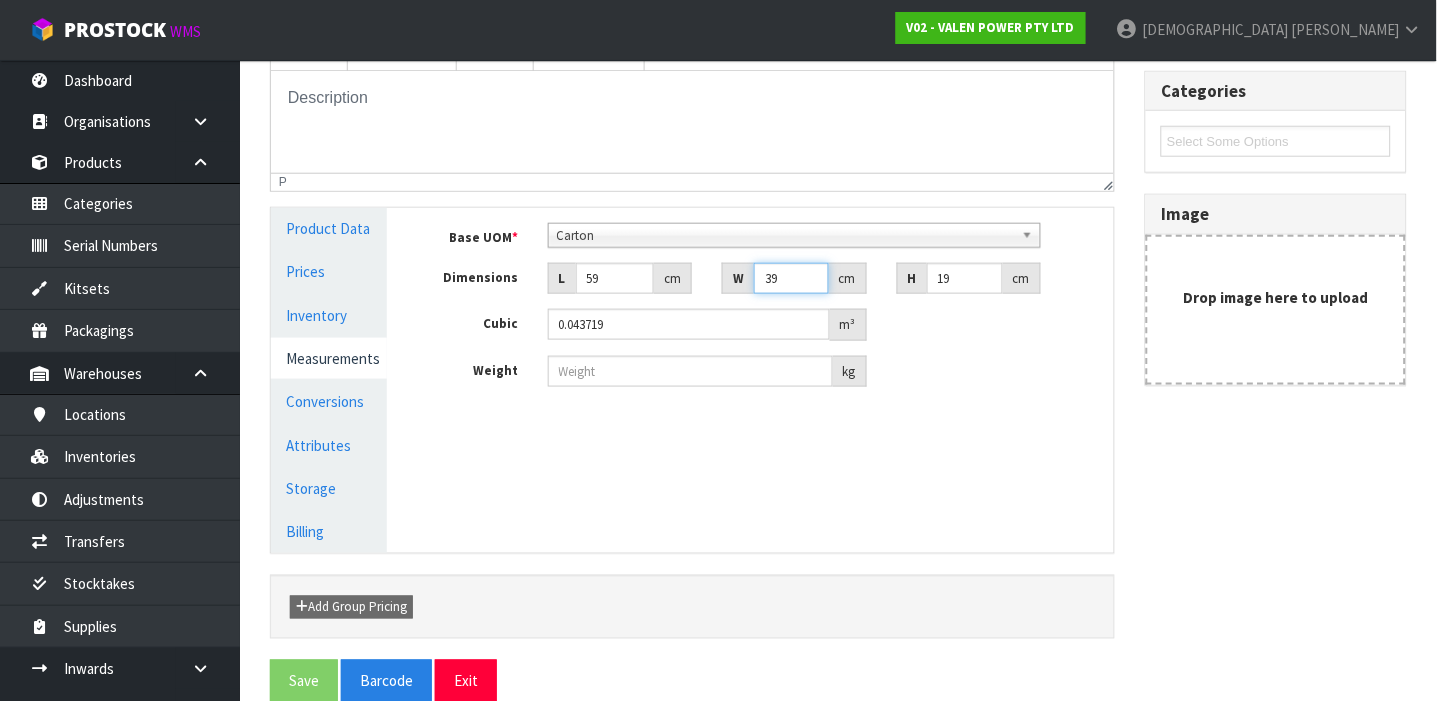 click on "39" at bounding box center [791, 278] 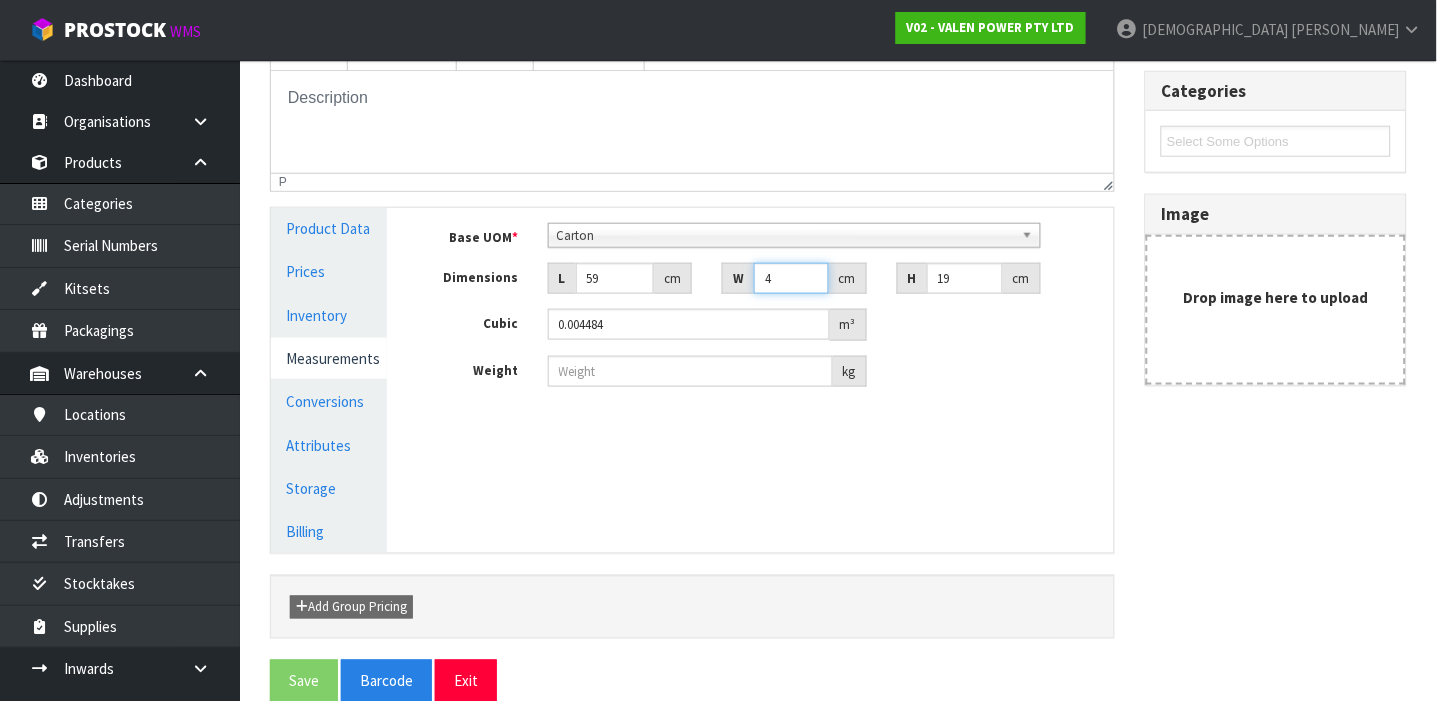 type on "40" 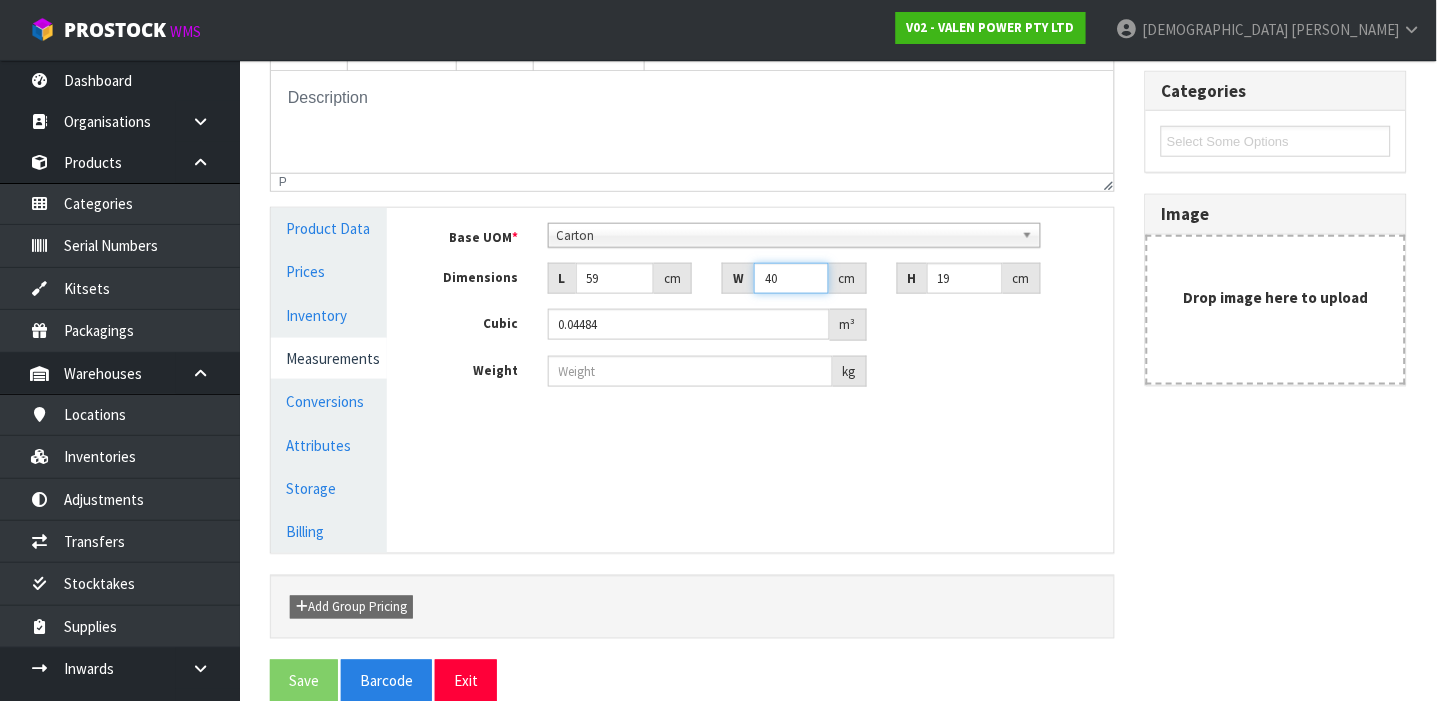 type on "40" 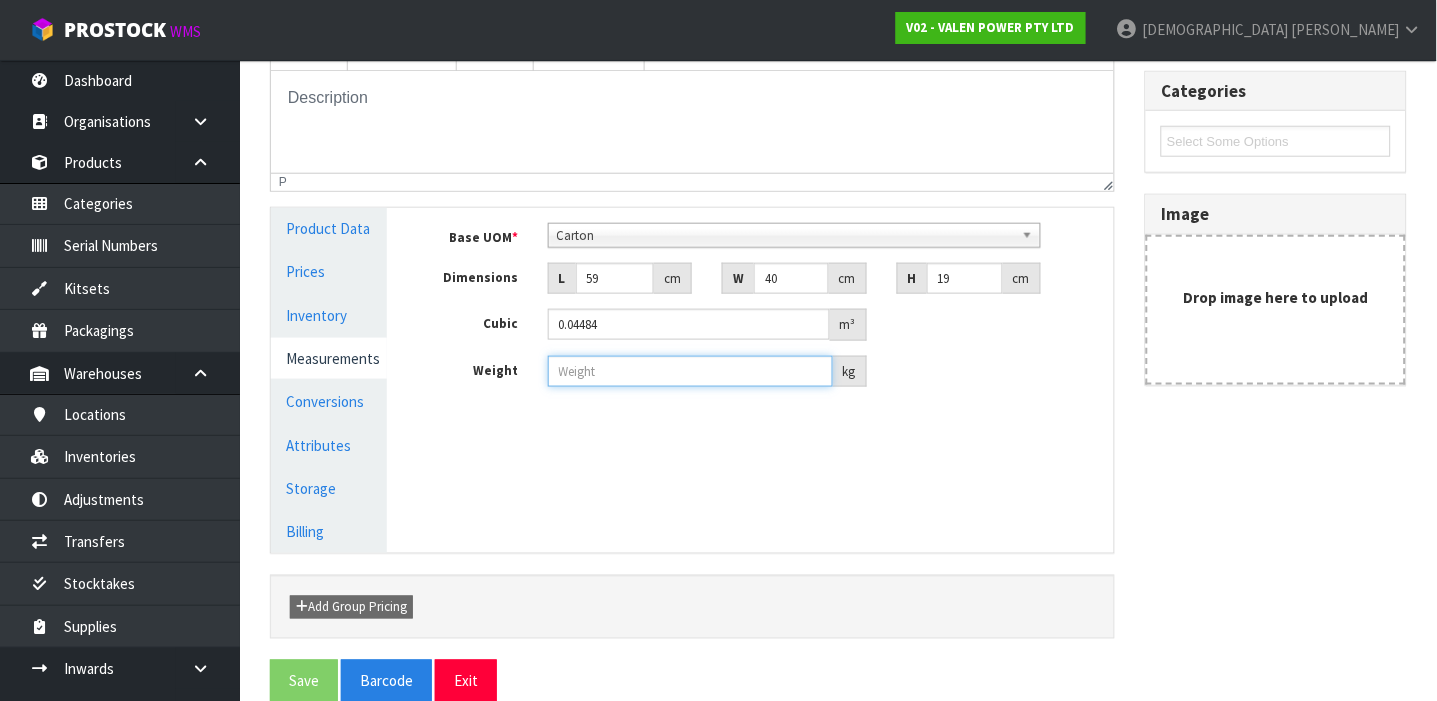 click at bounding box center (690, 371) 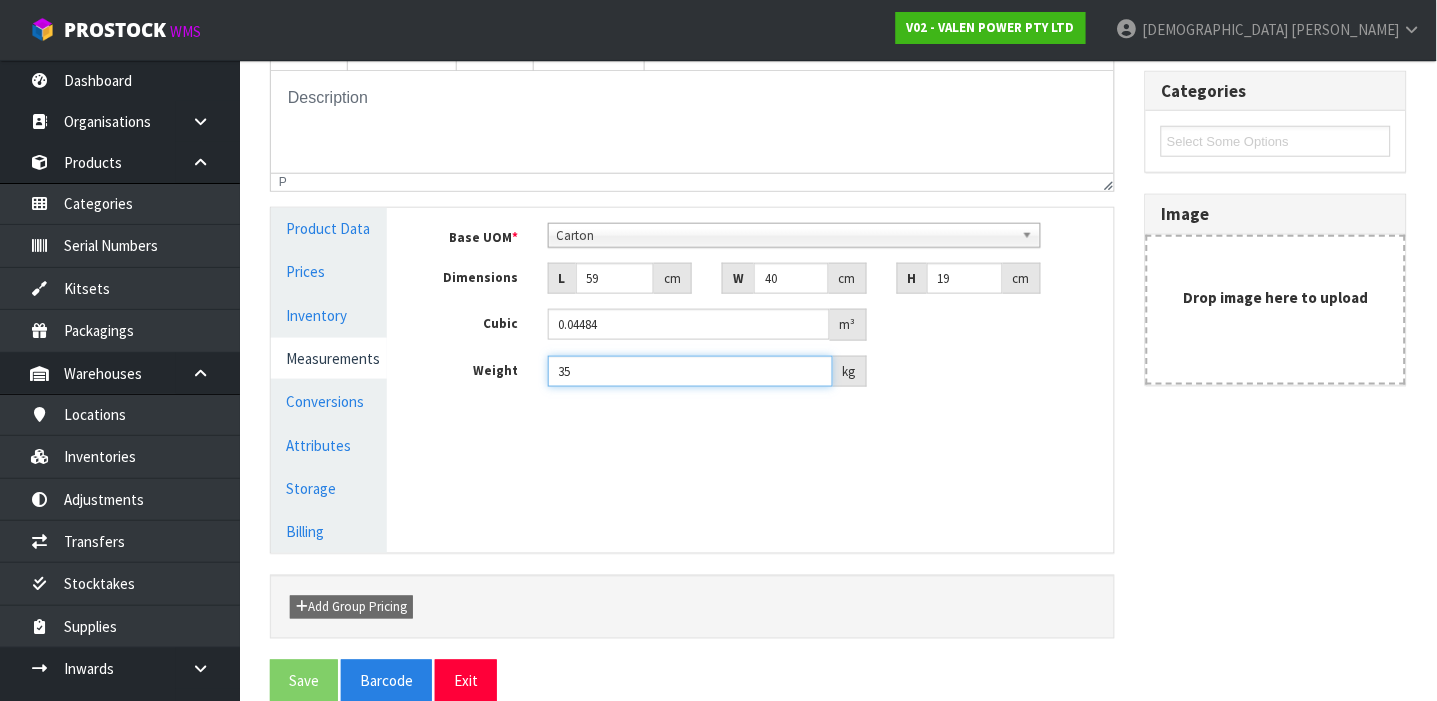 scroll, scrollTop: 358, scrollLeft: 0, axis: vertical 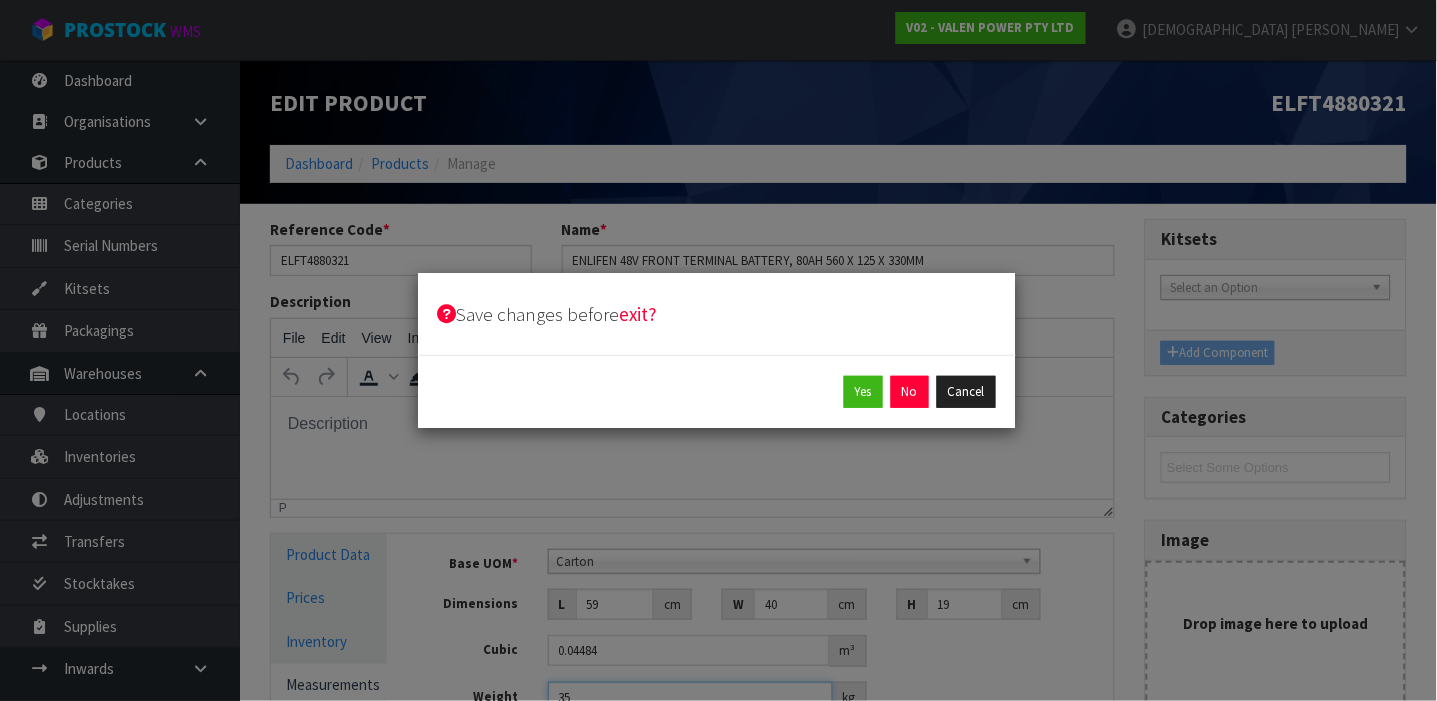 type on "35" 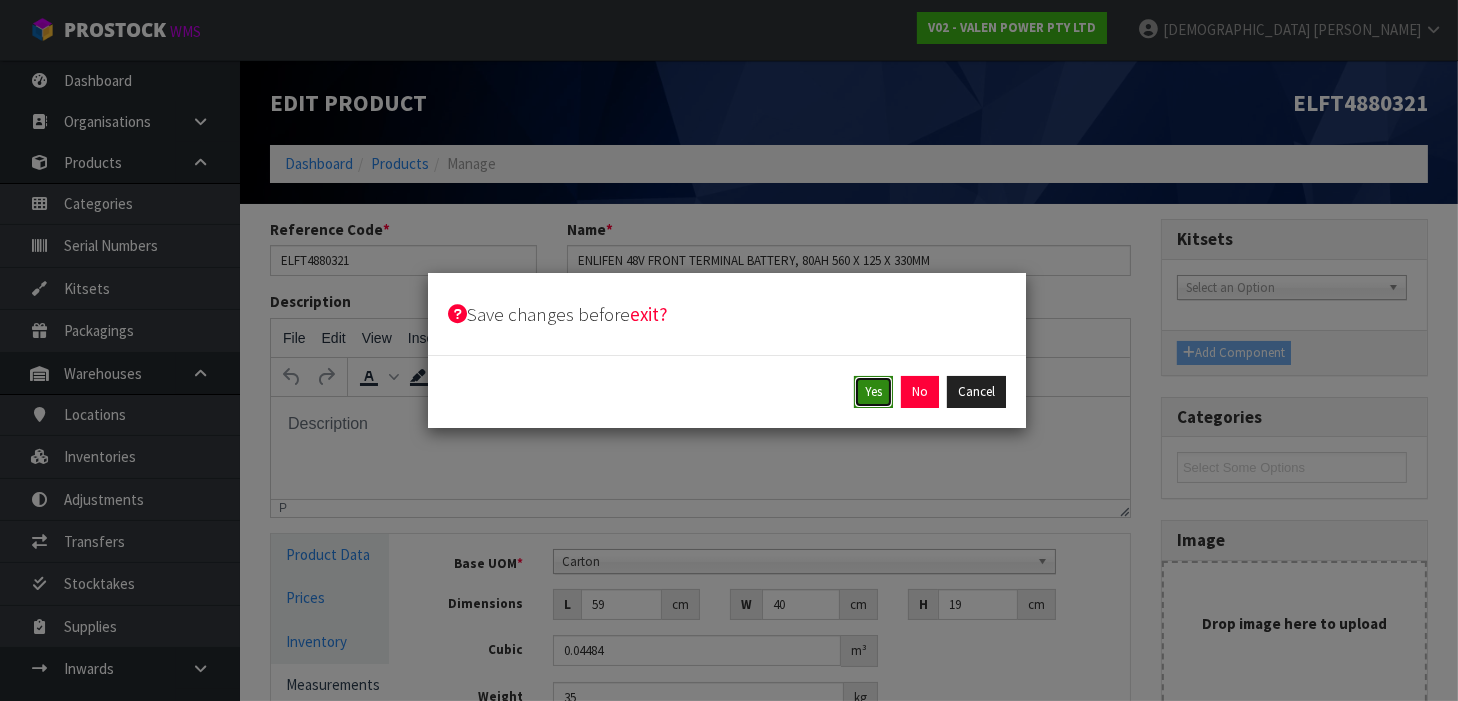 click on "Yes" at bounding box center [873, 392] 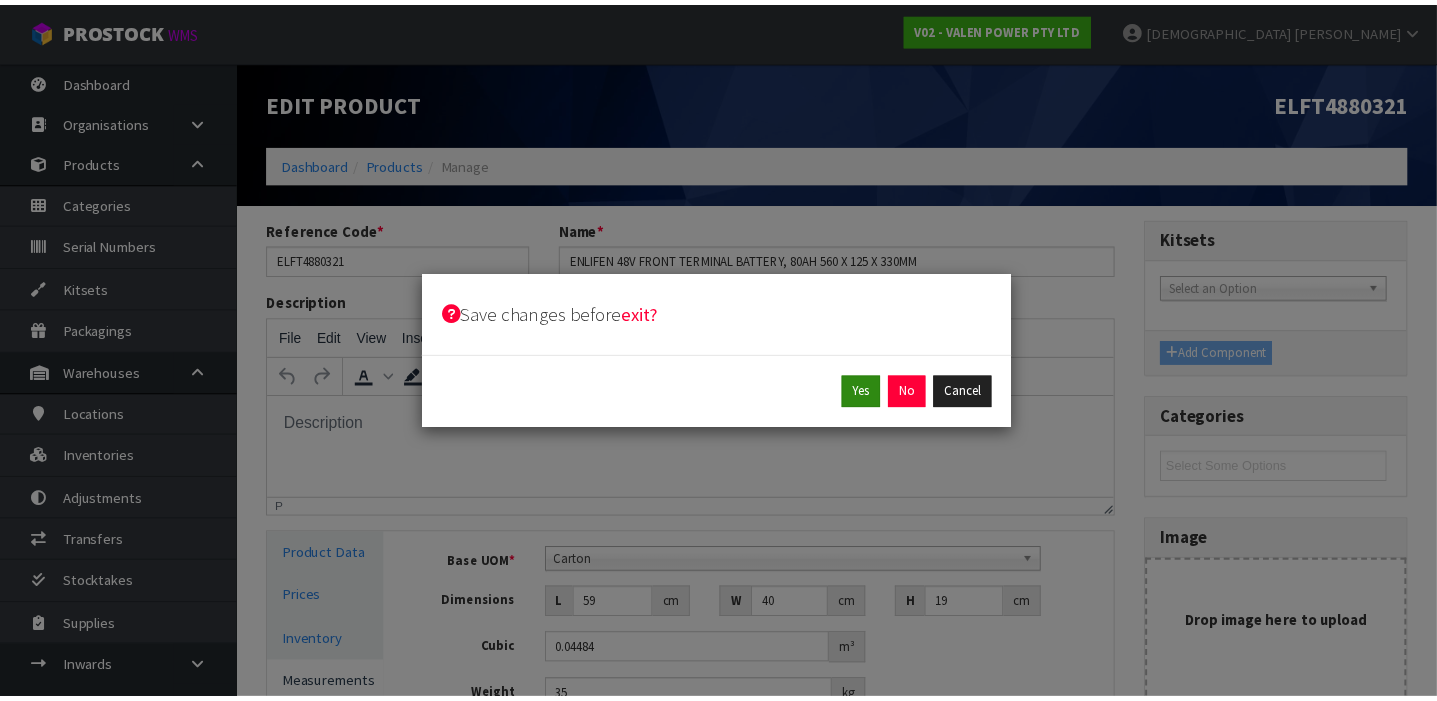 scroll, scrollTop: 11, scrollLeft: 0, axis: vertical 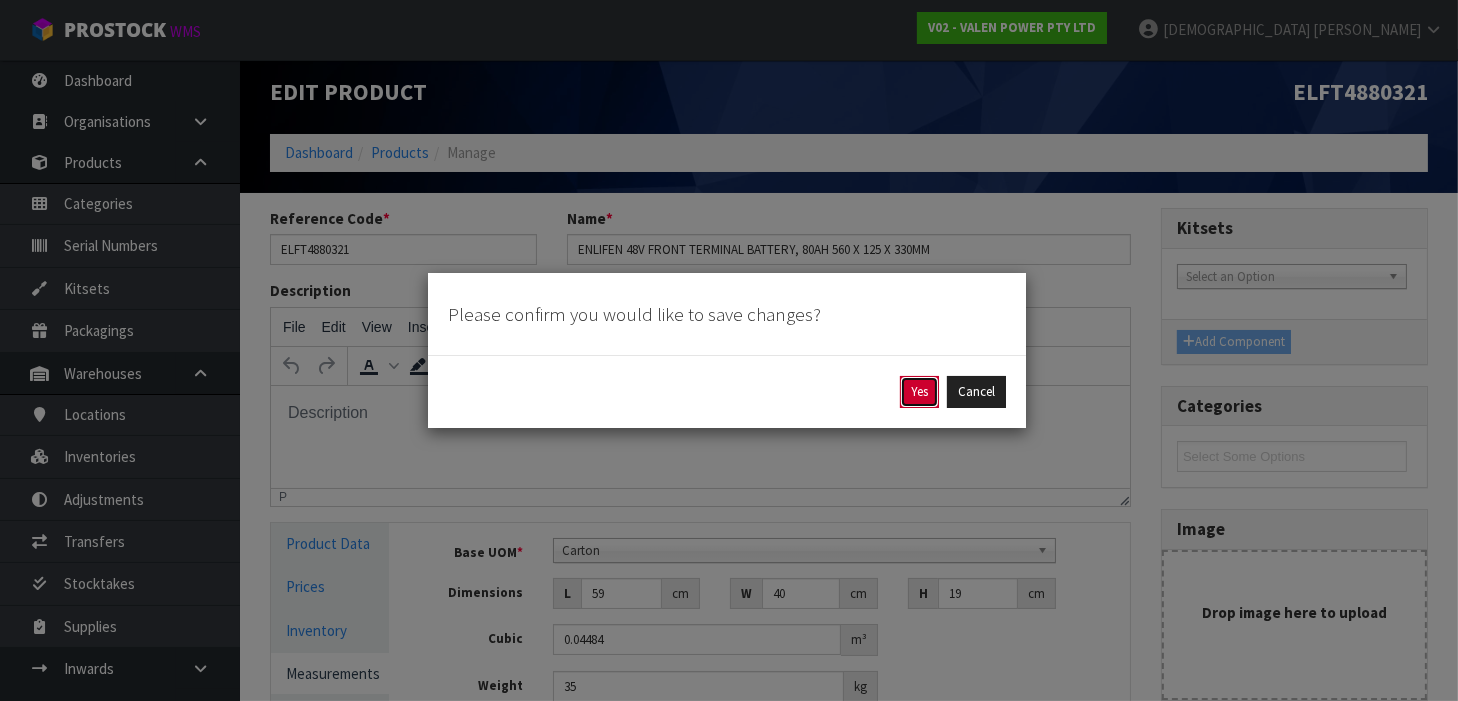 click on "Yes" at bounding box center (919, 392) 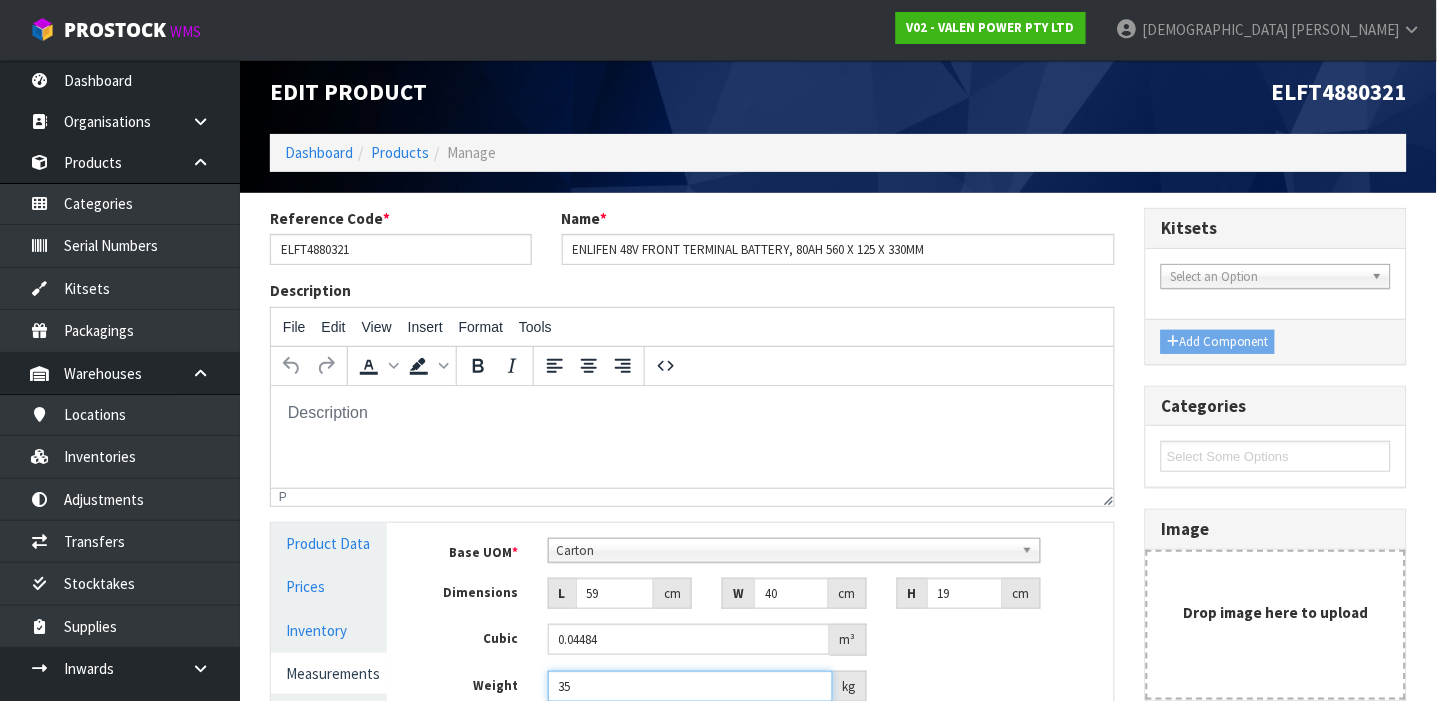 scroll, scrollTop: 0, scrollLeft: 0, axis: both 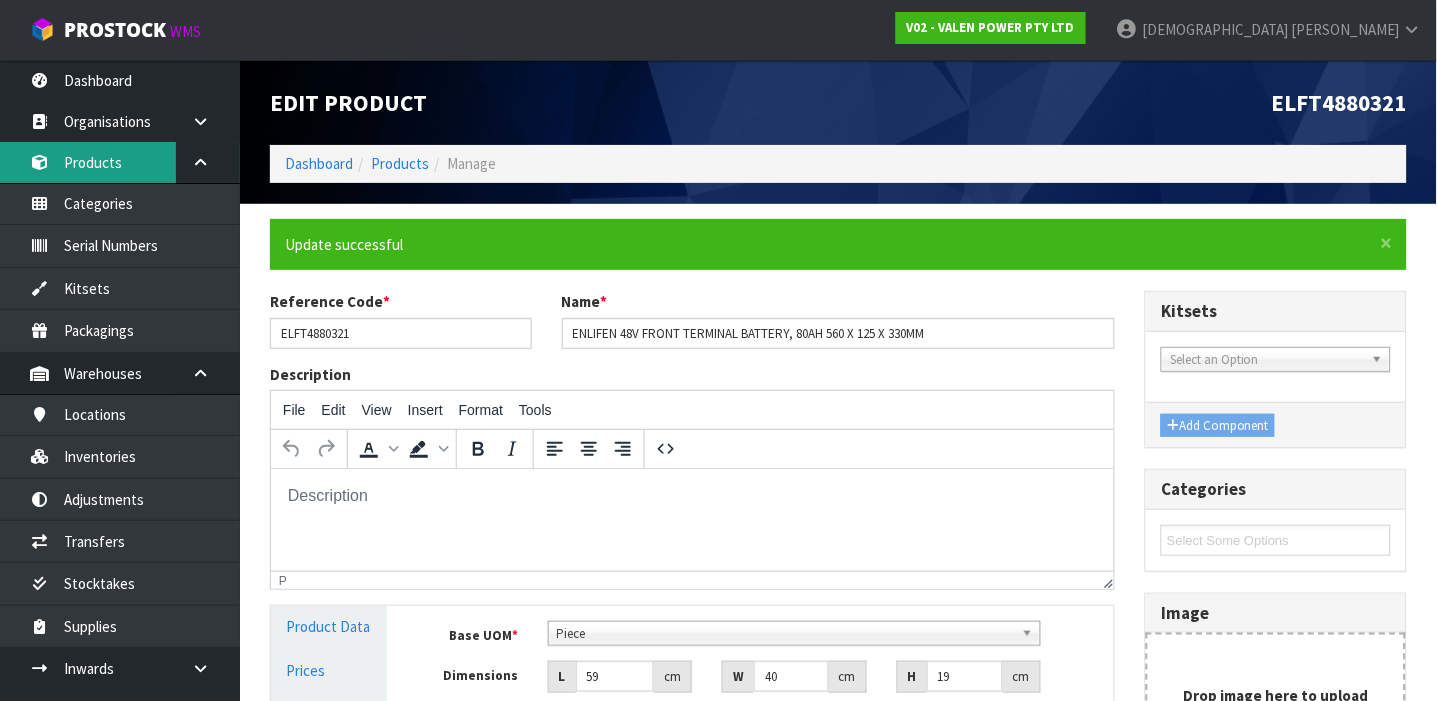 click on "Products" at bounding box center [120, 162] 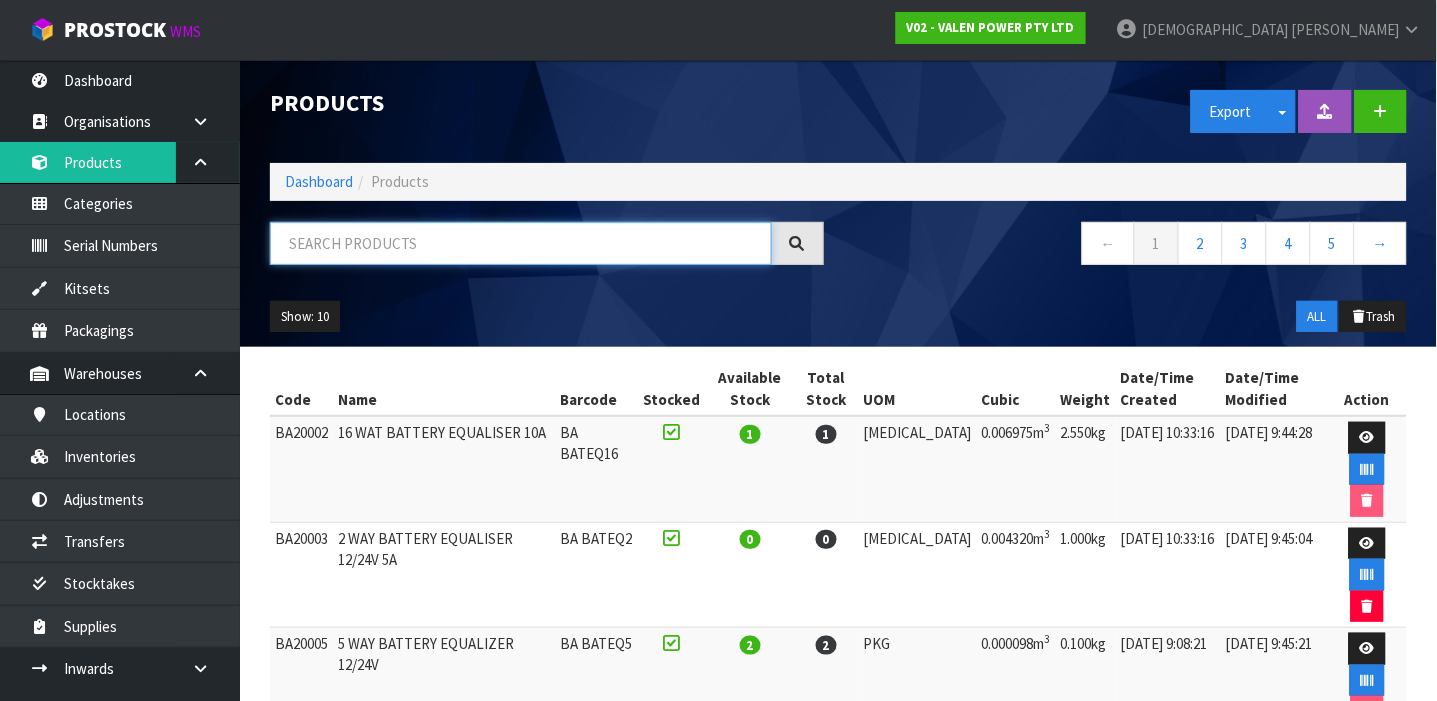 click at bounding box center (521, 243) 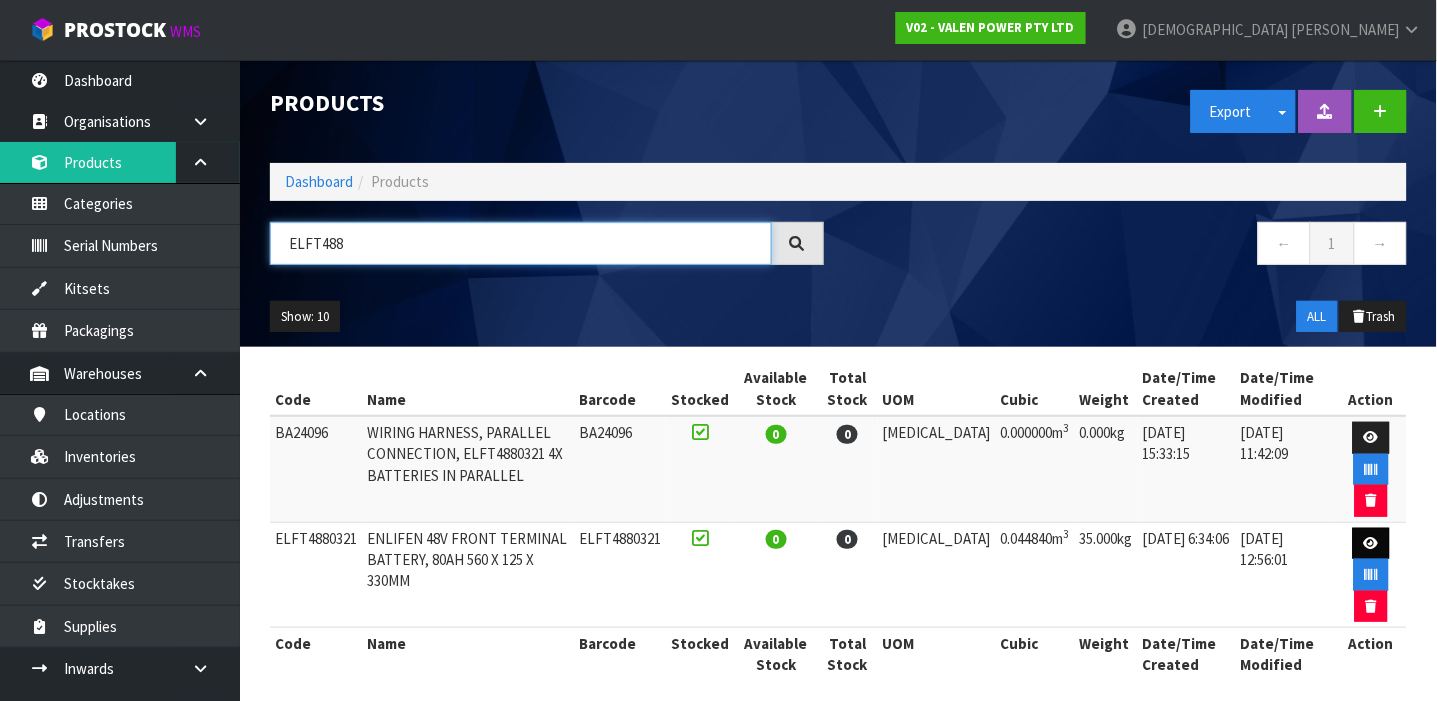 type on "ELFT488" 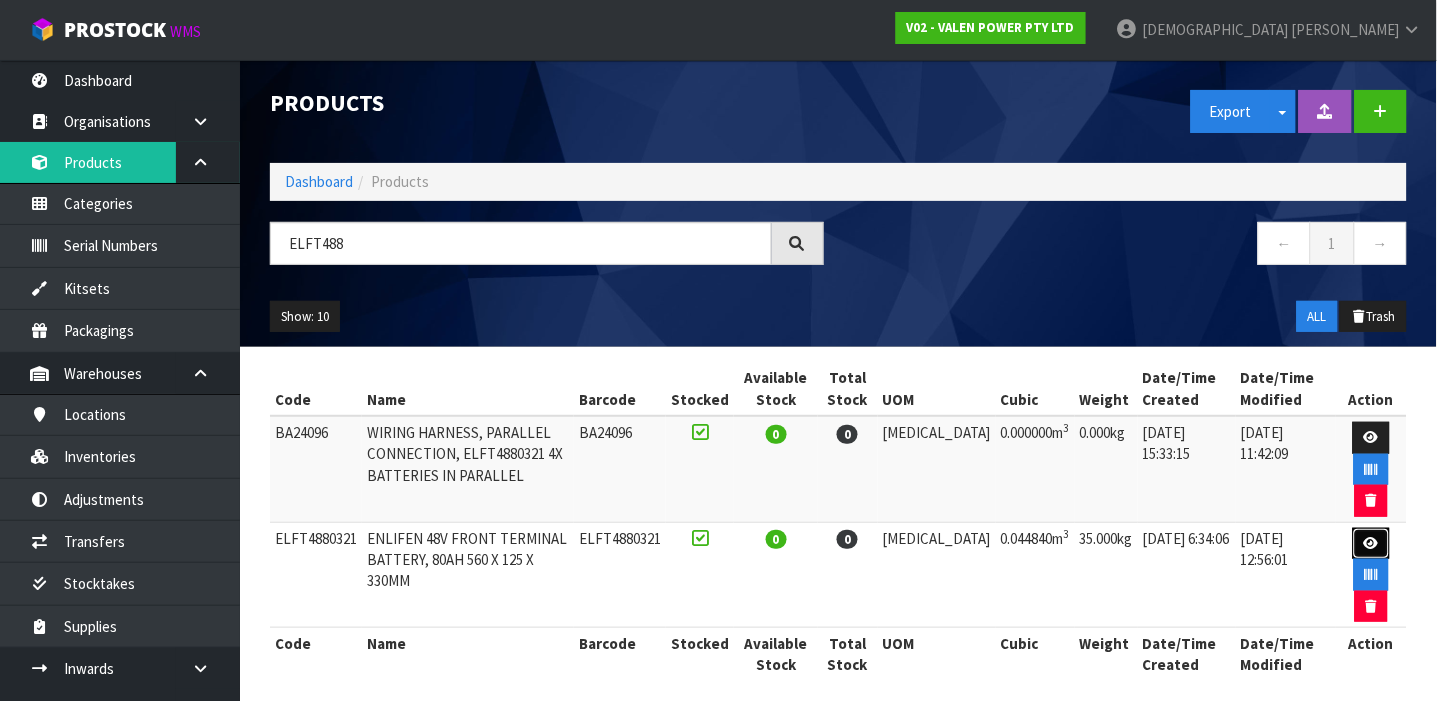click at bounding box center [1371, 543] 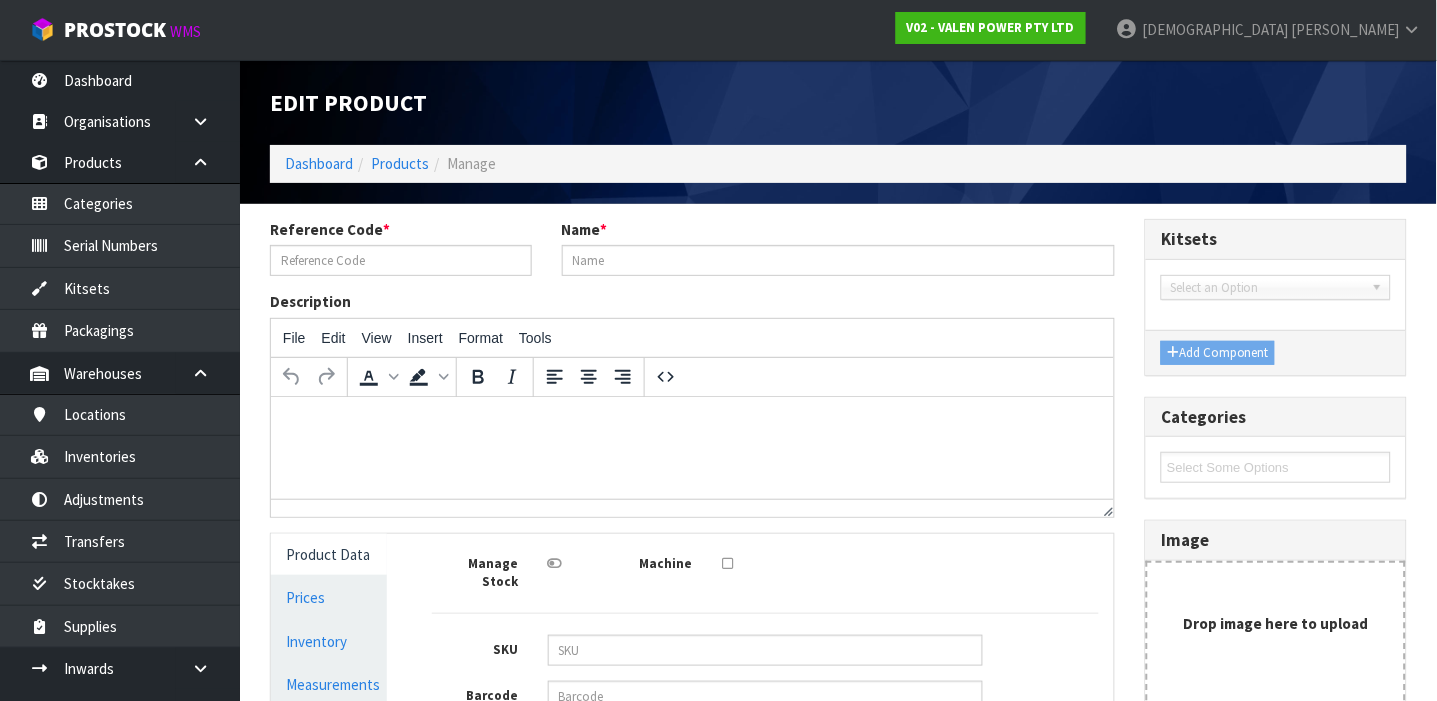 type on "ELFT4880321" 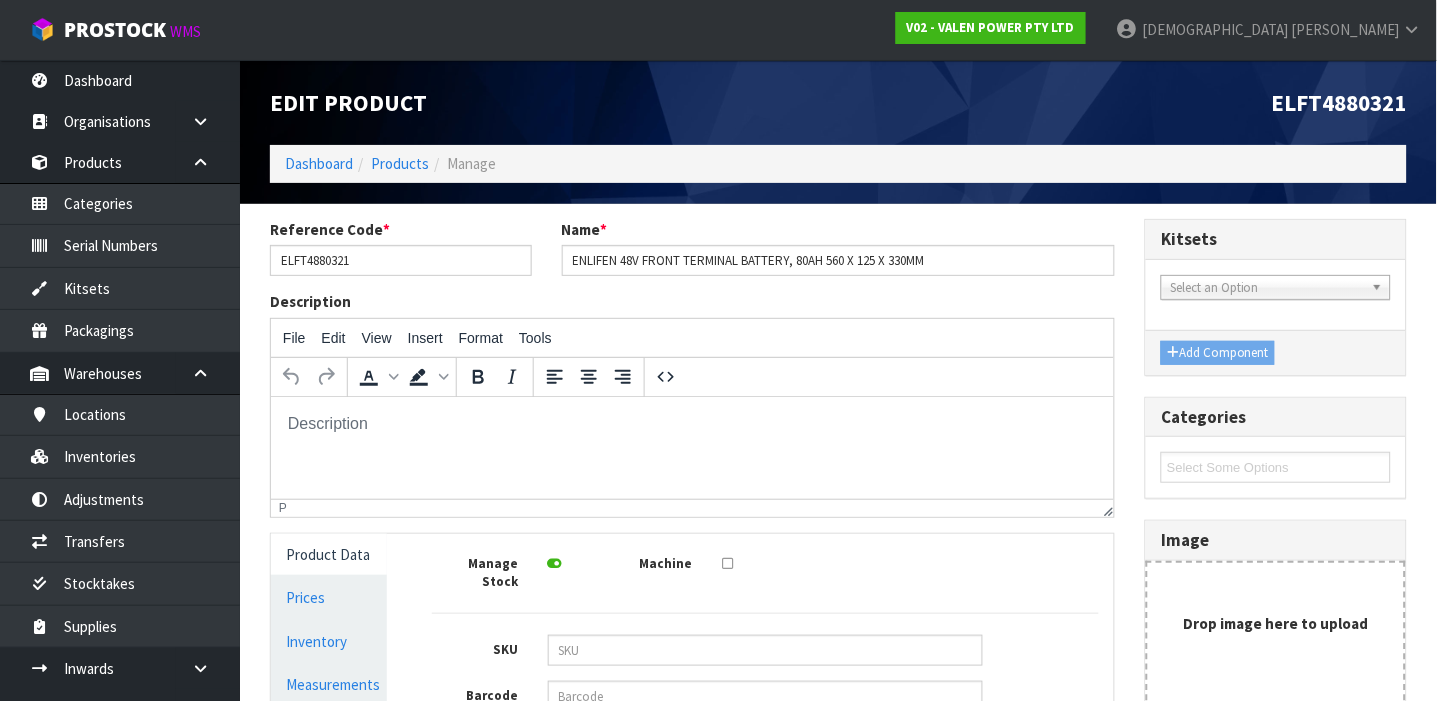 scroll, scrollTop: 0, scrollLeft: 0, axis: both 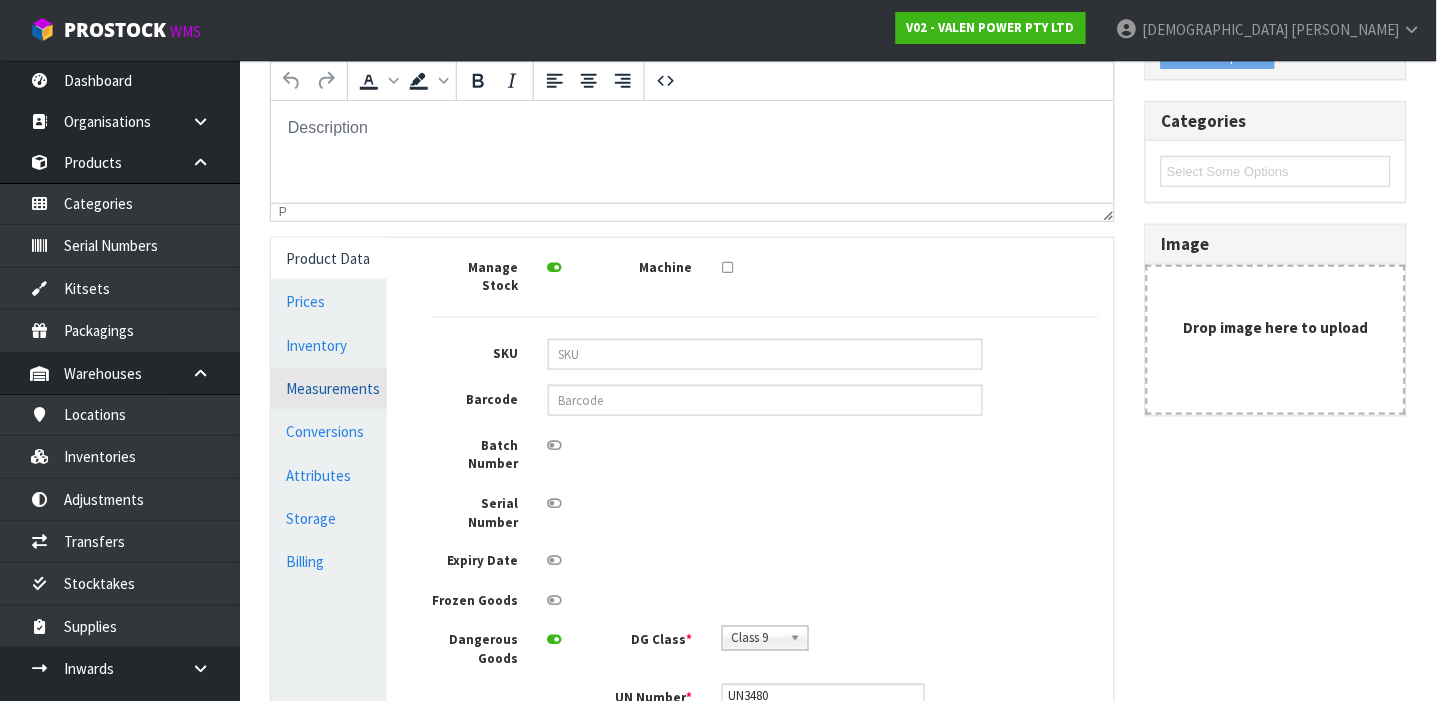 click on "Measurements" at bounding box center (329, 388) 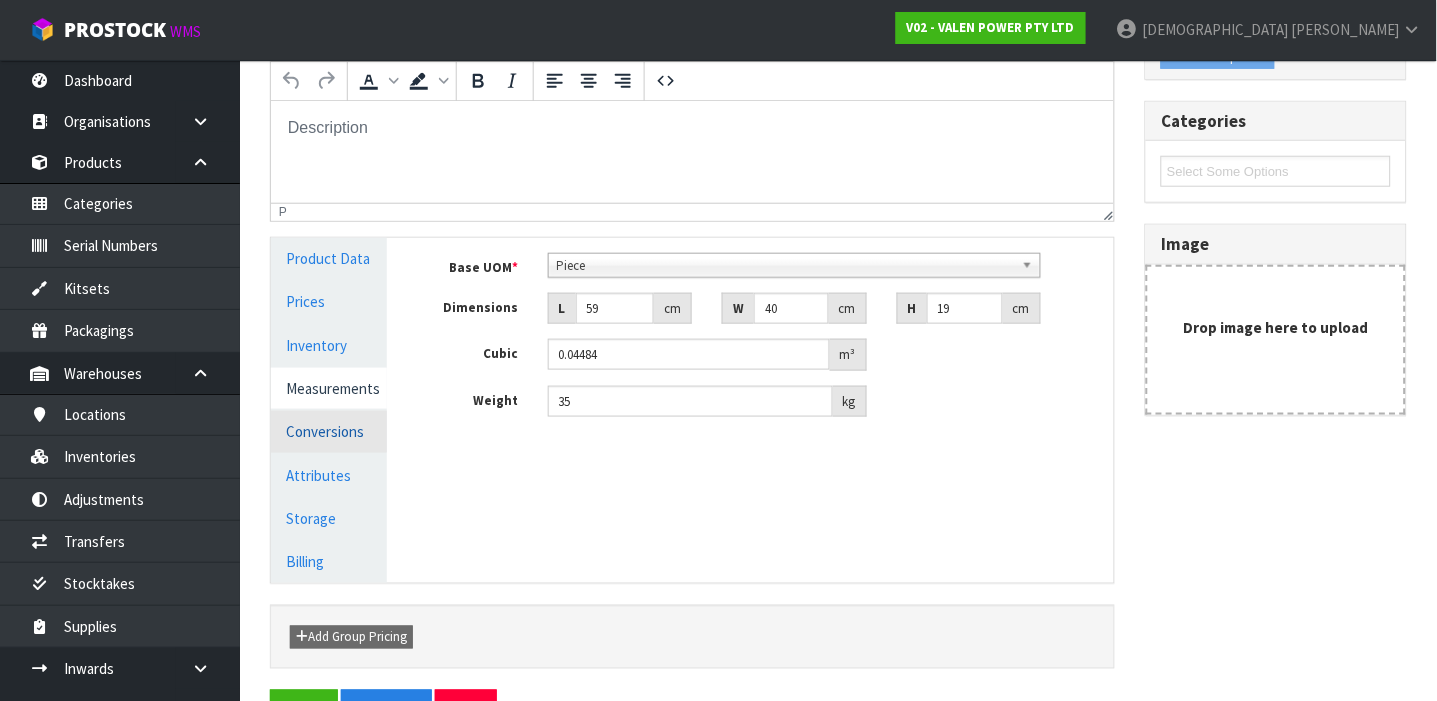 click on "Conversions" at bounding box center [329, 431] 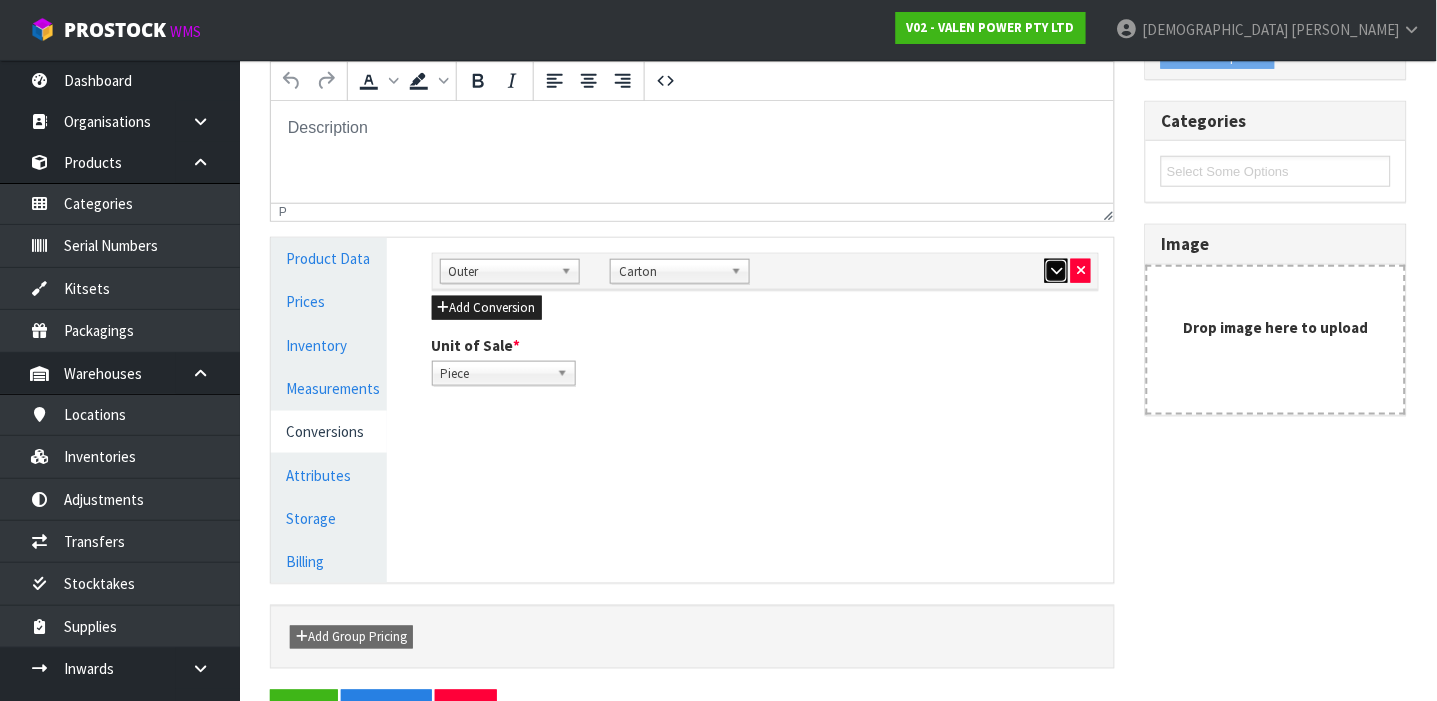 click at bounding box center (1056, 270) 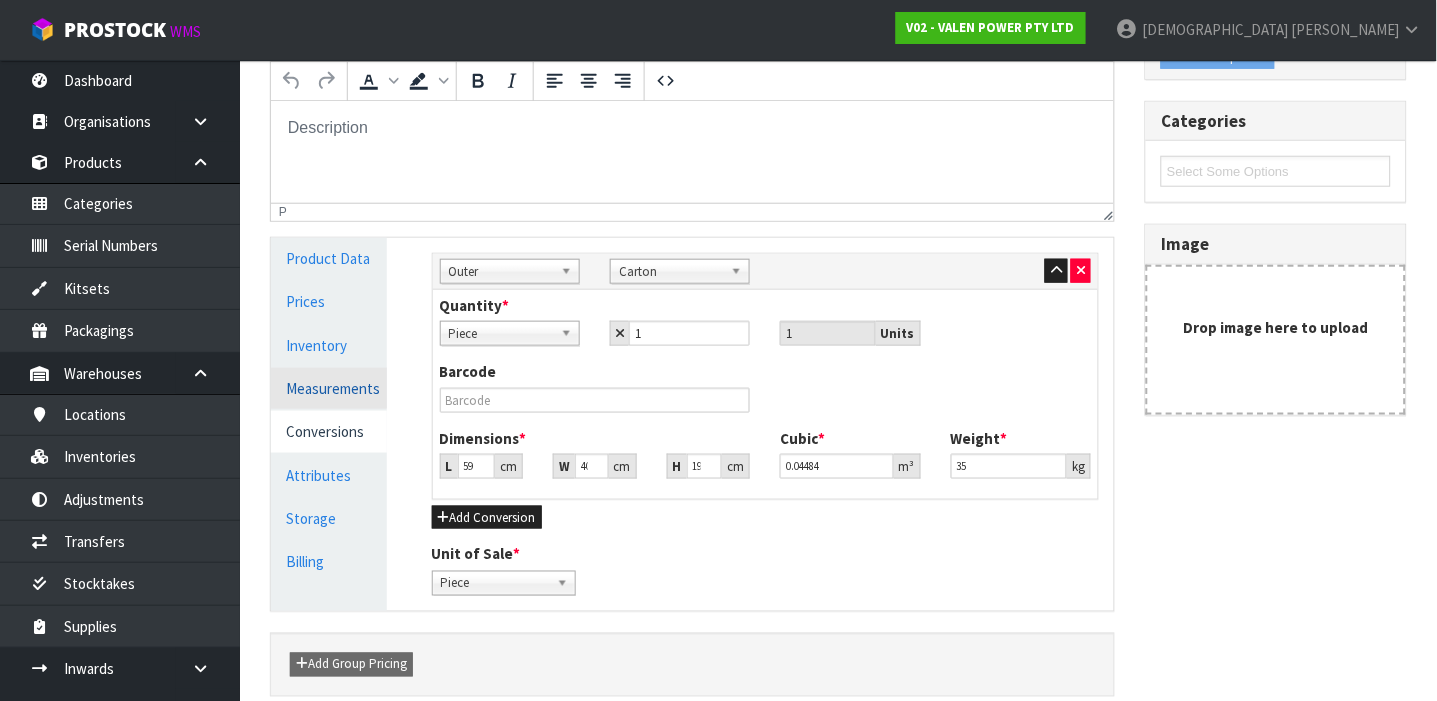 click on "Measurements" at bounding box center [329, 388] 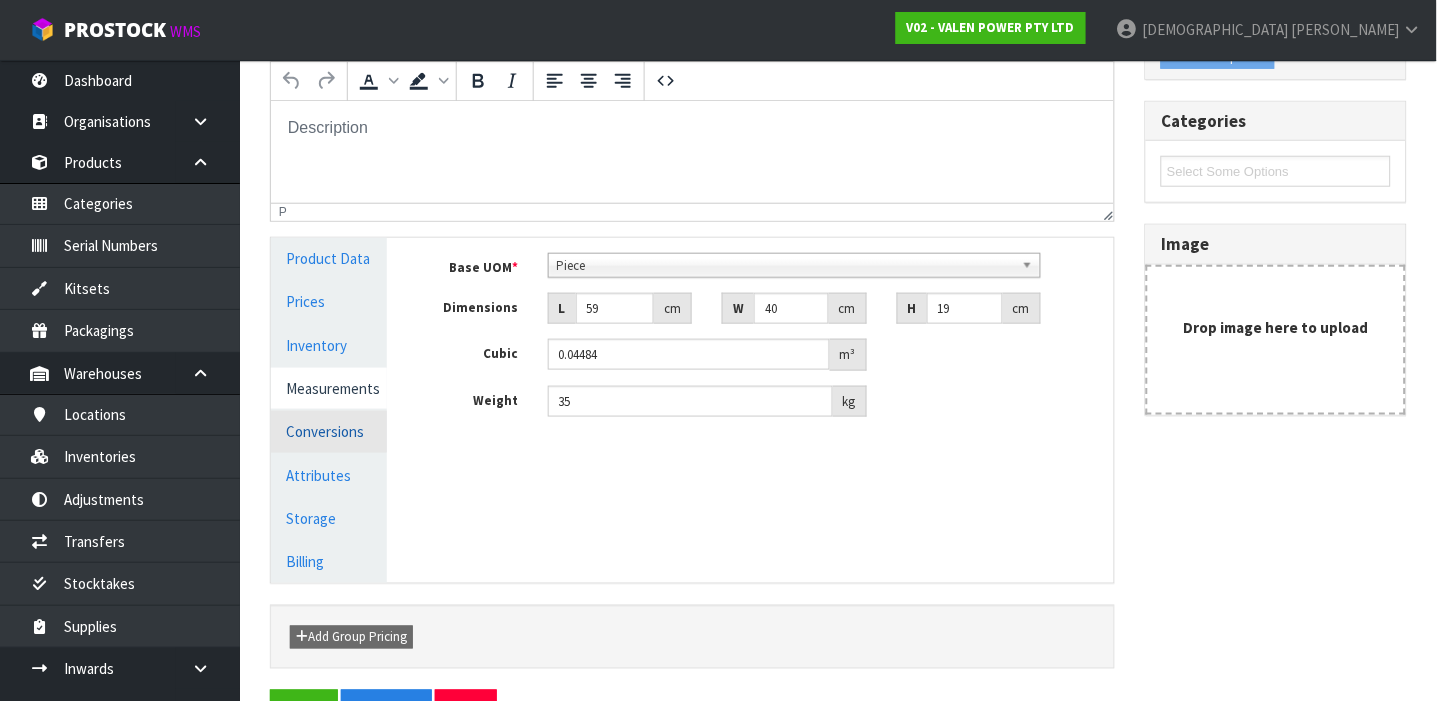 click on "Conversions" at bounding box center (329, 431) 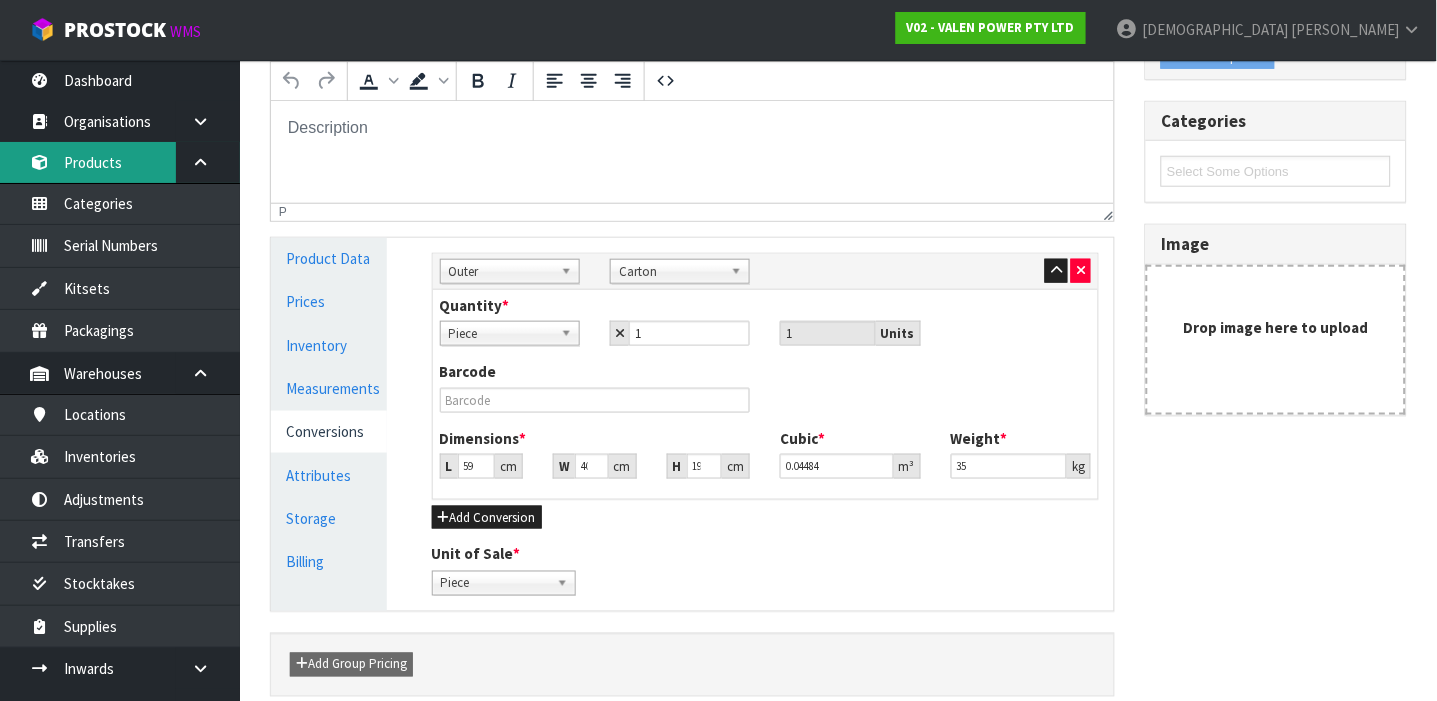 click on "Products" at bounding box center (120, 162) 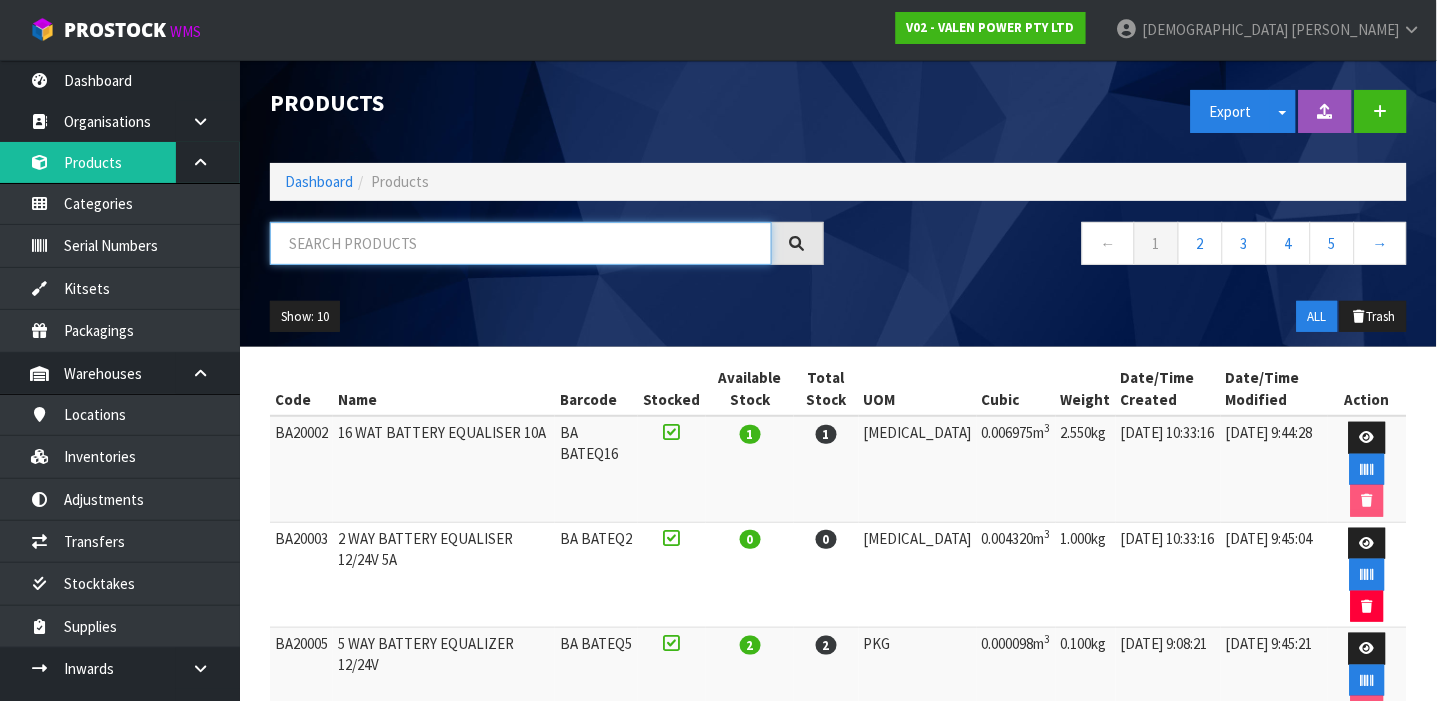 click at bounding box center [521, 243] 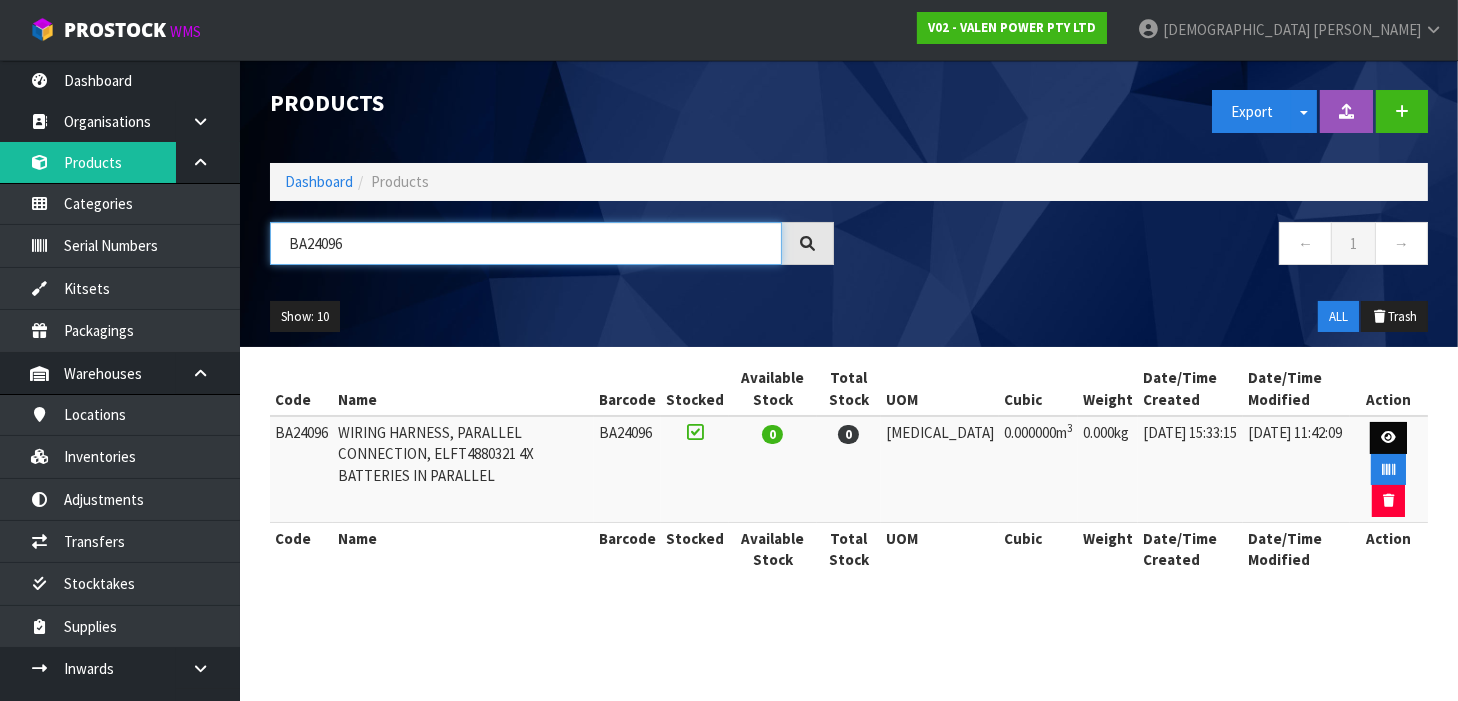 type on "BA24096" 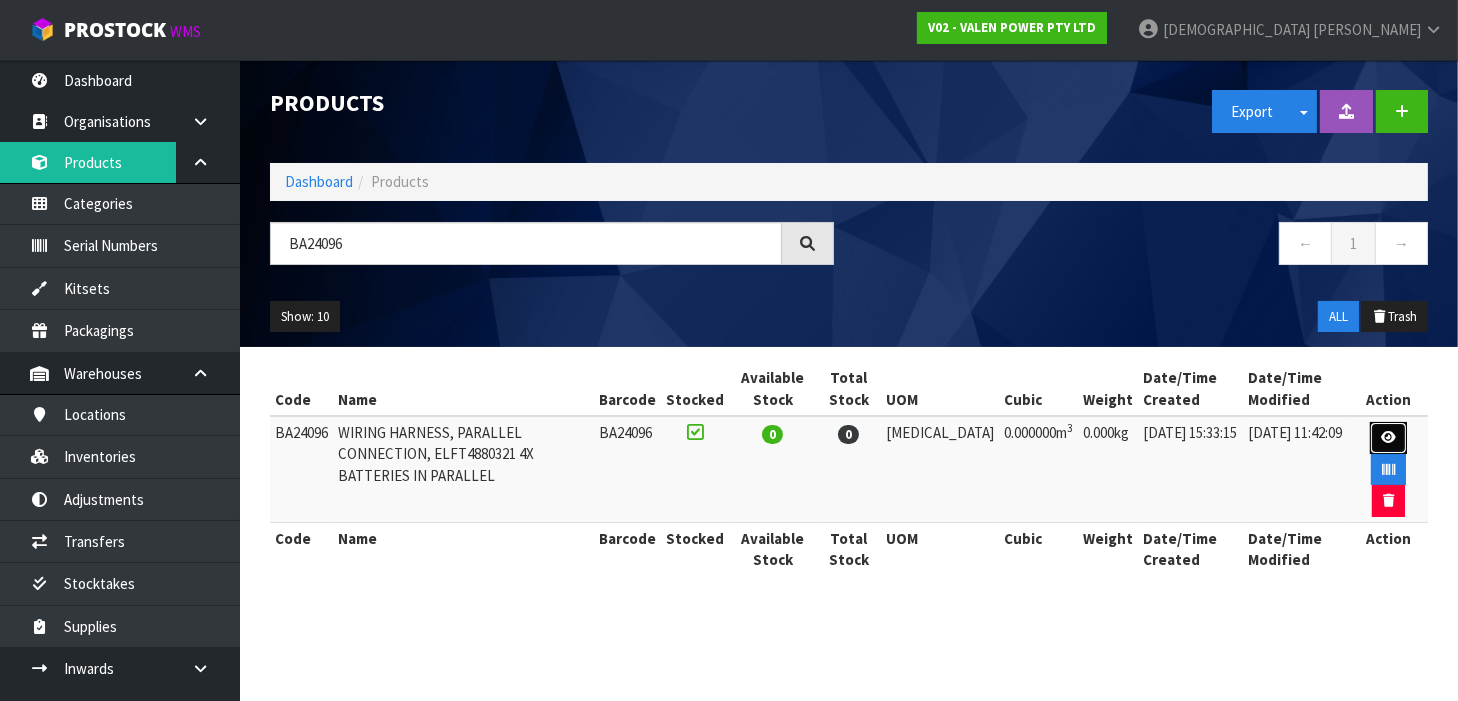 click at bounding box center [1388, 438] 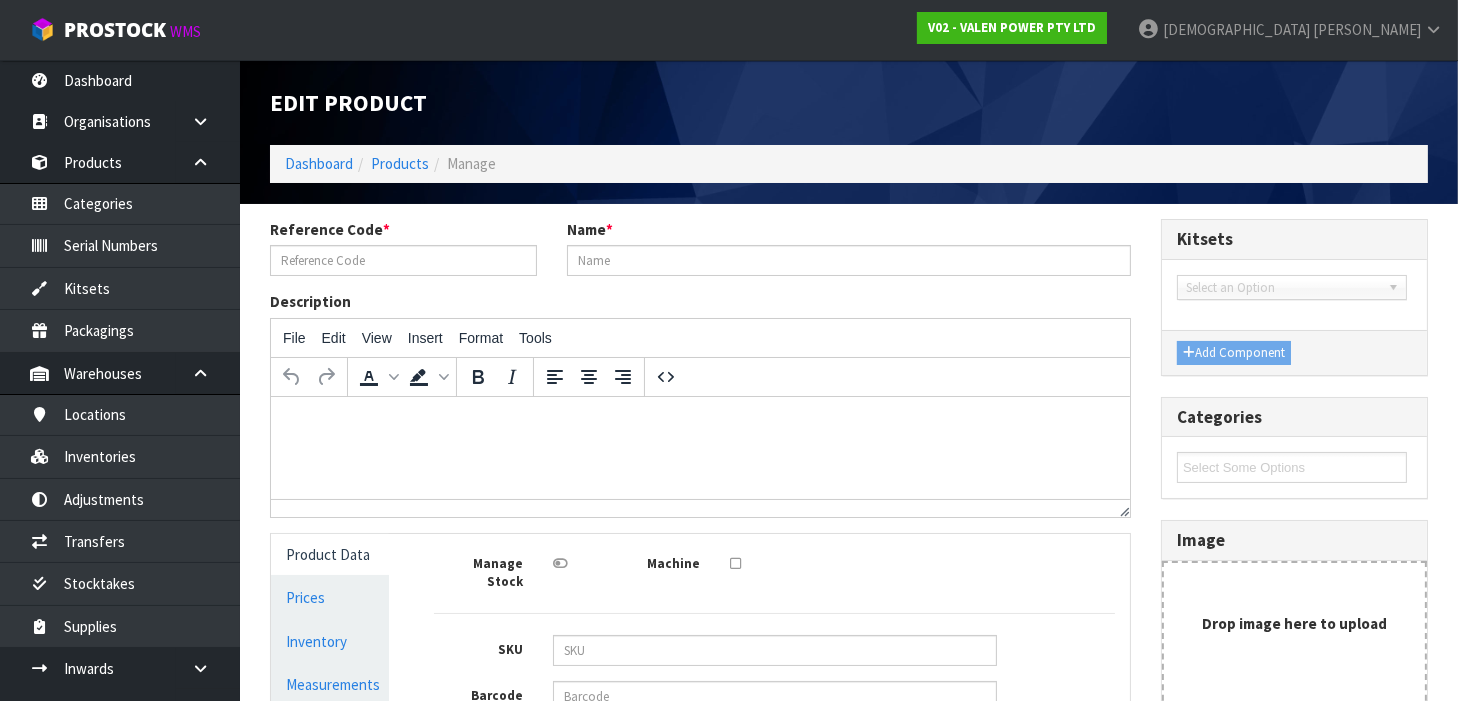 type on "BA24096" 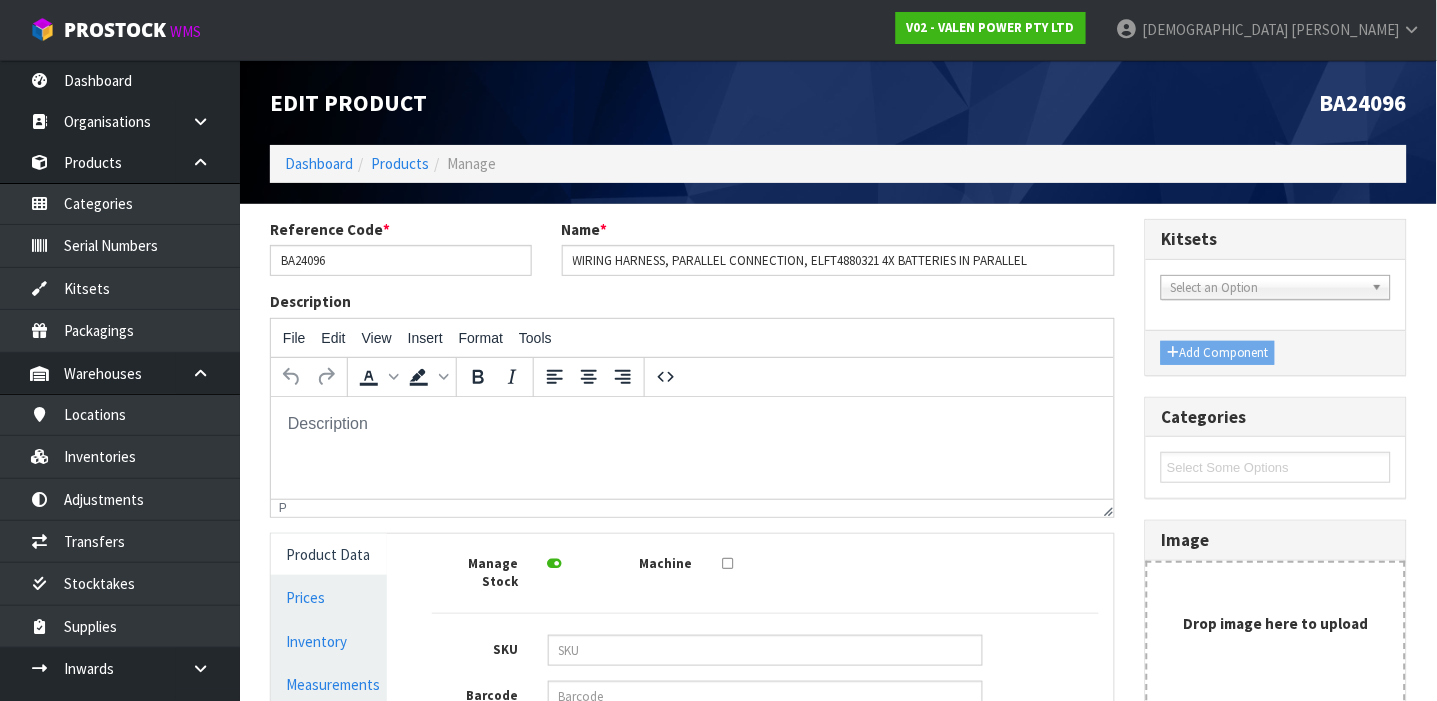 scroll, scrollTop: 0, scrollLeft: 0, axis: both 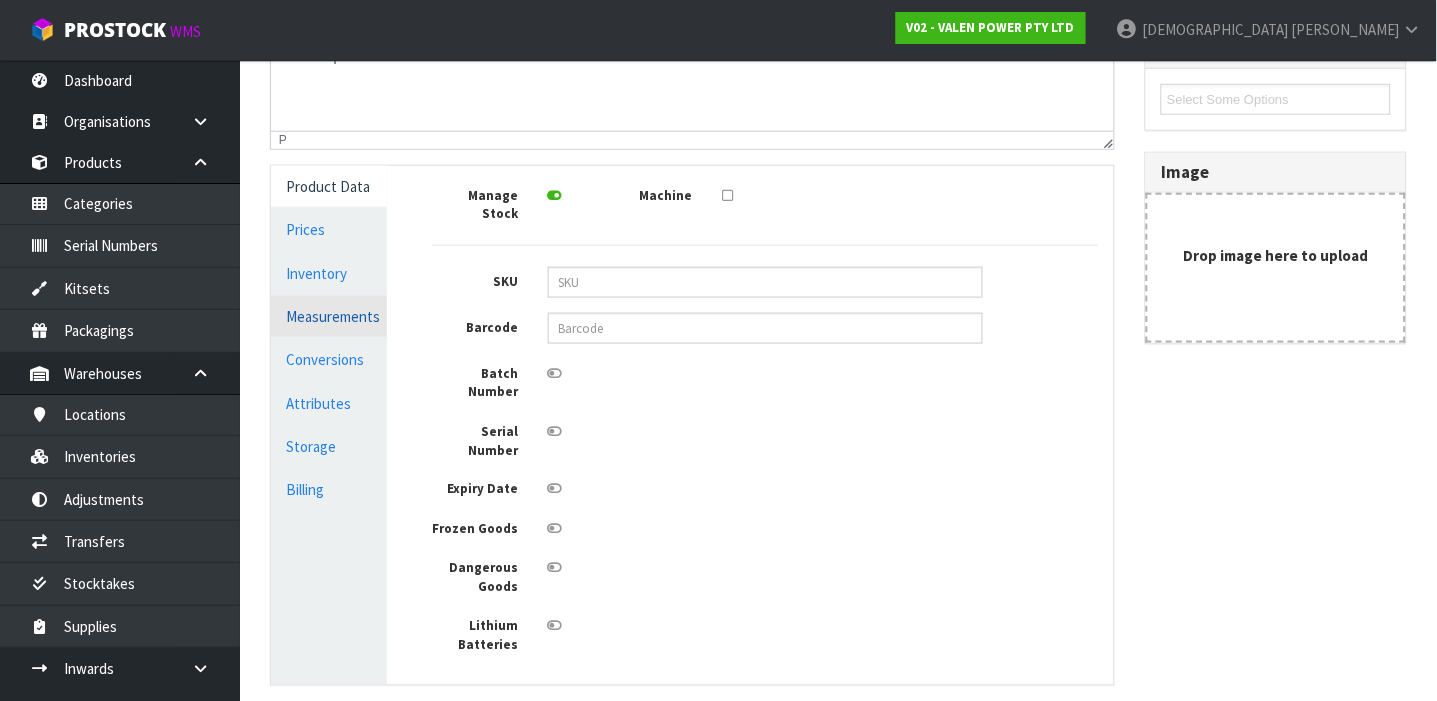 click on "Measurements" at bounding box center (329, 316) 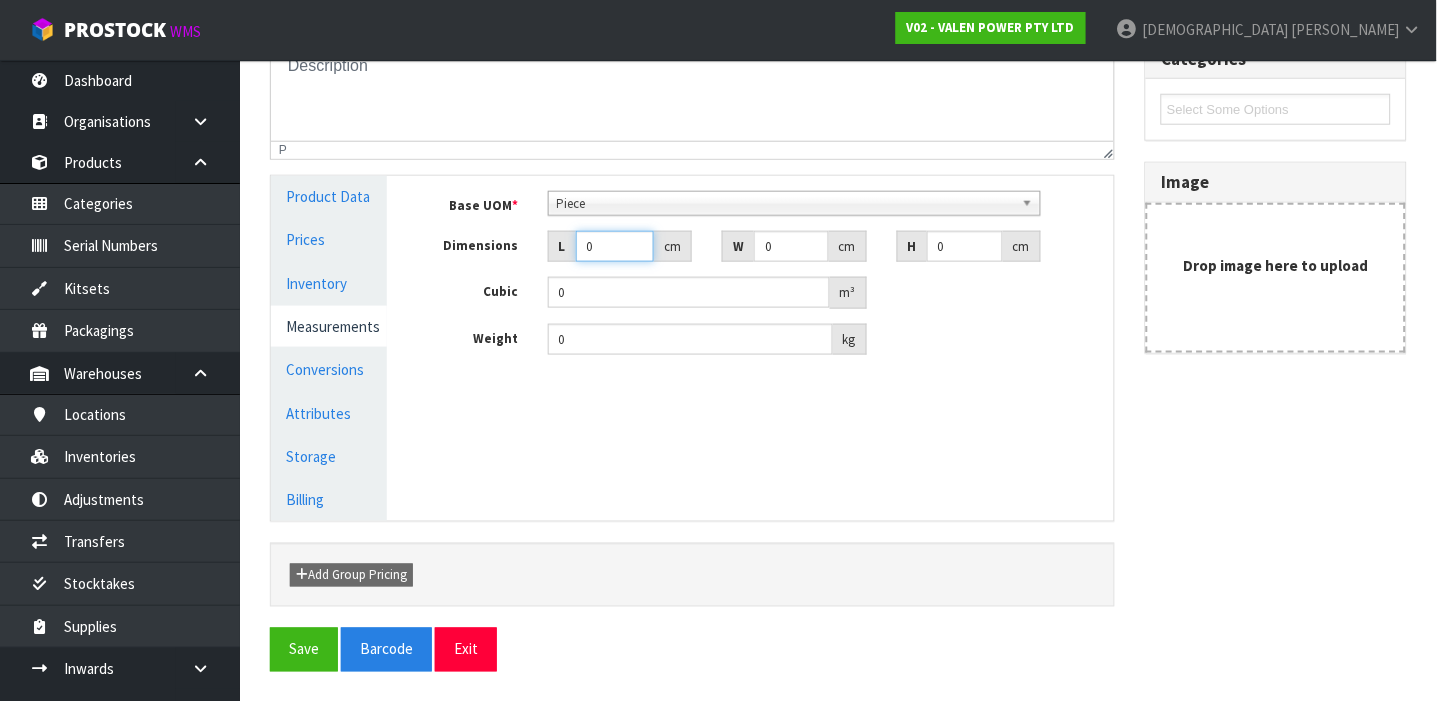 click on "0" at bounding box center [615, 246] 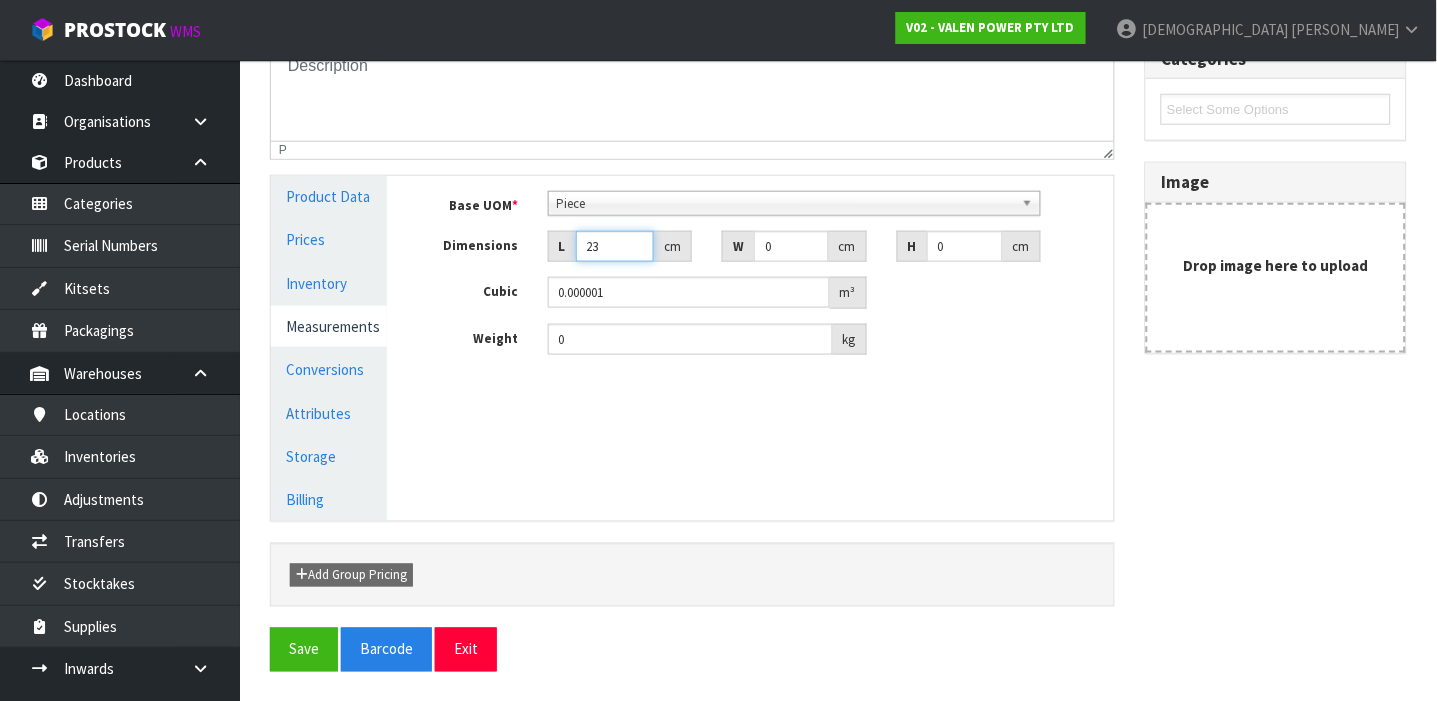 type on "23" 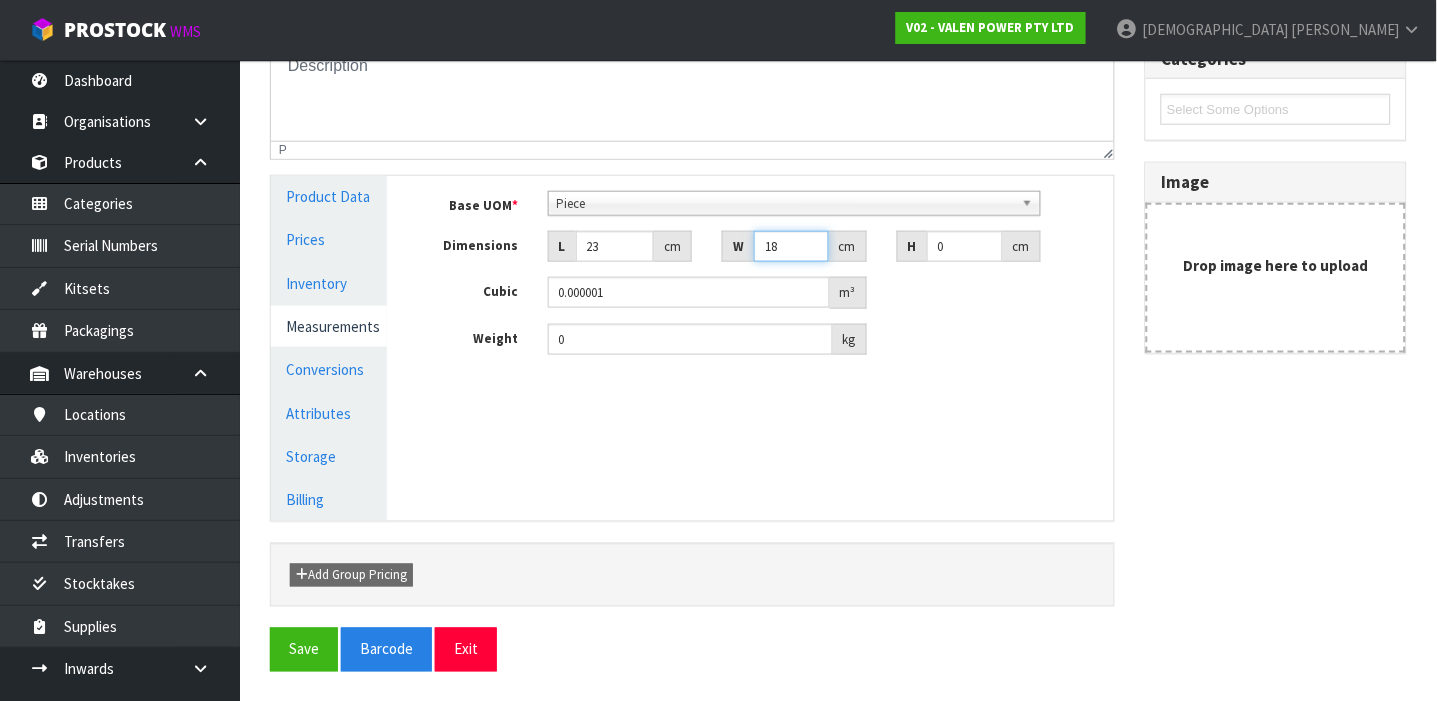 type on "18" 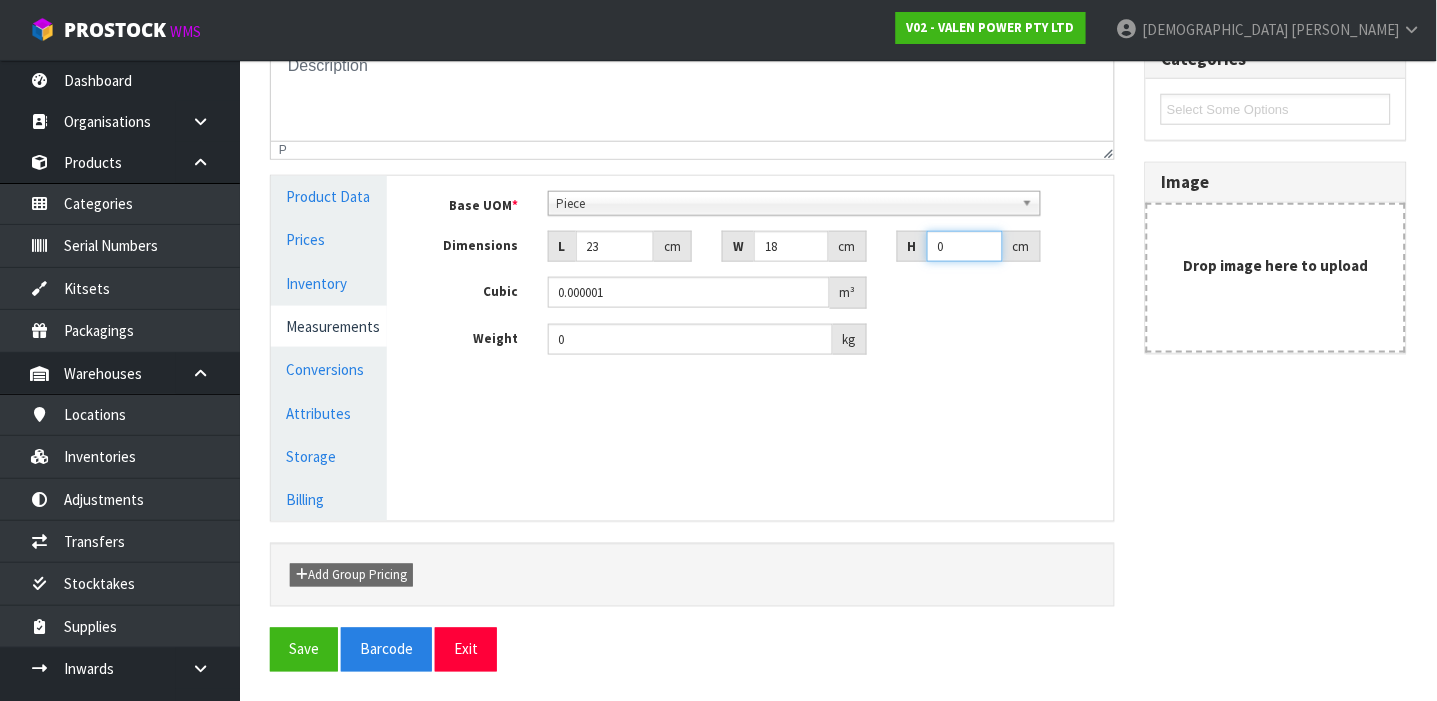 type on "3" 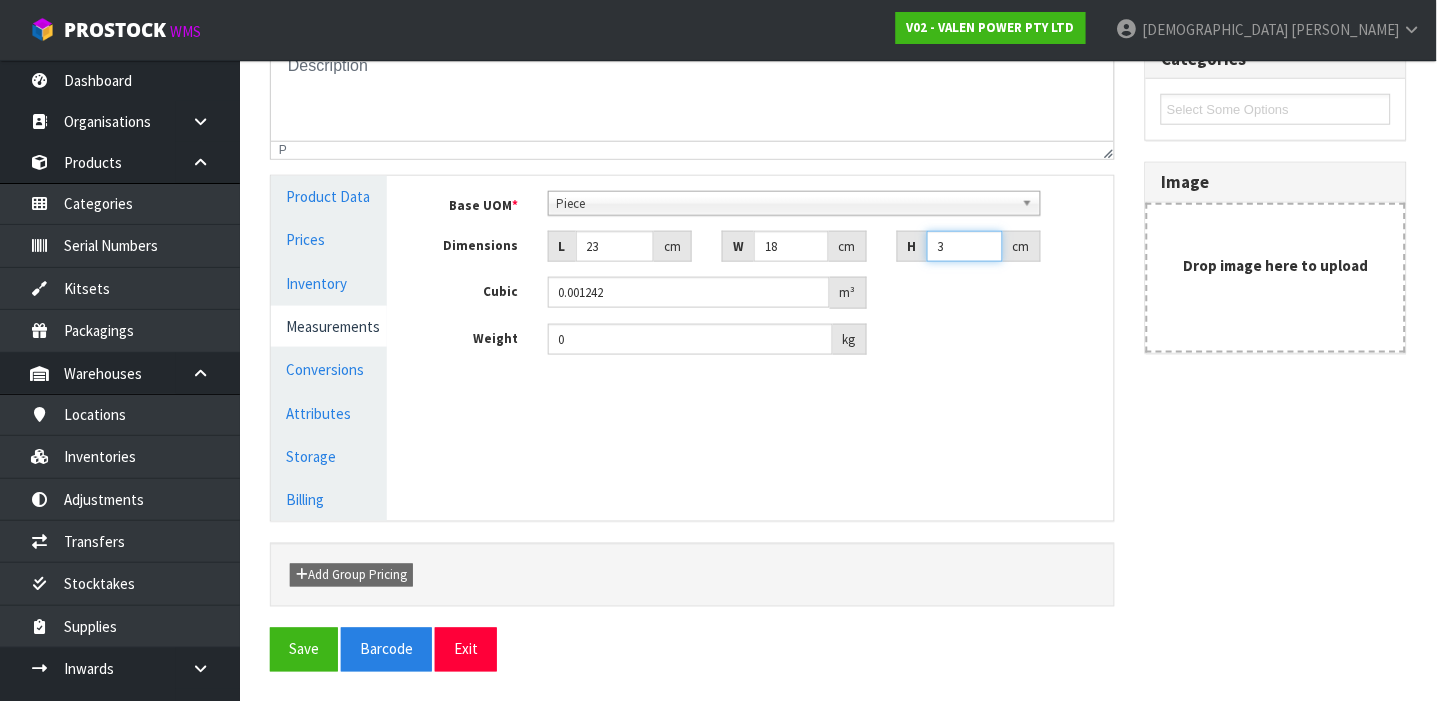 type on "3" 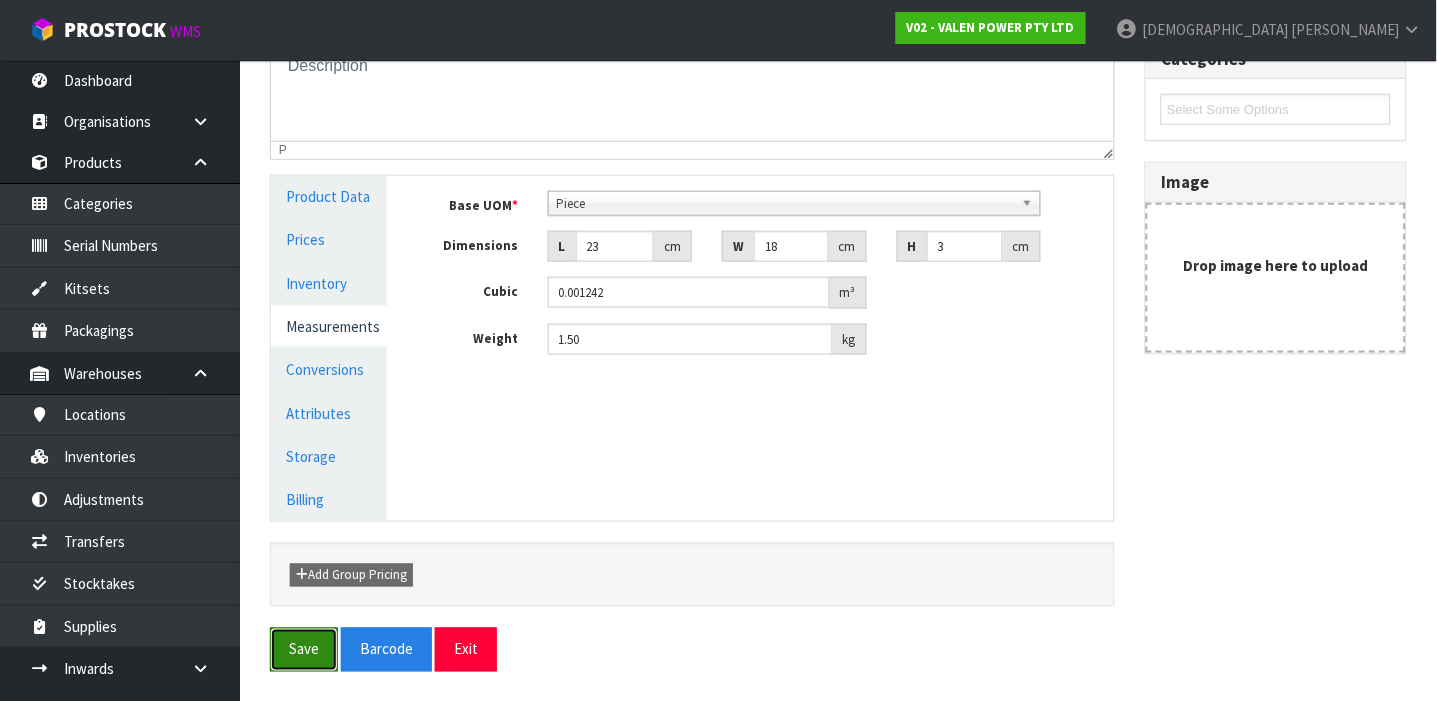click on "Save" at bounding box center (304, 649) 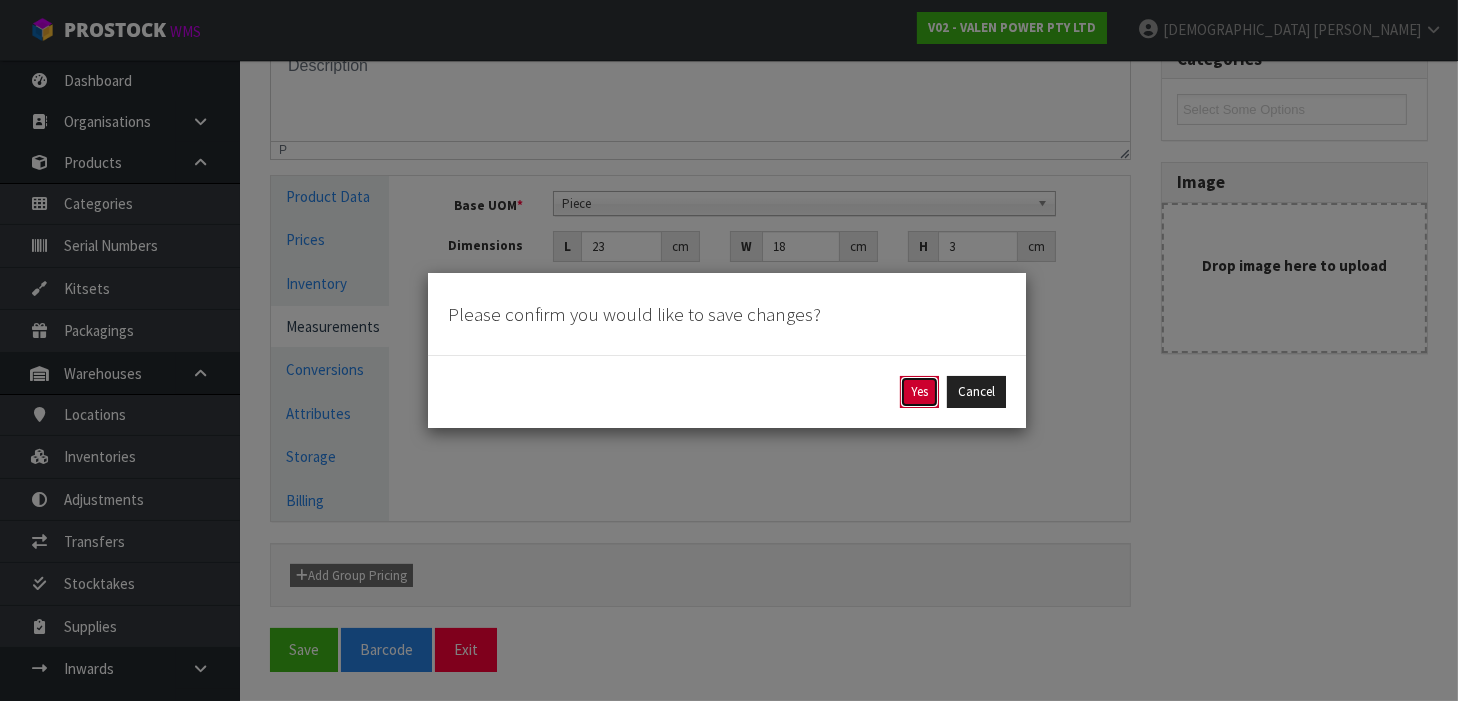 click on "Yes" at bounding box center (919, 392) 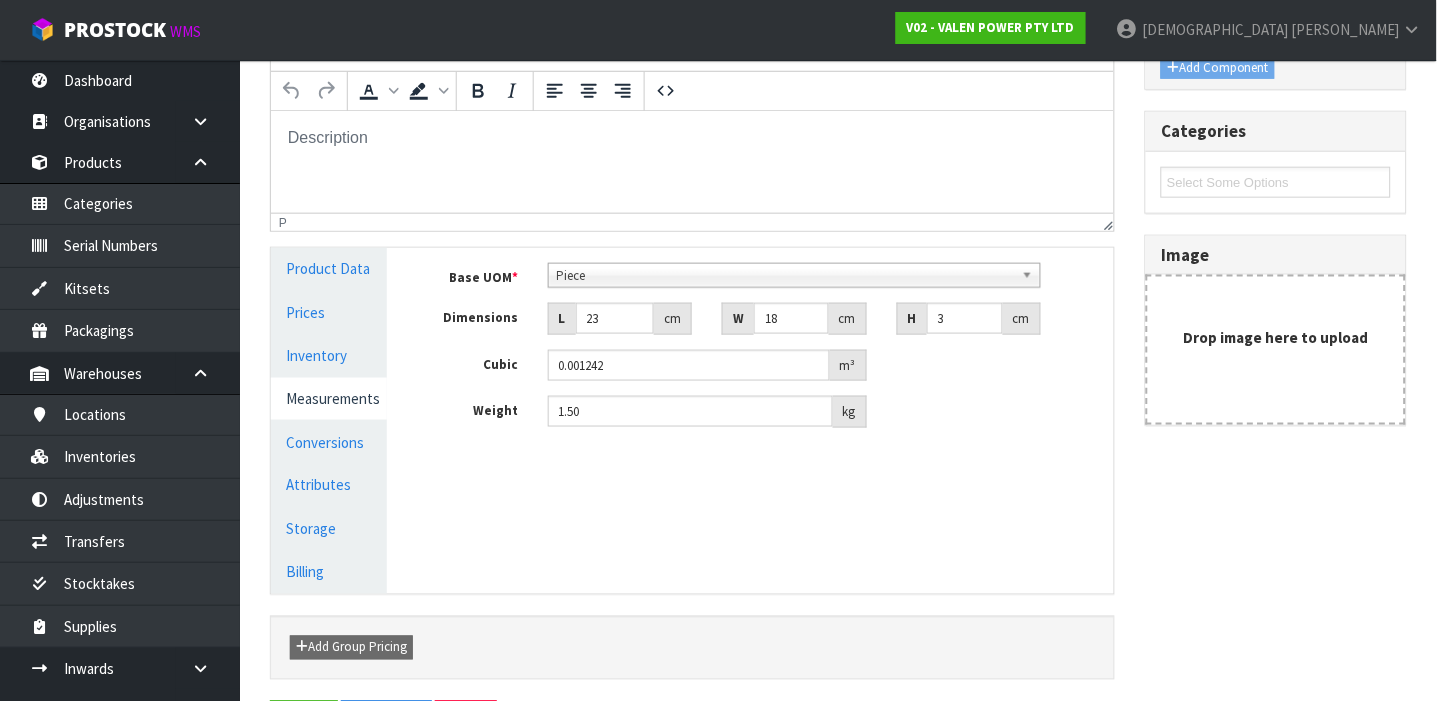 scroll, scrollTop: 0, scrollLeft: 0, axis: both 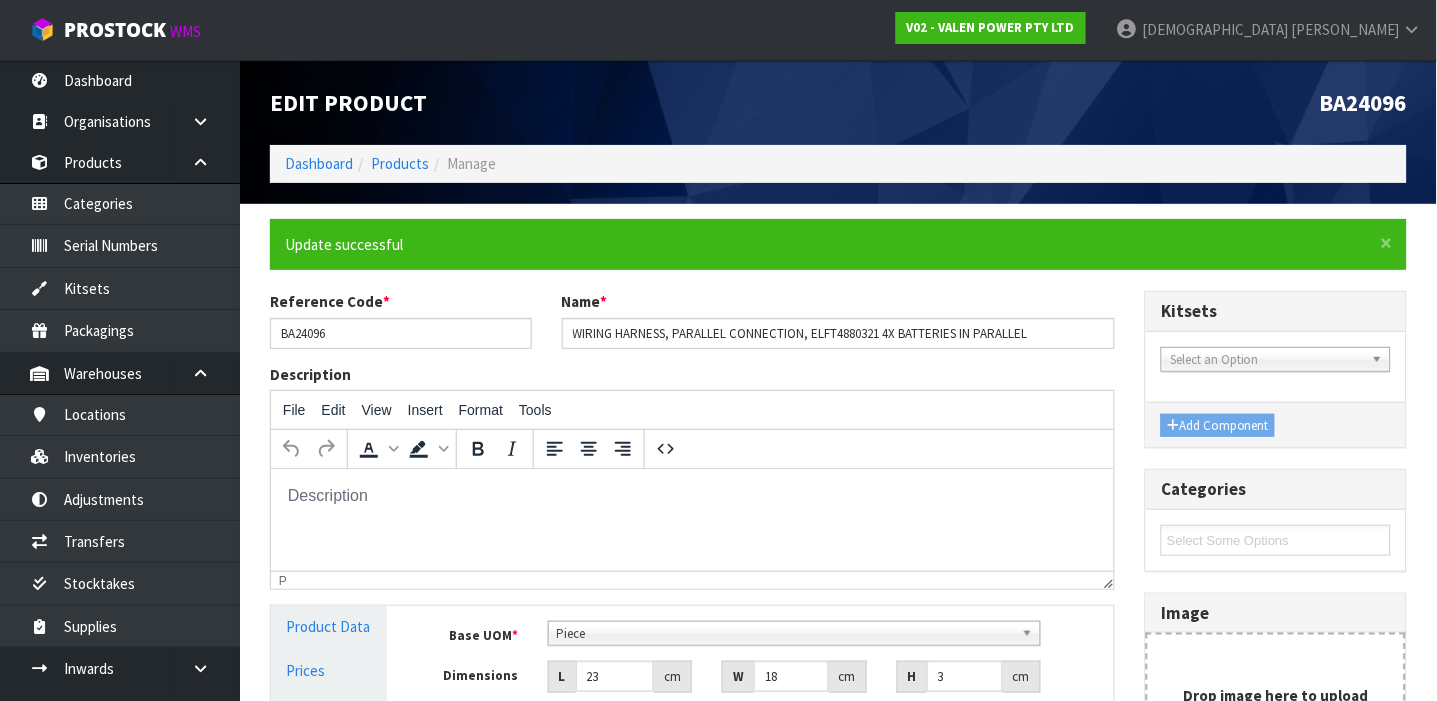 type on "1.5" 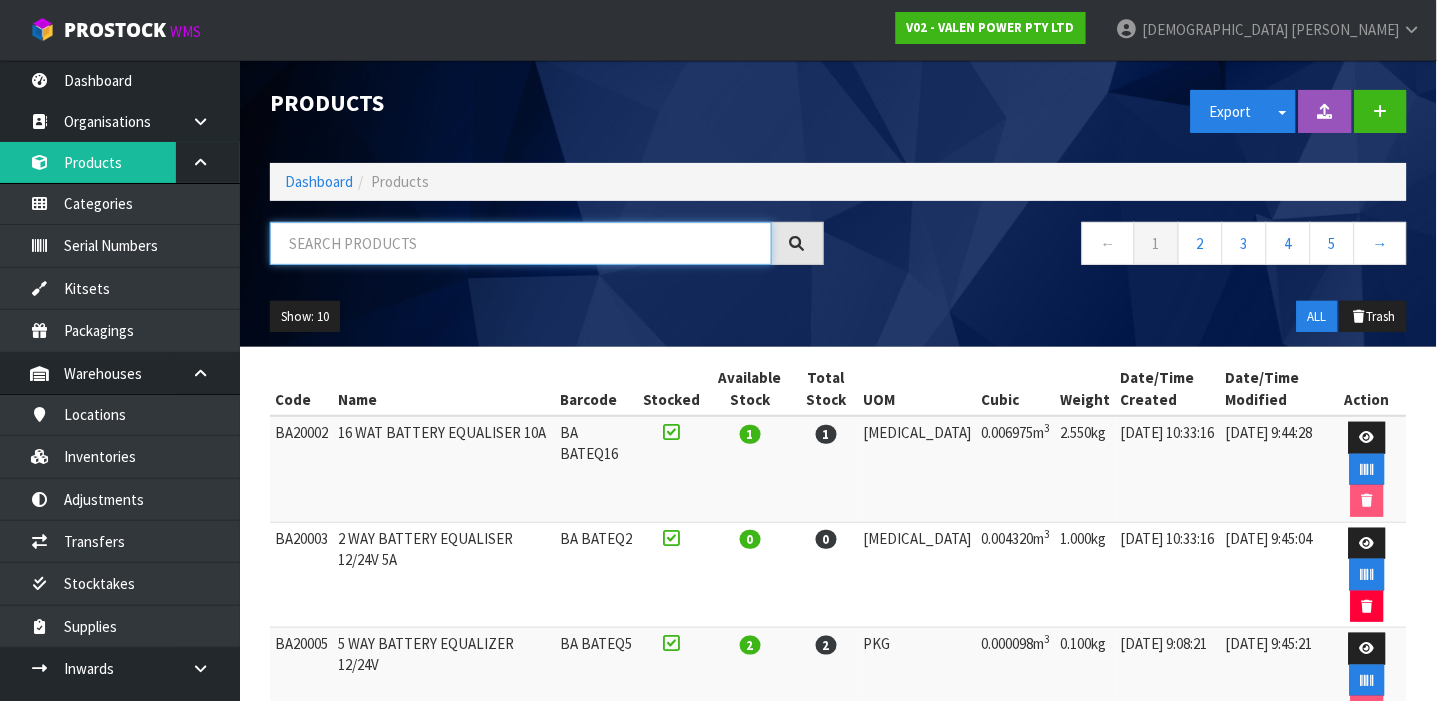 click at bounding box center [521, 243] 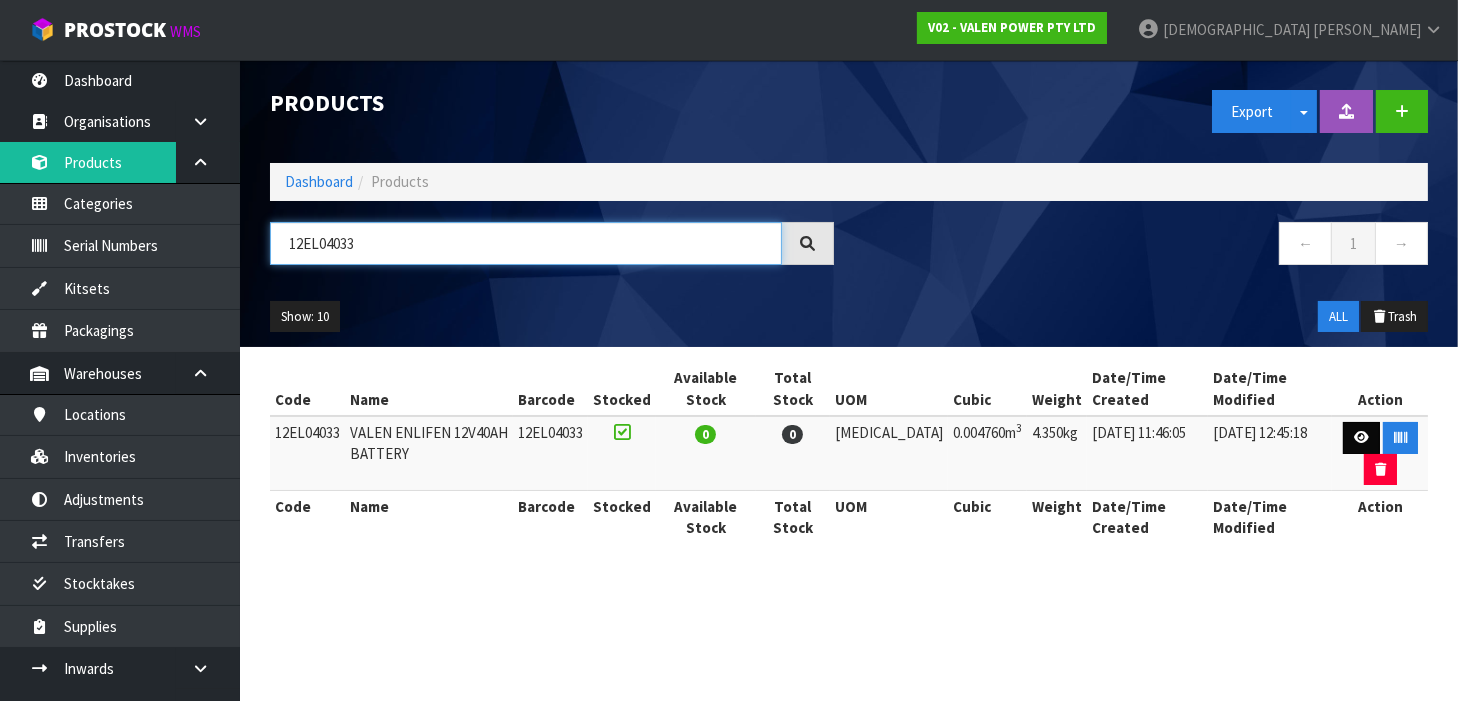 type on "12EL04033" 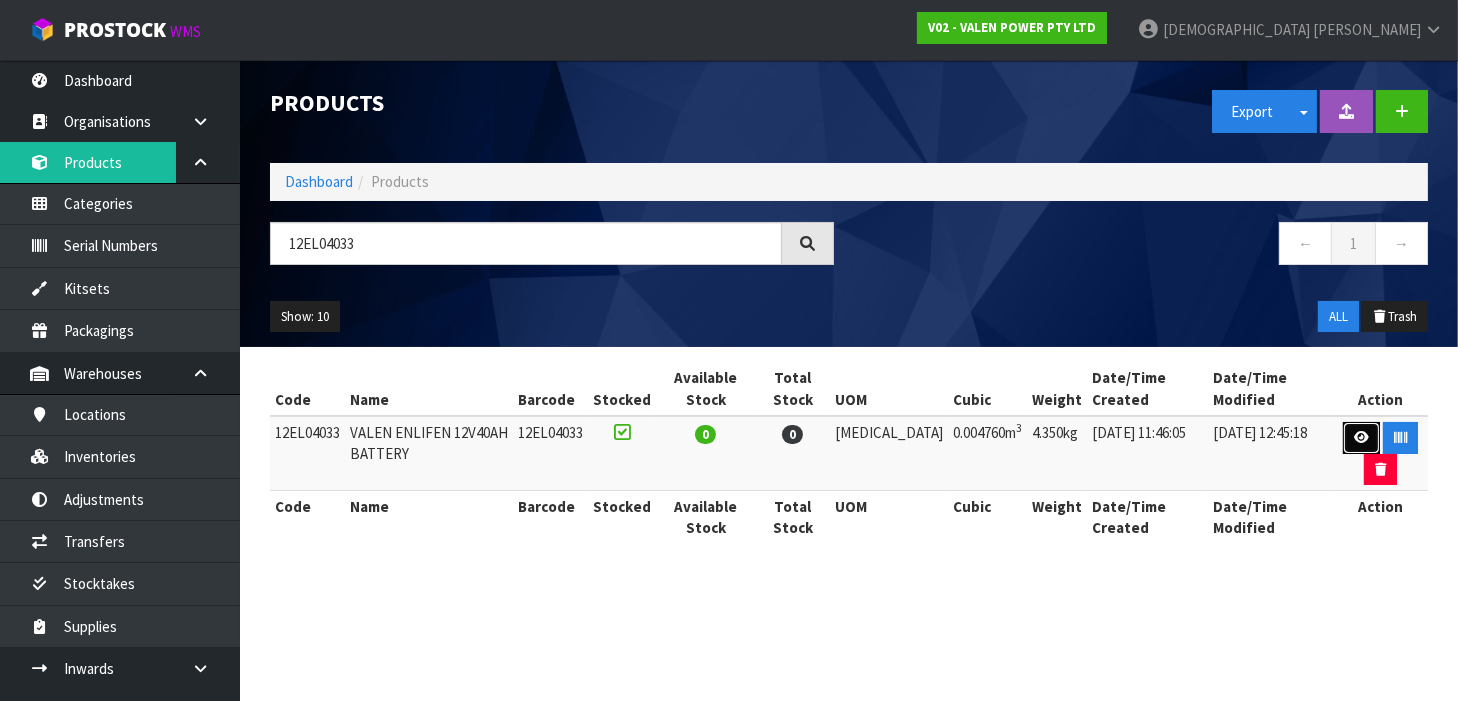 click at bounding box center (1361, 437) 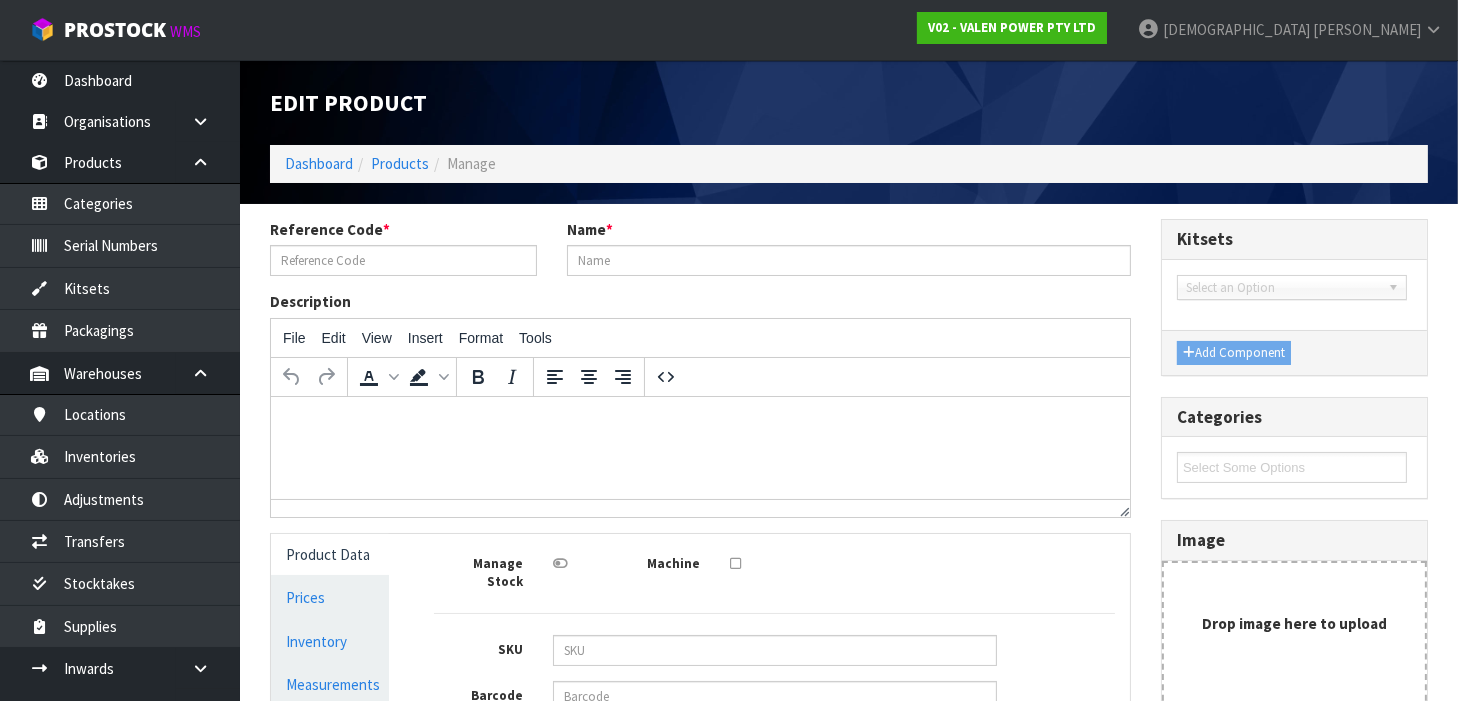 type on "12EL04033" 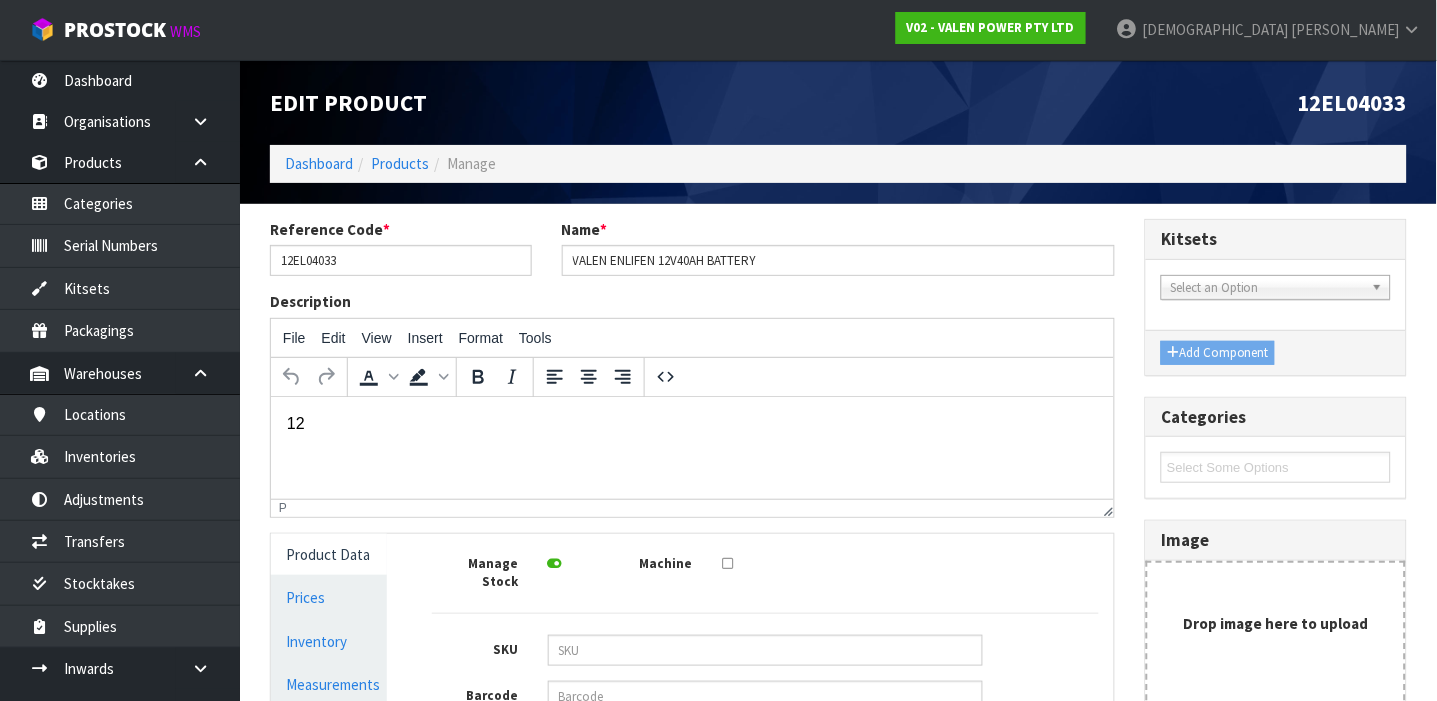 scroll, scrollTop: 0, scrollLeft: 0, axis: both 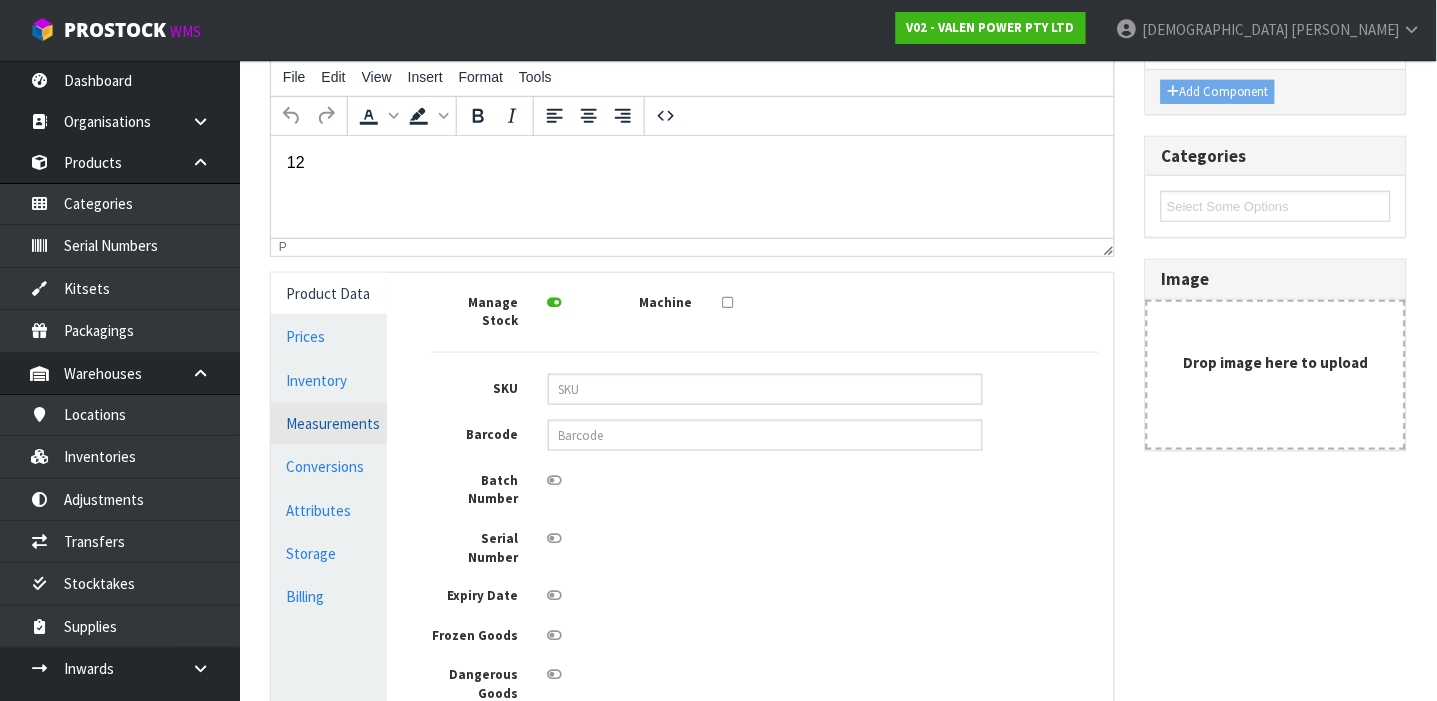 click on "Measurements" at bounding box center [329, 423] 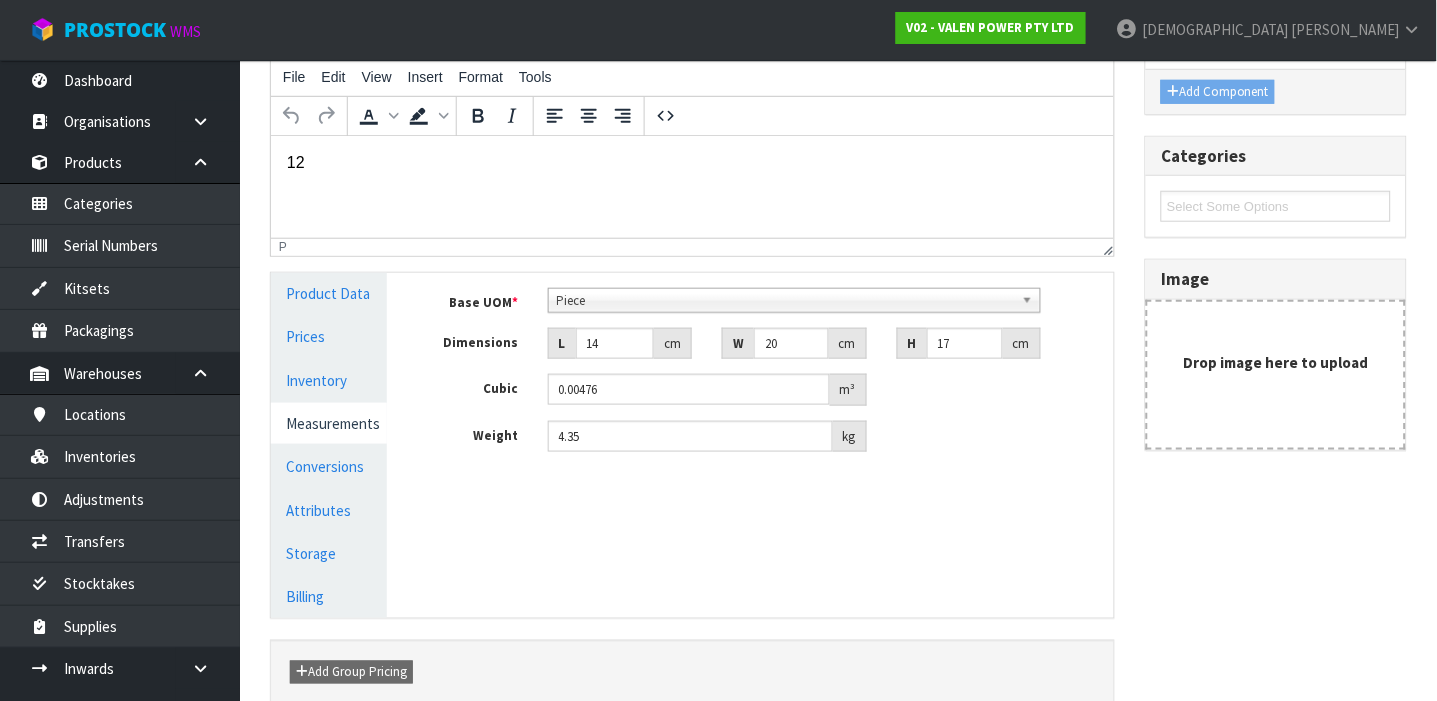 scroll, scrollTop: 0, scrollLeft: 0, axis: both 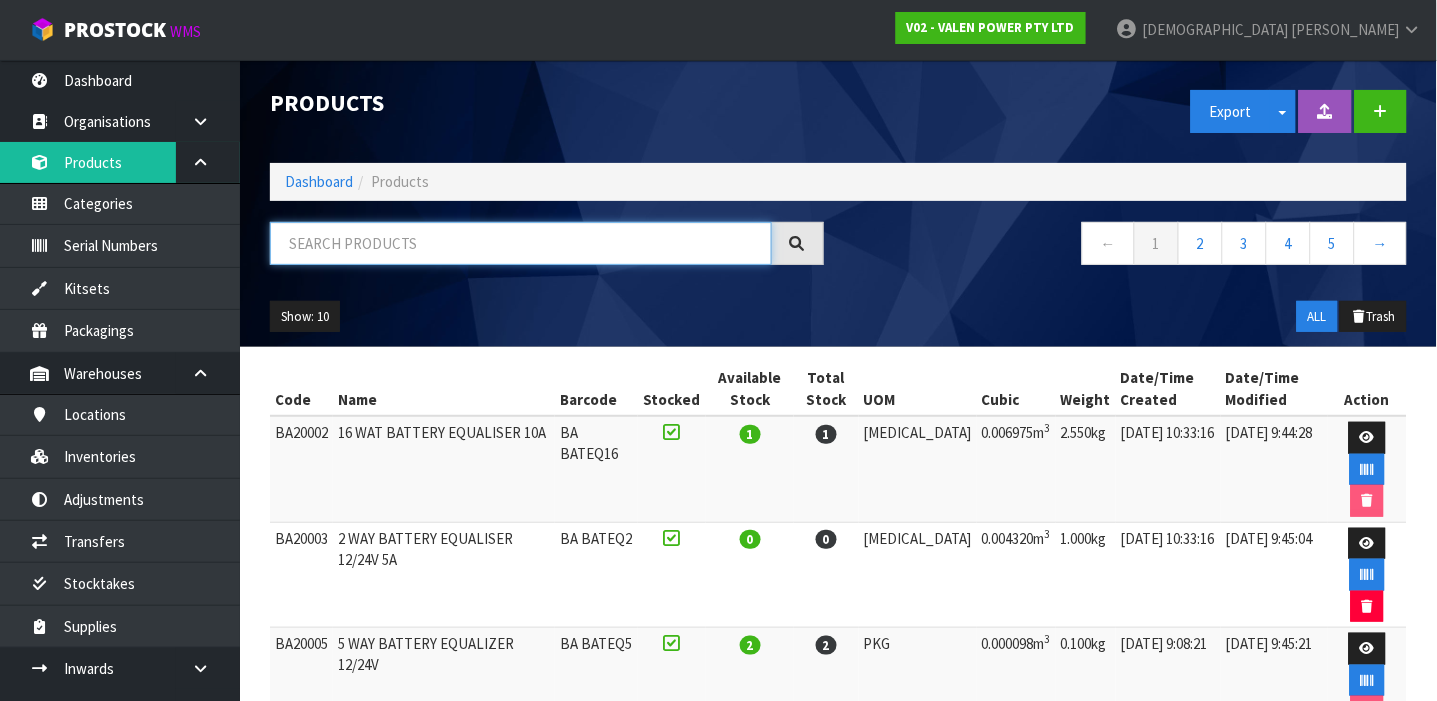 click at bounding box center (521, 243) 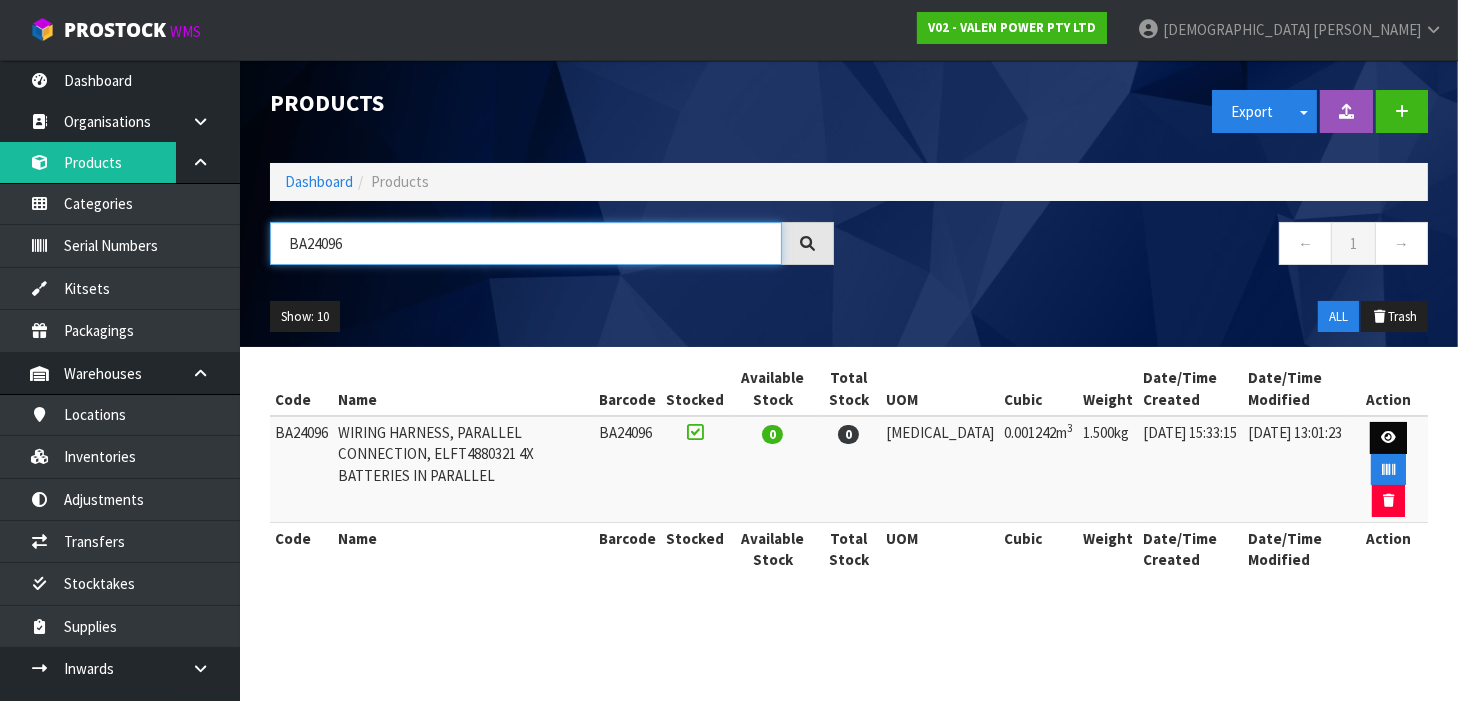 type on "BA24096" 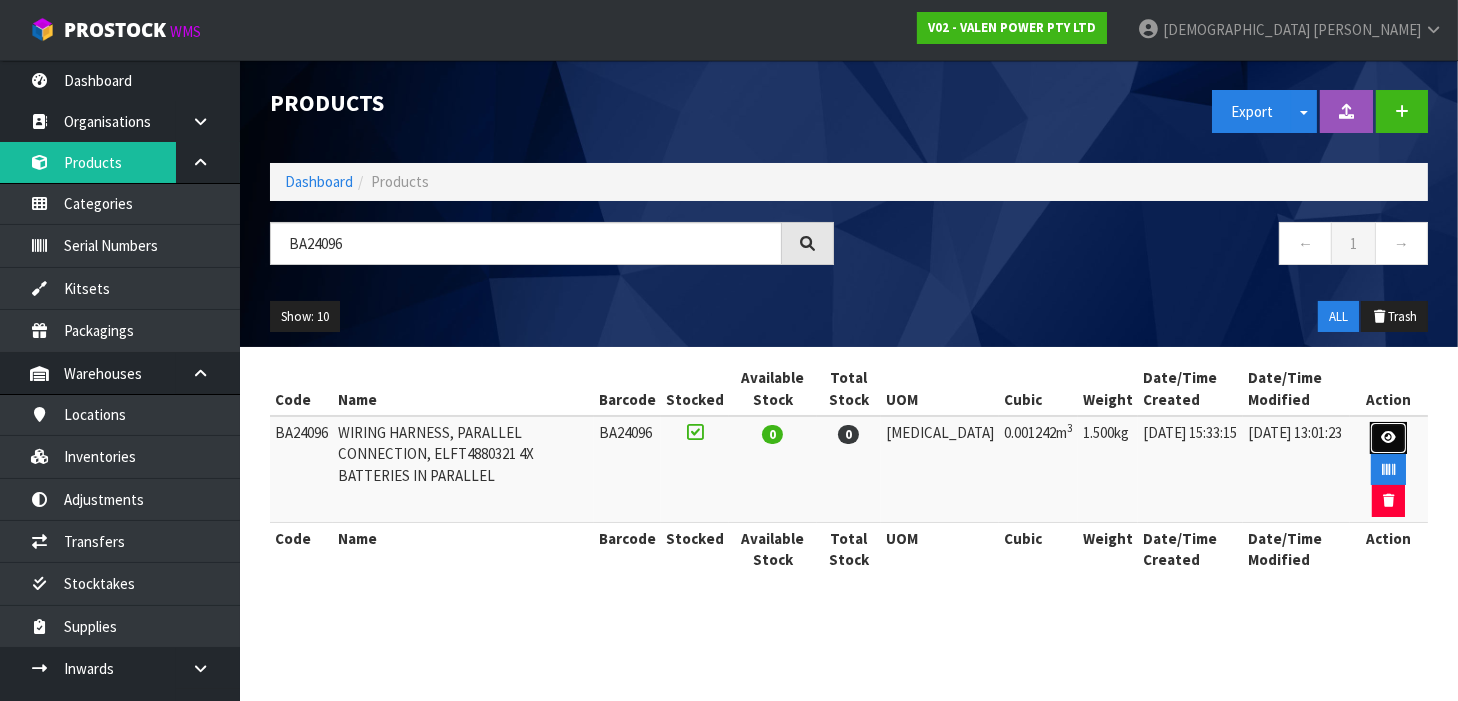 click at bounding box center (1388, 438) 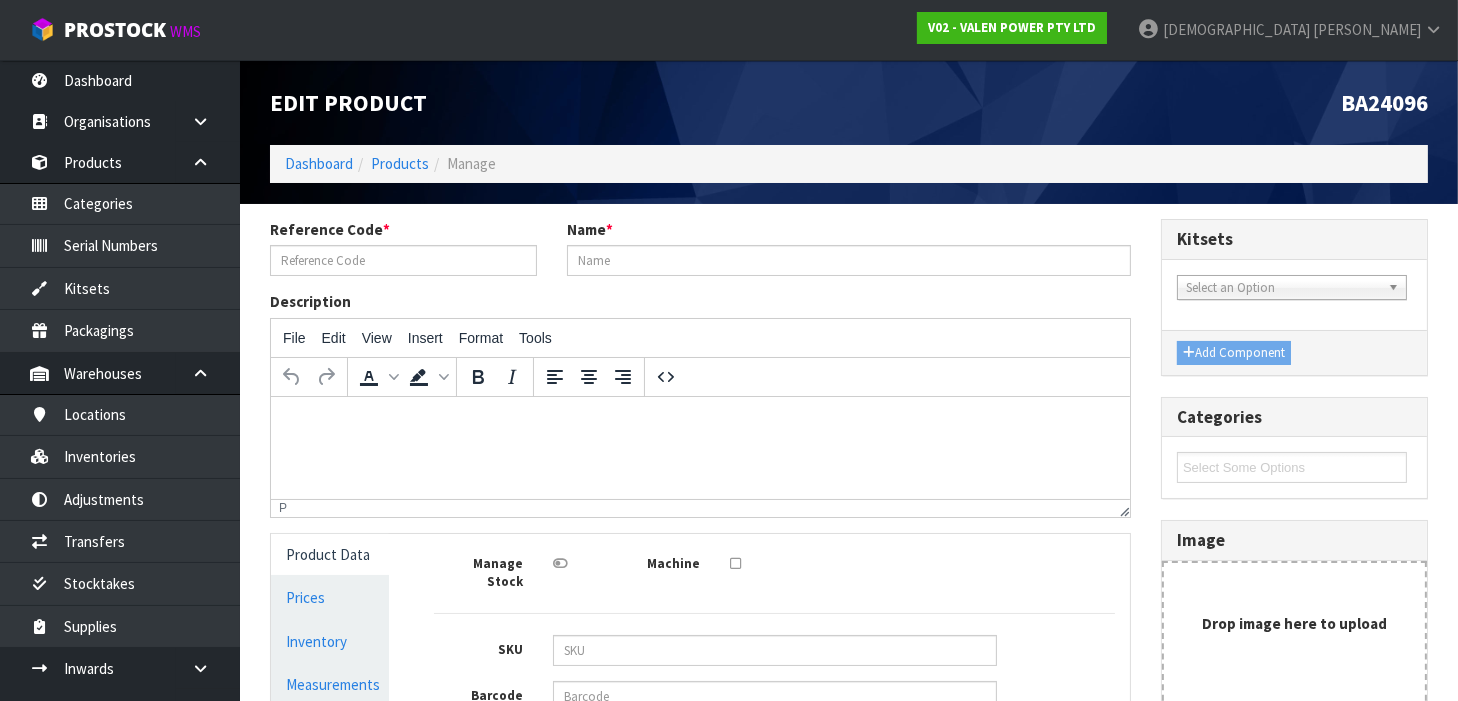 type on "BA24096" 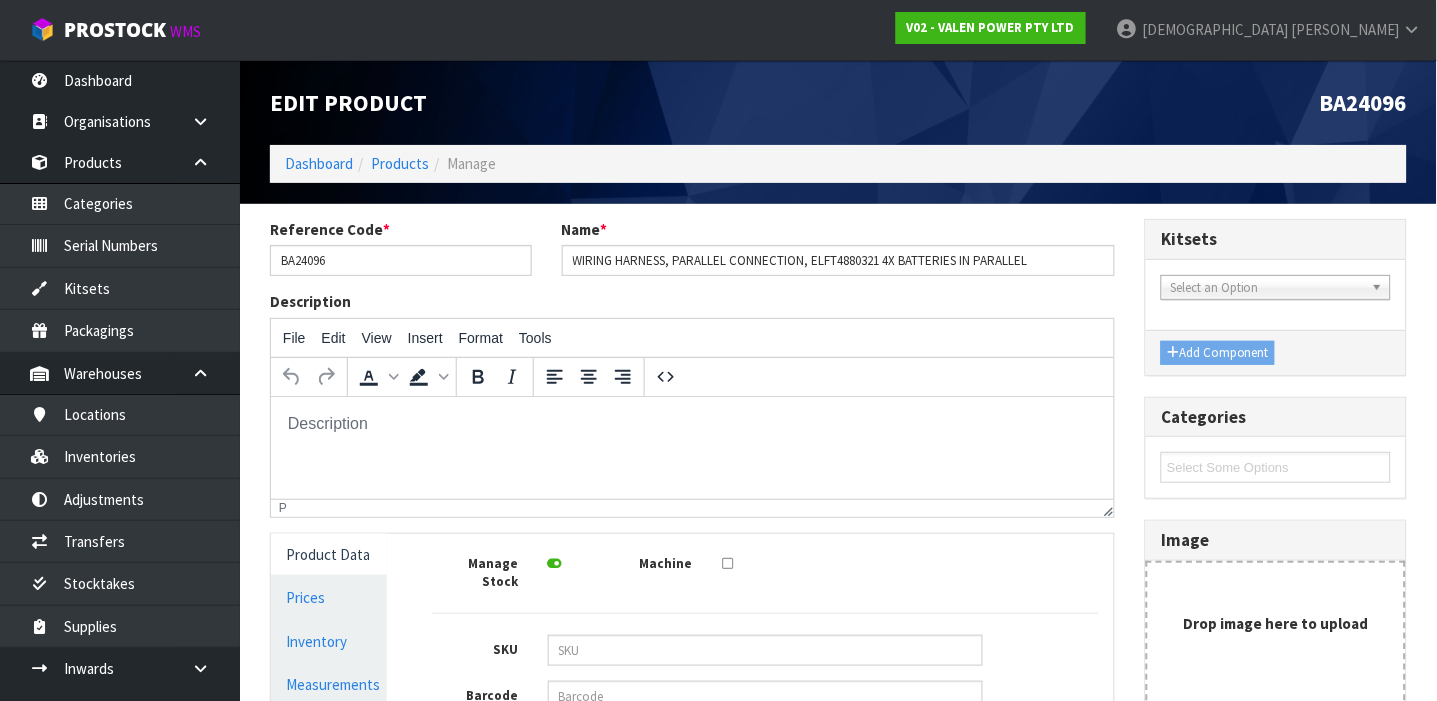 scroll, scrollTop: 0, scrollLeft: 0, axis: both 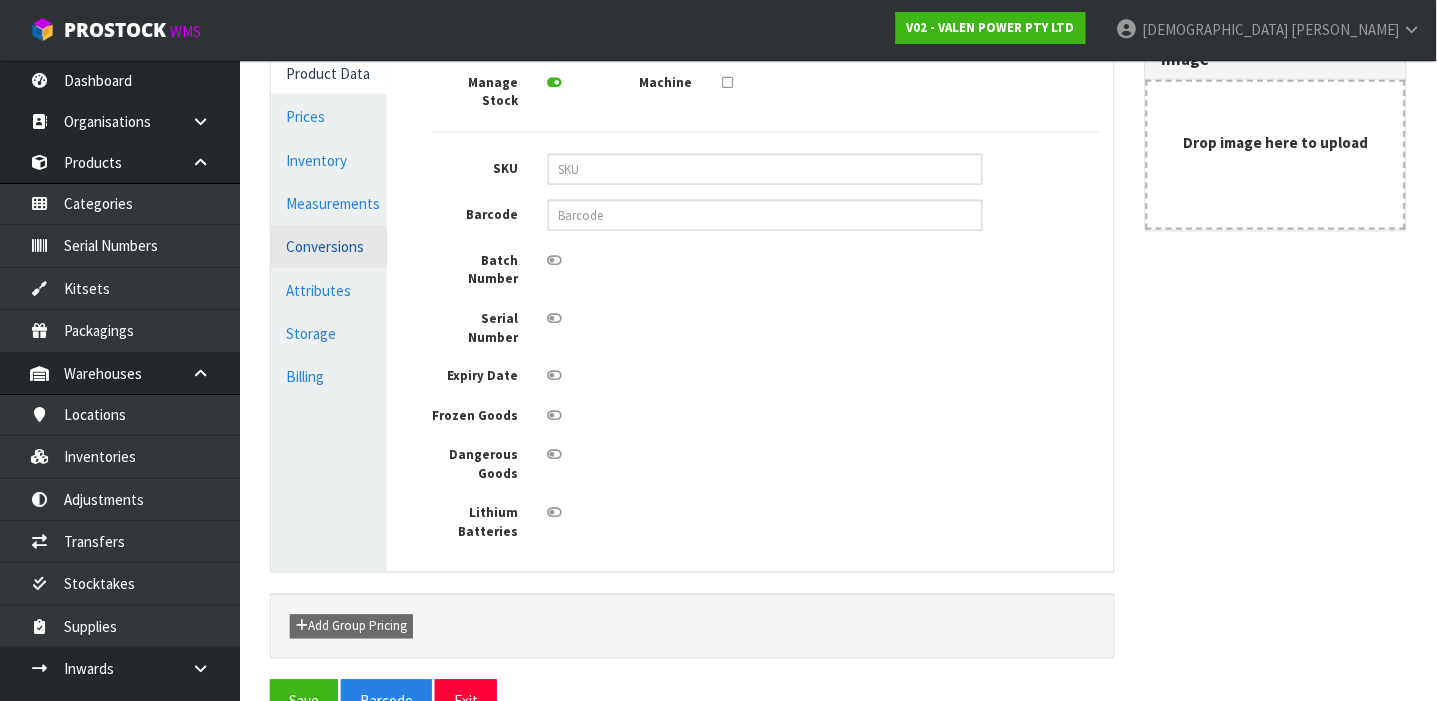 click on "Conversions" at bounding box center (329, 246) 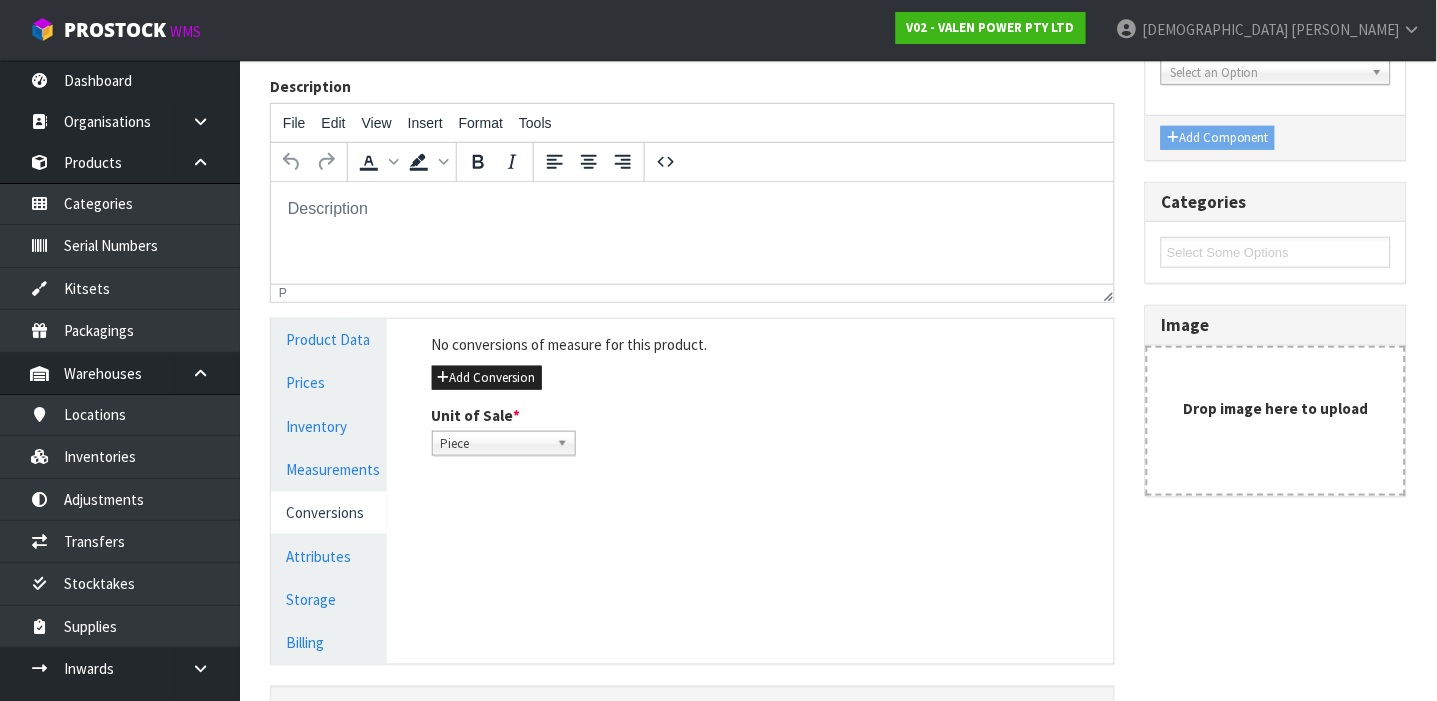 scroll, scrollTop: 214, scrollLeft: 0, axis: vertical 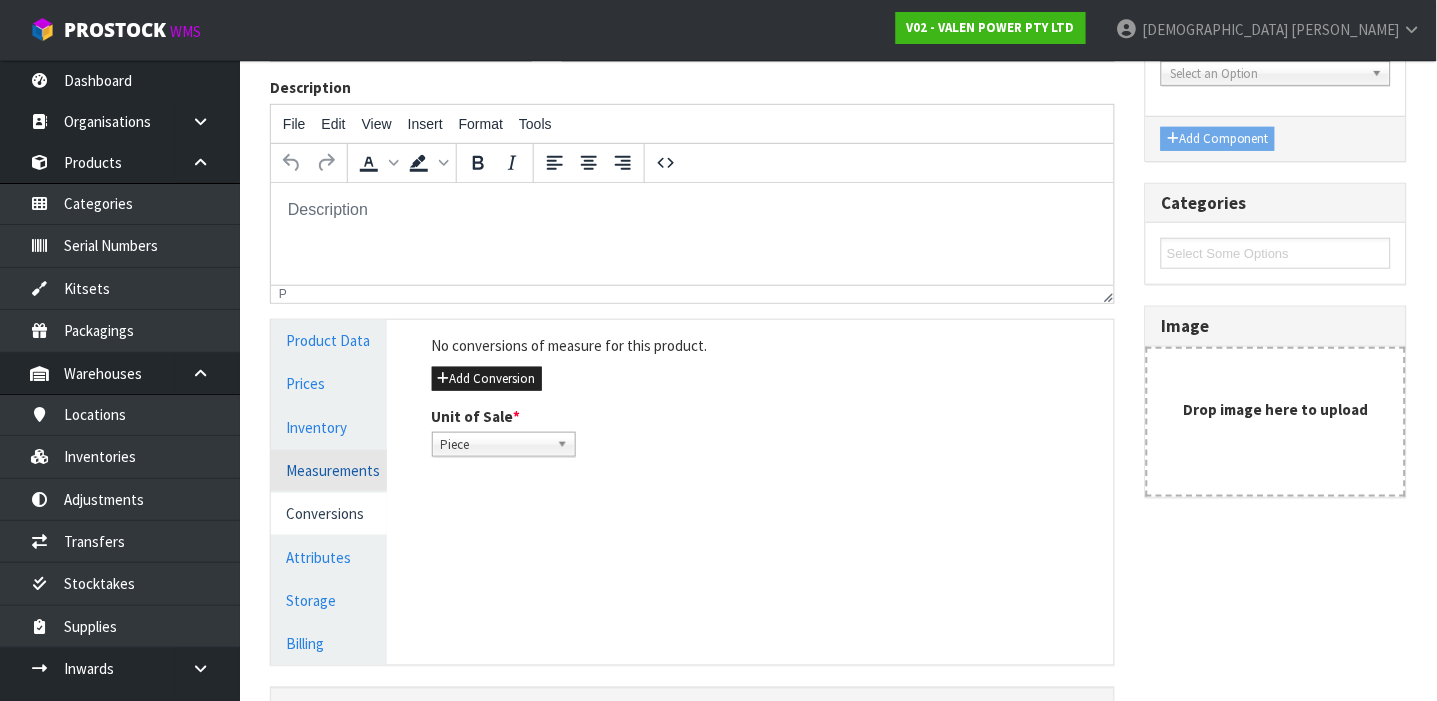 click on "Measurements" at bounding box center [329, 470] 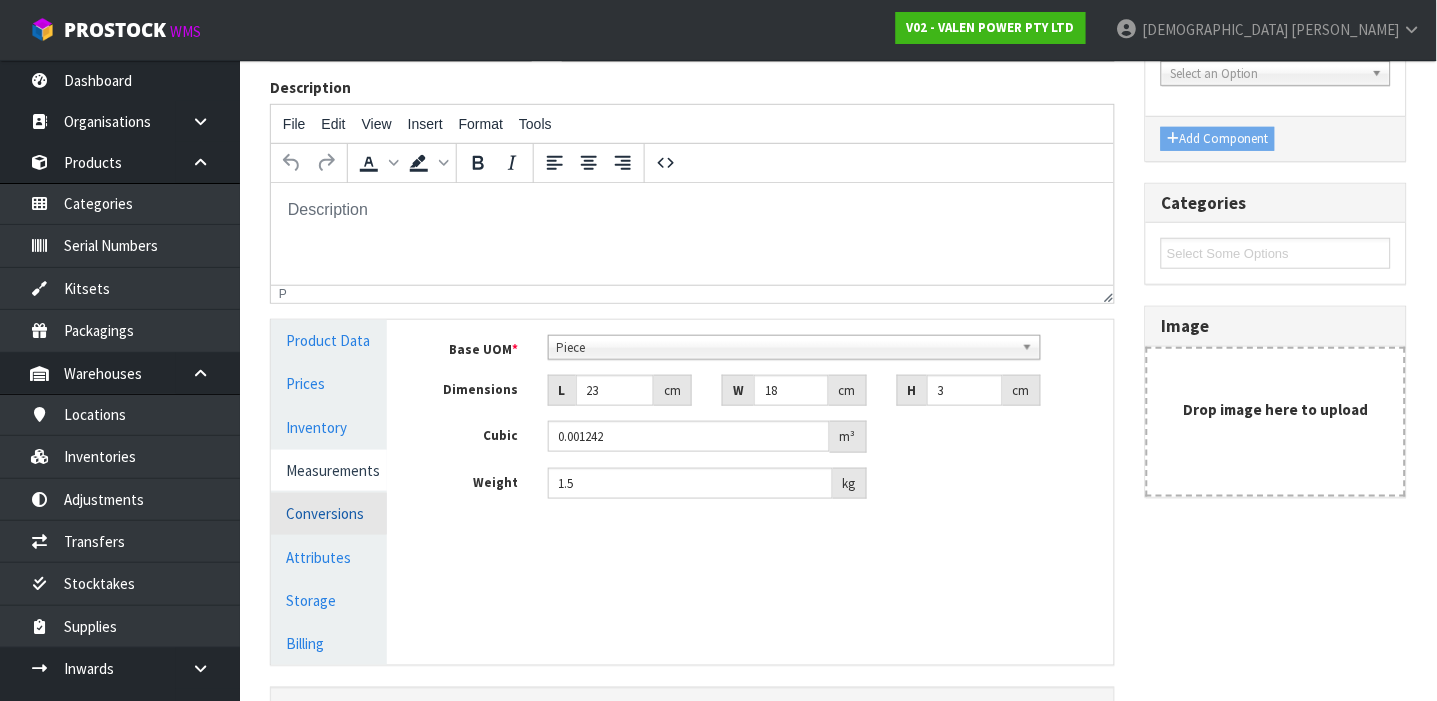 click on "Conversions" at bounding box center (329, 513) 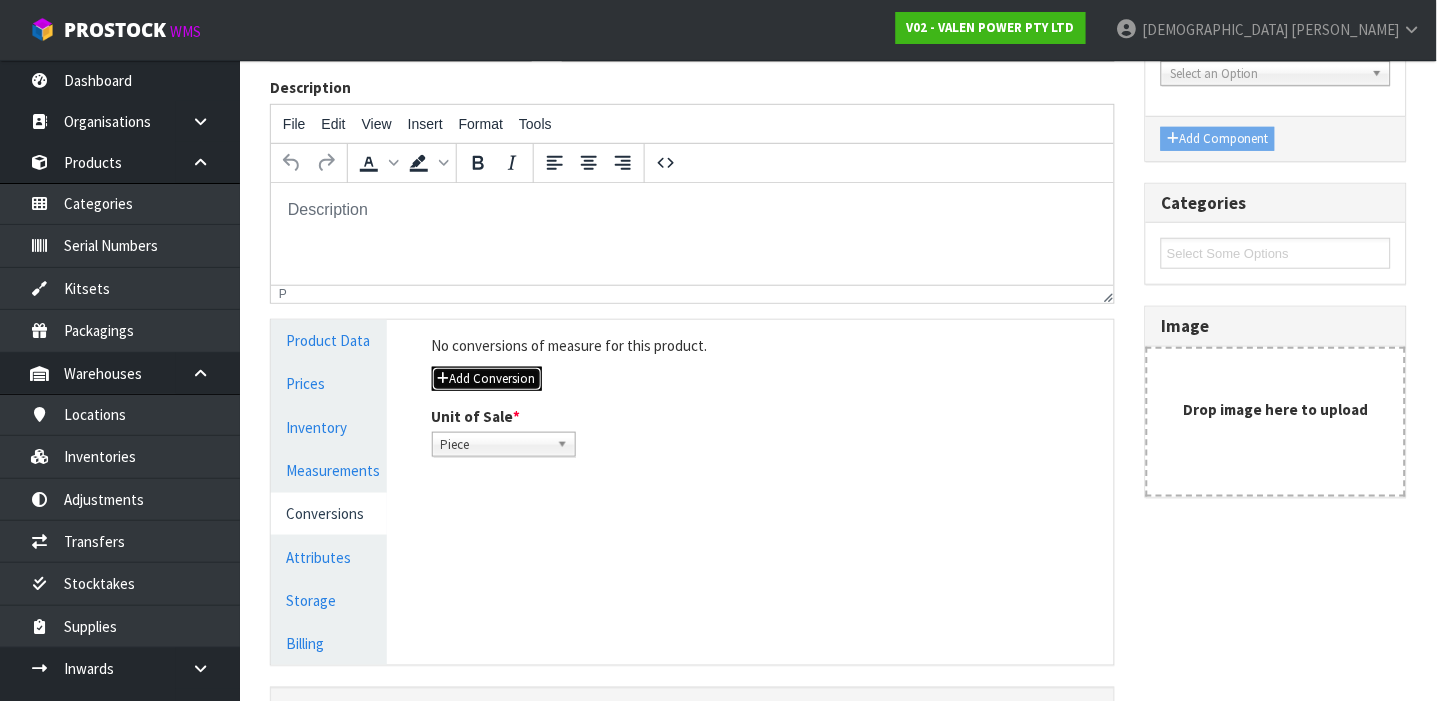 click on "Add Conversion" at bounding box center (487, 379) 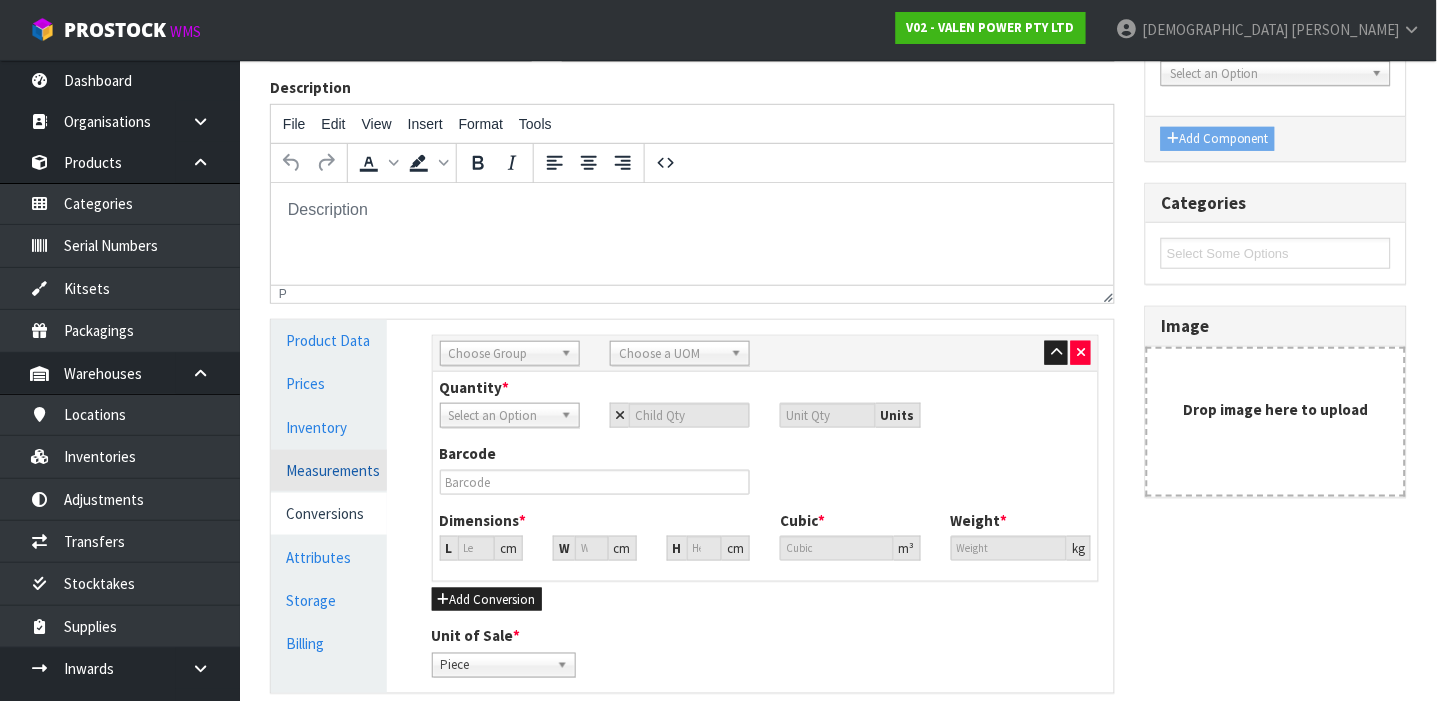 click on "Measurements" at bounding box center (329, 470) 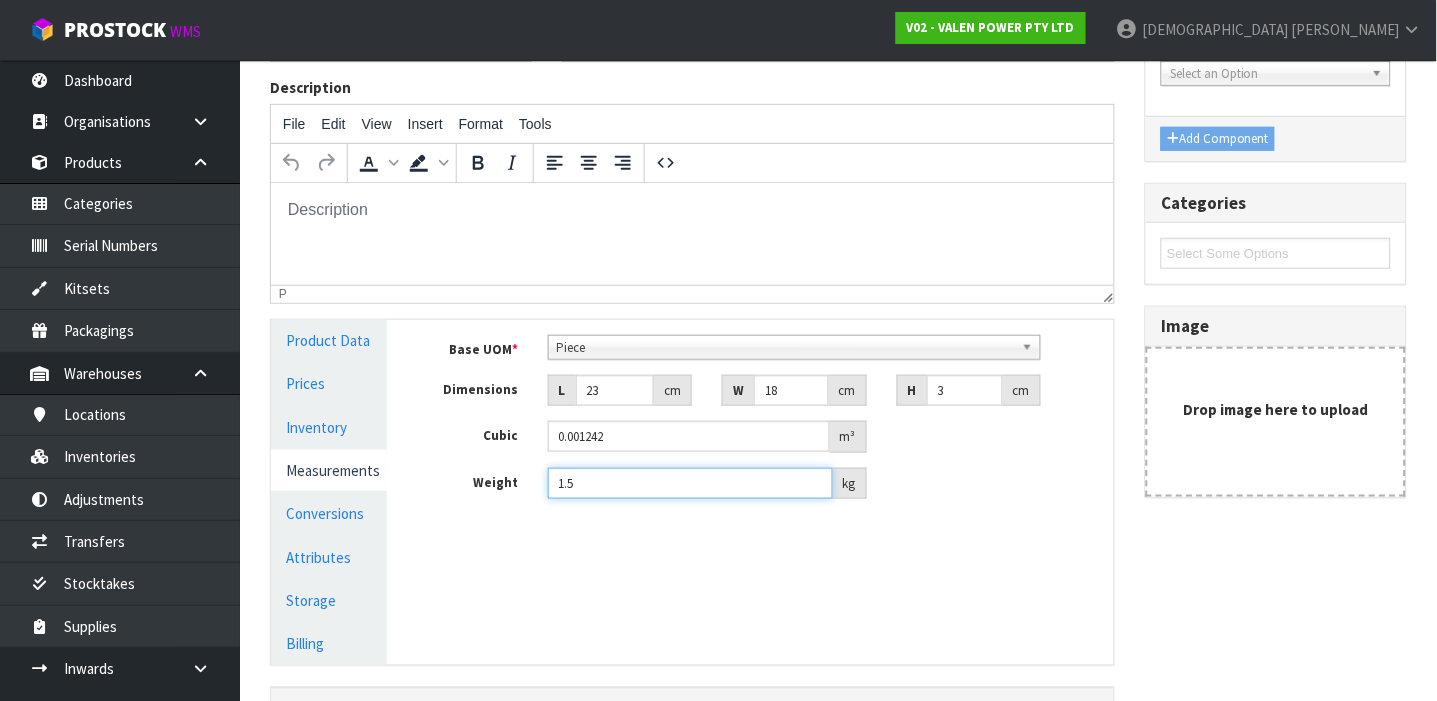 click on "1.5" at bounding box center (690, 483) 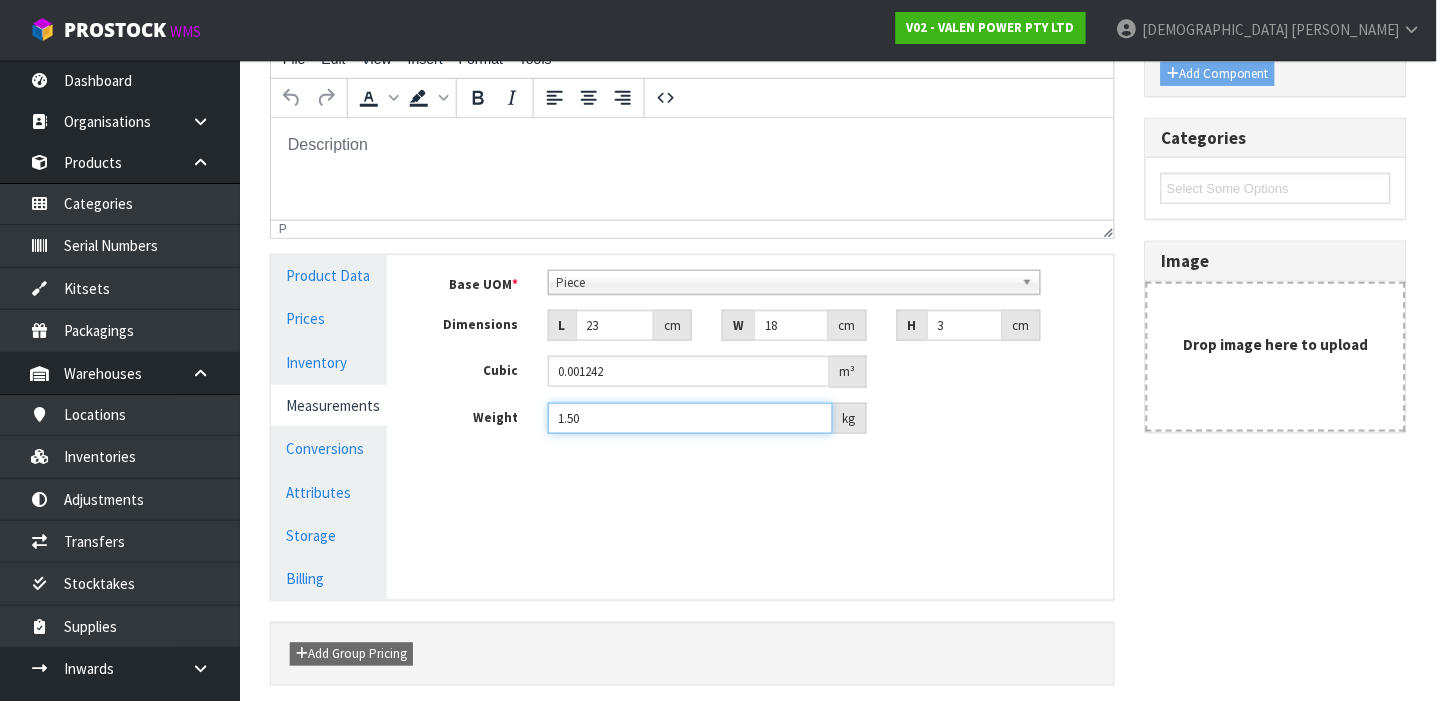 scroll, scrollTop: 281, scrollLeft: 0, axis: vertical 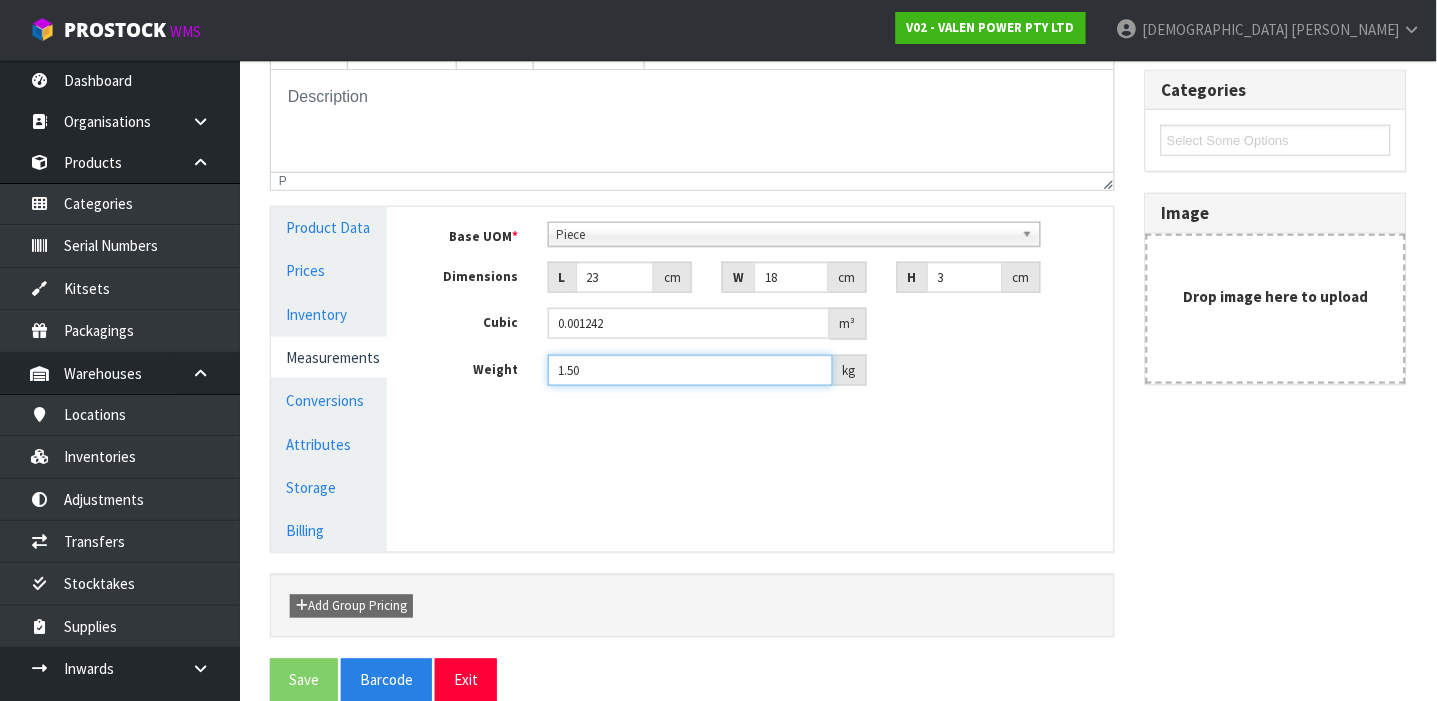 type on "1.50" 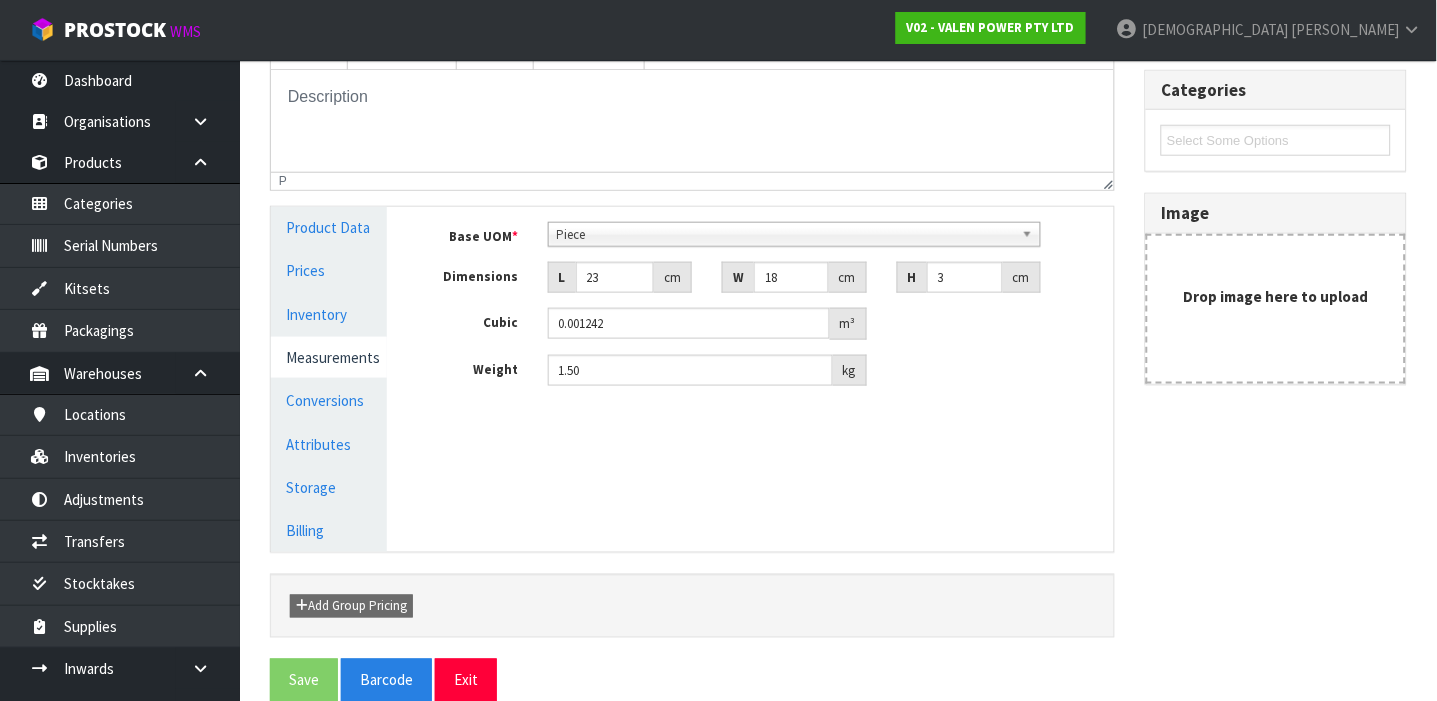click on "Manage Stock
Machine
SKU
Barcode
Batch Number
Serial Number
Expiry Date
Frozen Goods
Dangerous Goods
Lithium Batteries
Price
0.00
Wholesale
0.00
RRP
Current Cost
0.00
Percentage Markup
Apply
Min/Max Order Qty
0
0
Min. Stock Level
0
Base UOM  *
Bag Bar Basket Bin Box" at bounding box center [766, 379] 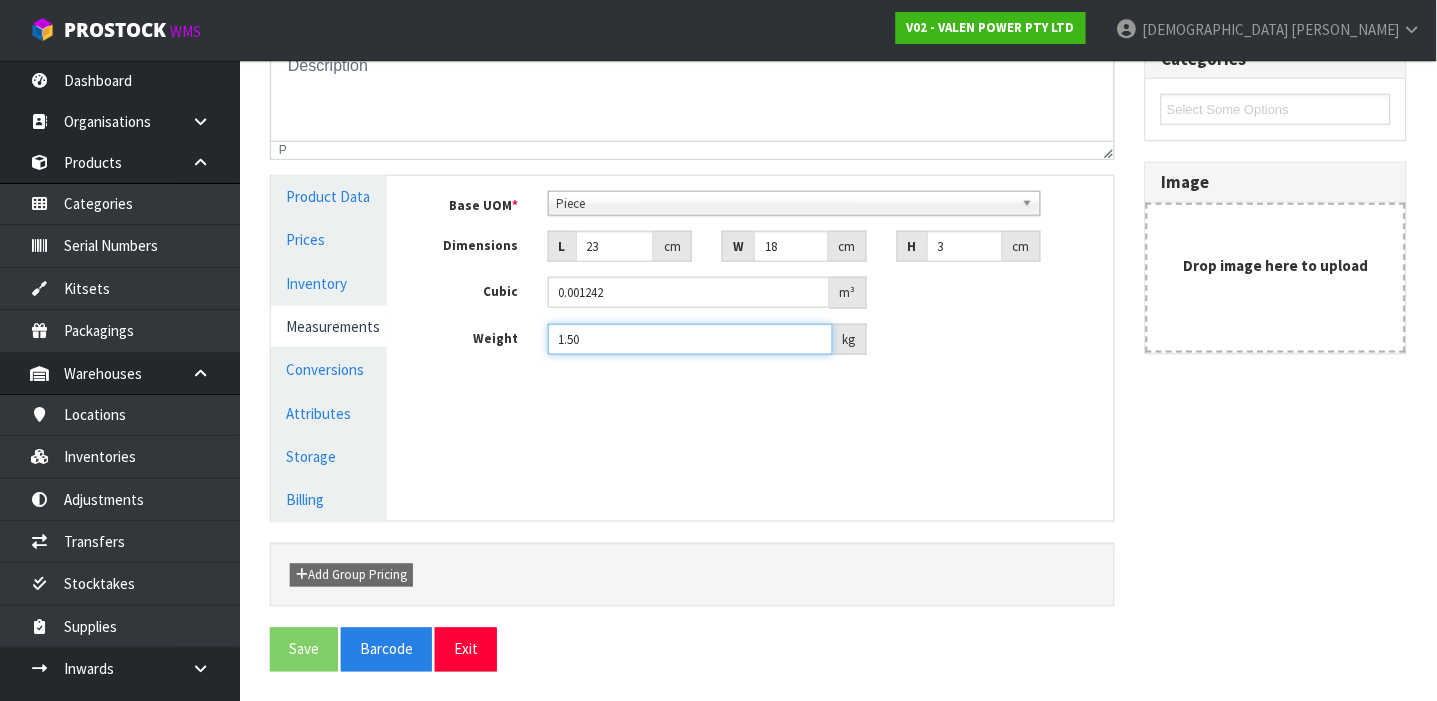 click on "1.50" at bounding box center (690, 339) 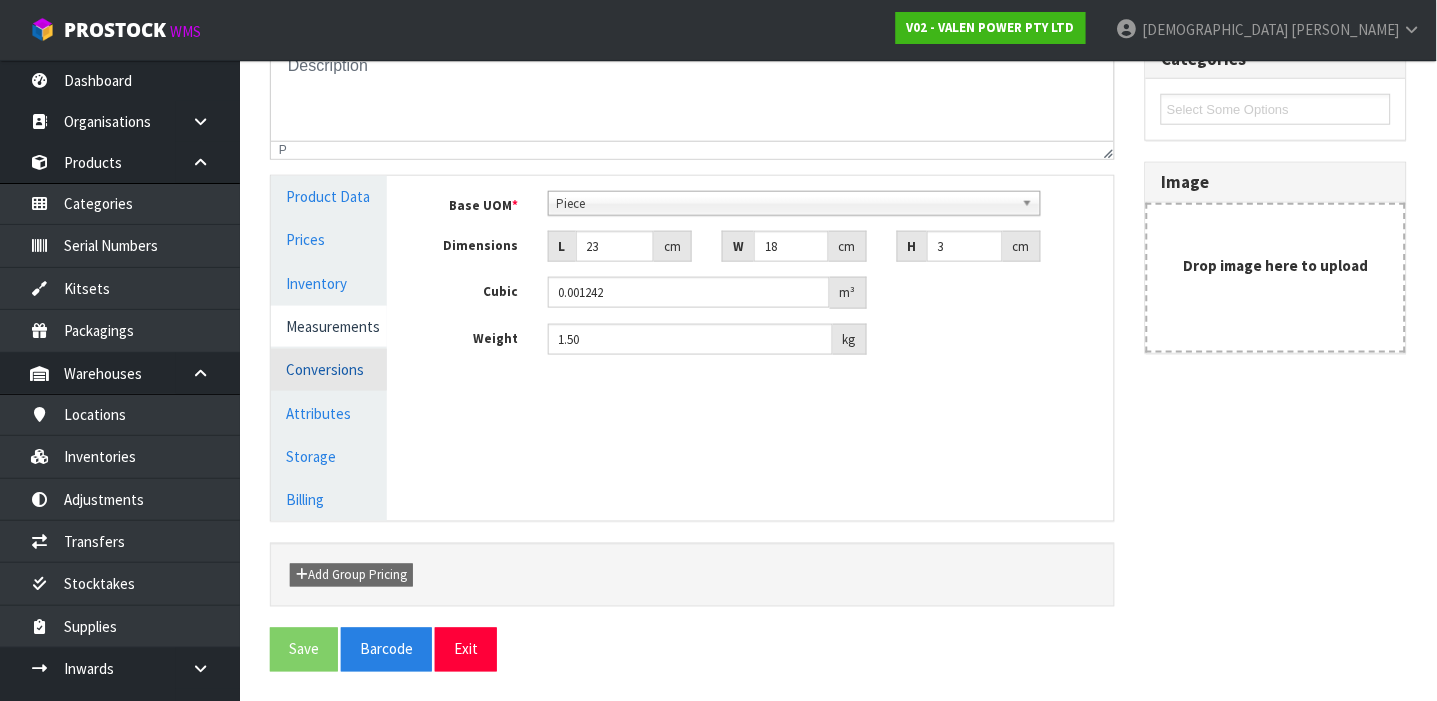 click on "Conversions" at bounding box center (329, 369) 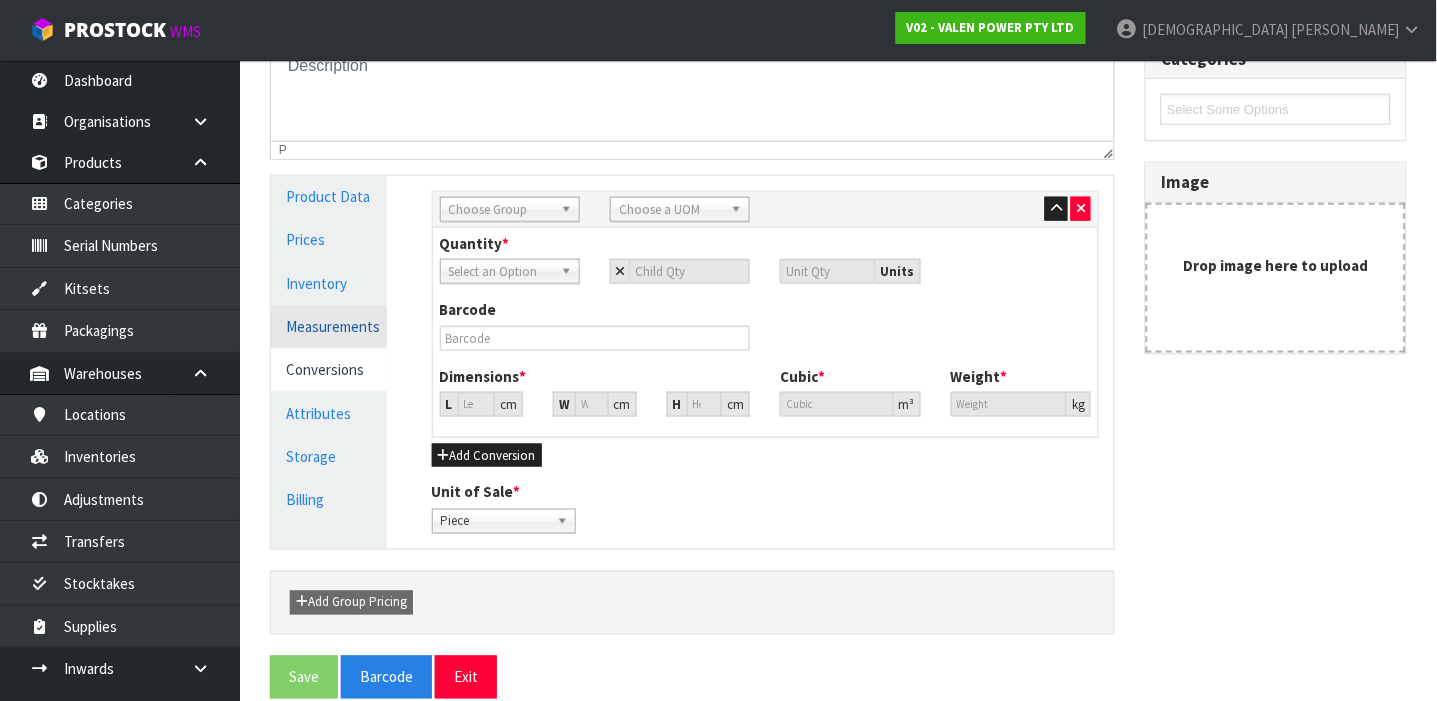 click on "Measurements" at bounding box center [329, 326] 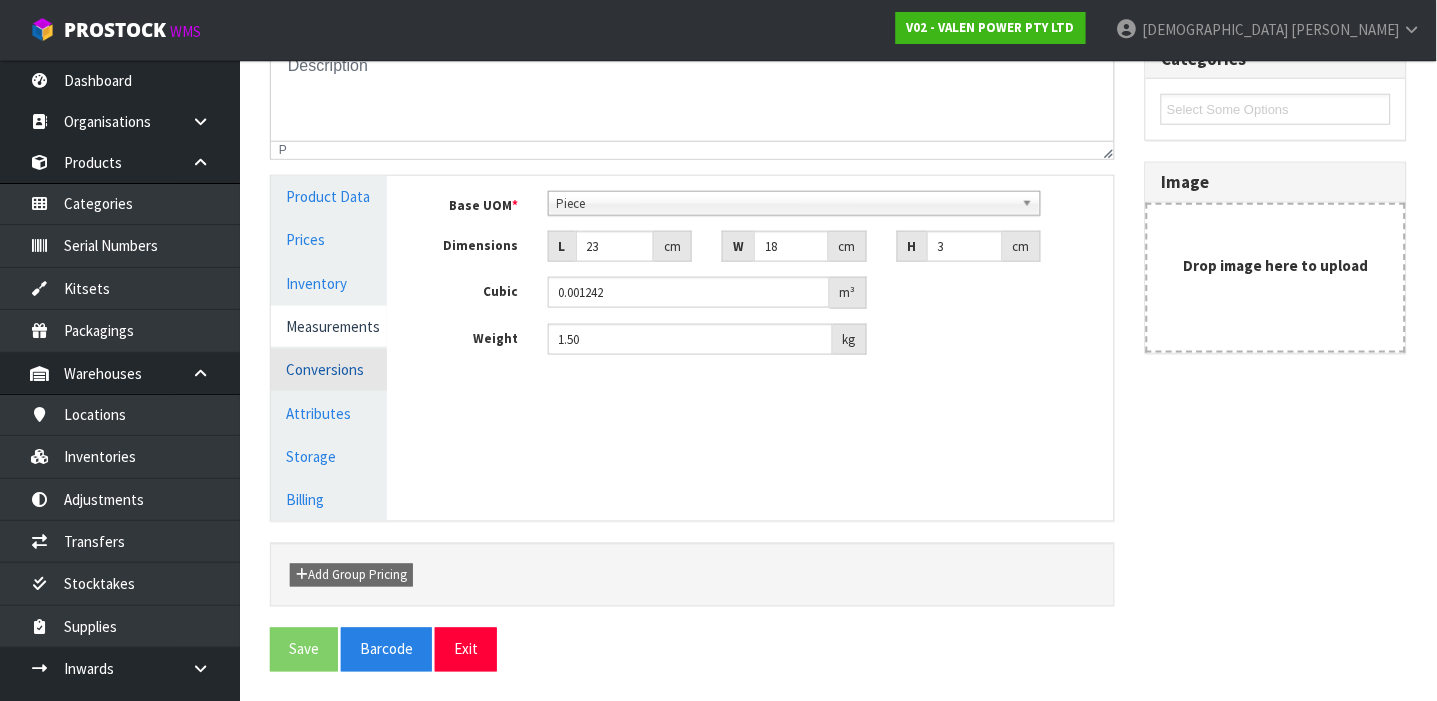 click on "Conversions" at bounding box center [329, 369] 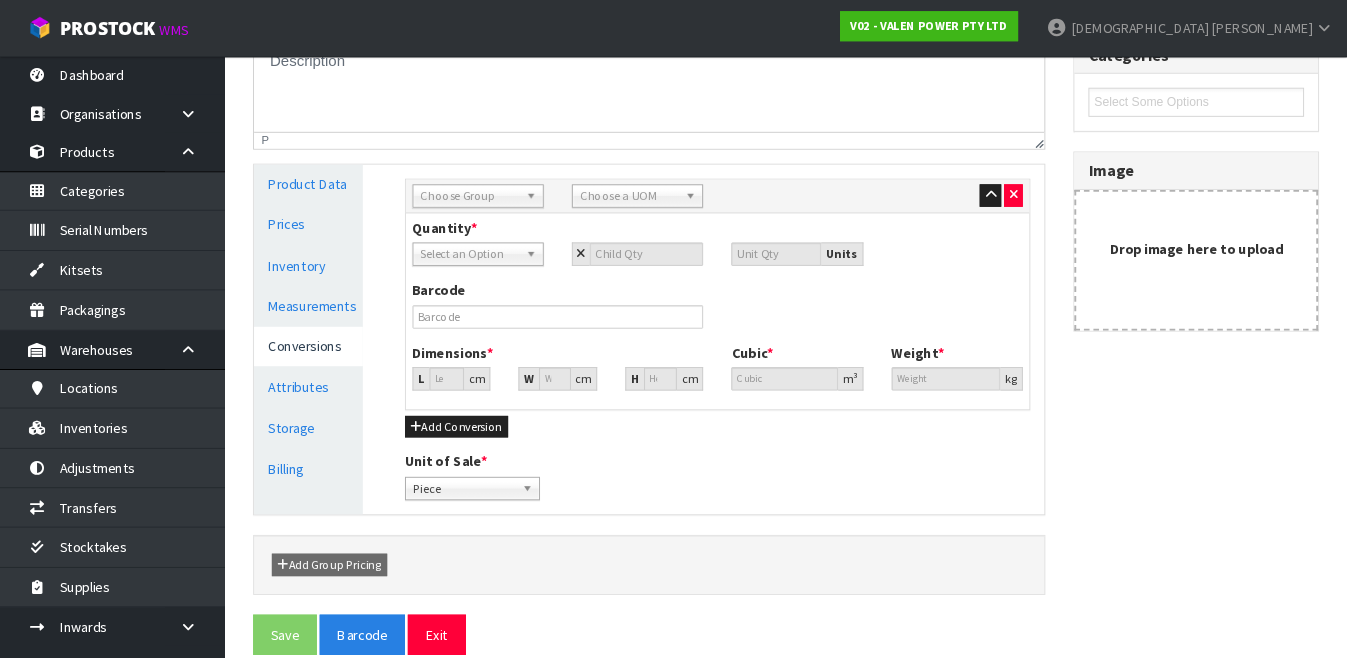 scroll, scrollTop: 358, scrollLeft: 0, axis: vertical 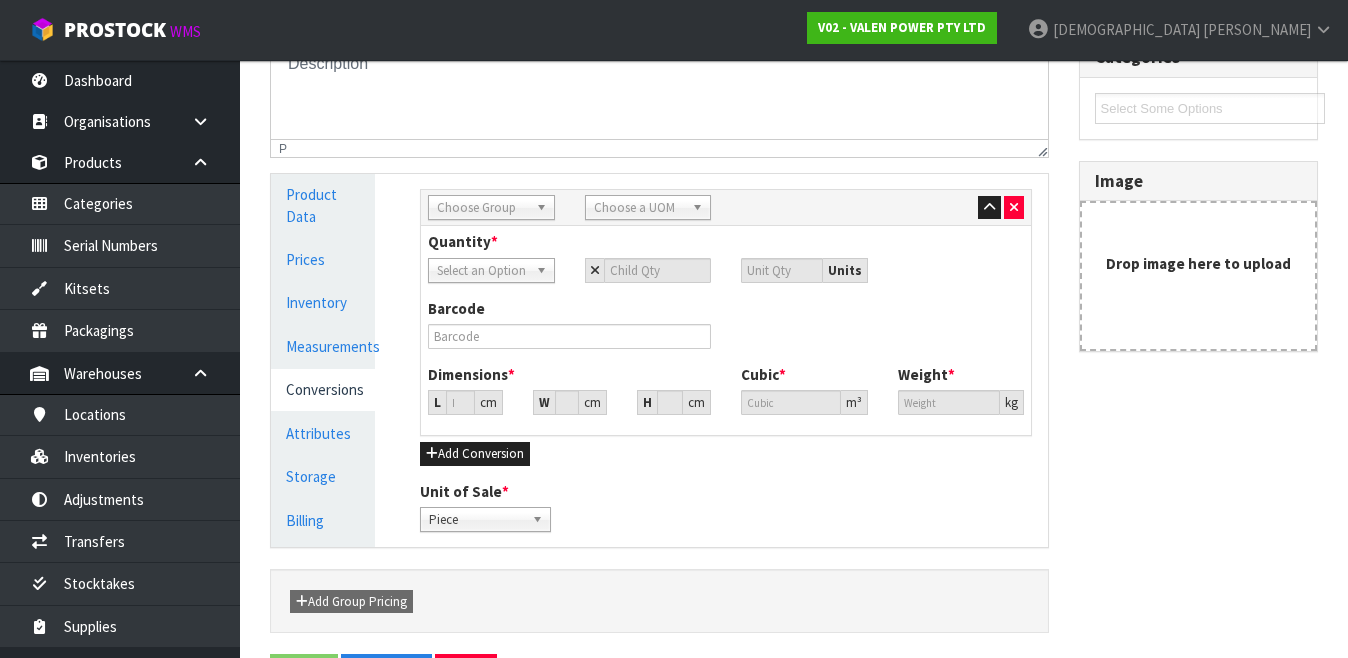 drag, startPoint x: 1449, startPoint y: 6, endPoint x: 697, endPoint y: 13, distance: 752.0326 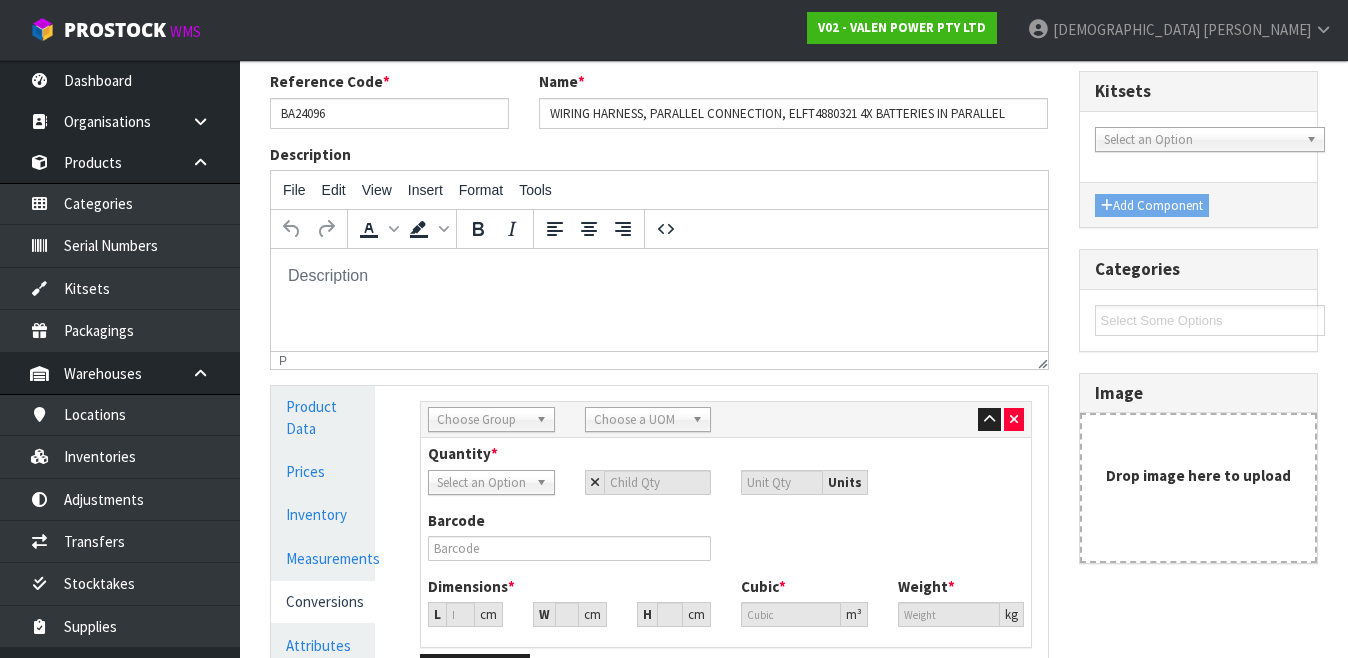 scroll, scrollTop: 108, scrollLeft: 0, axis: vertical 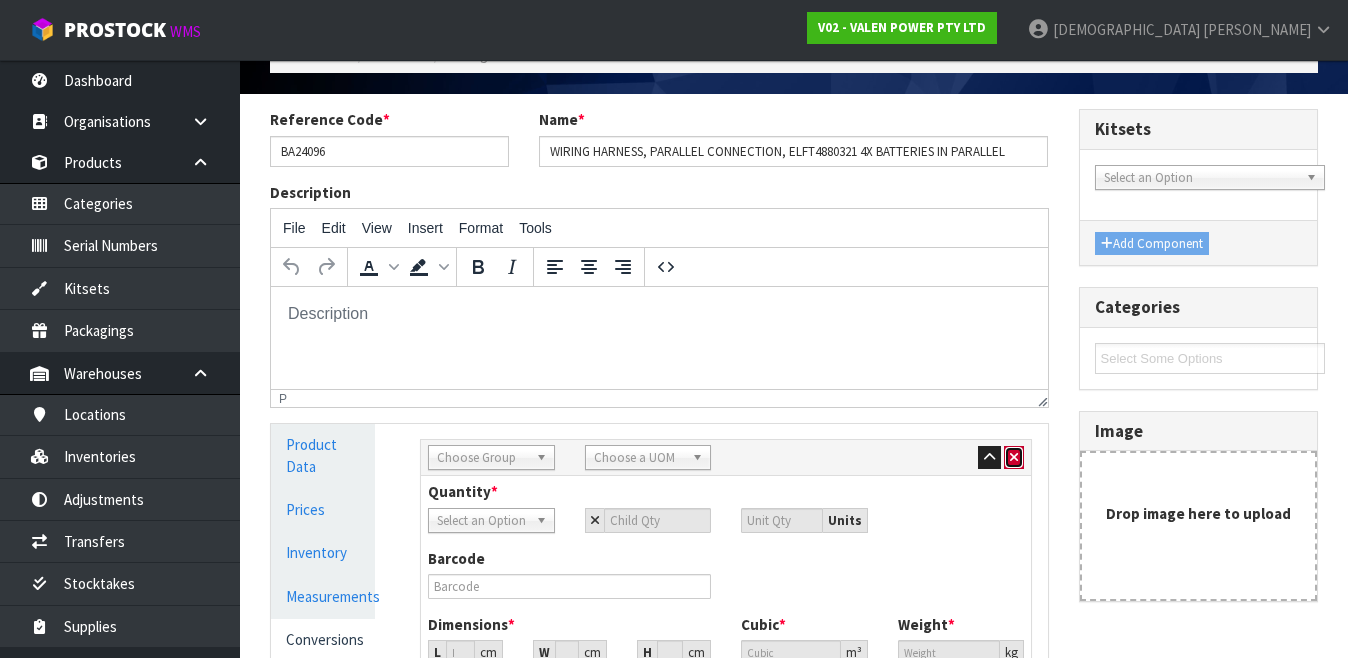 click at bounding box center [1014, 457] 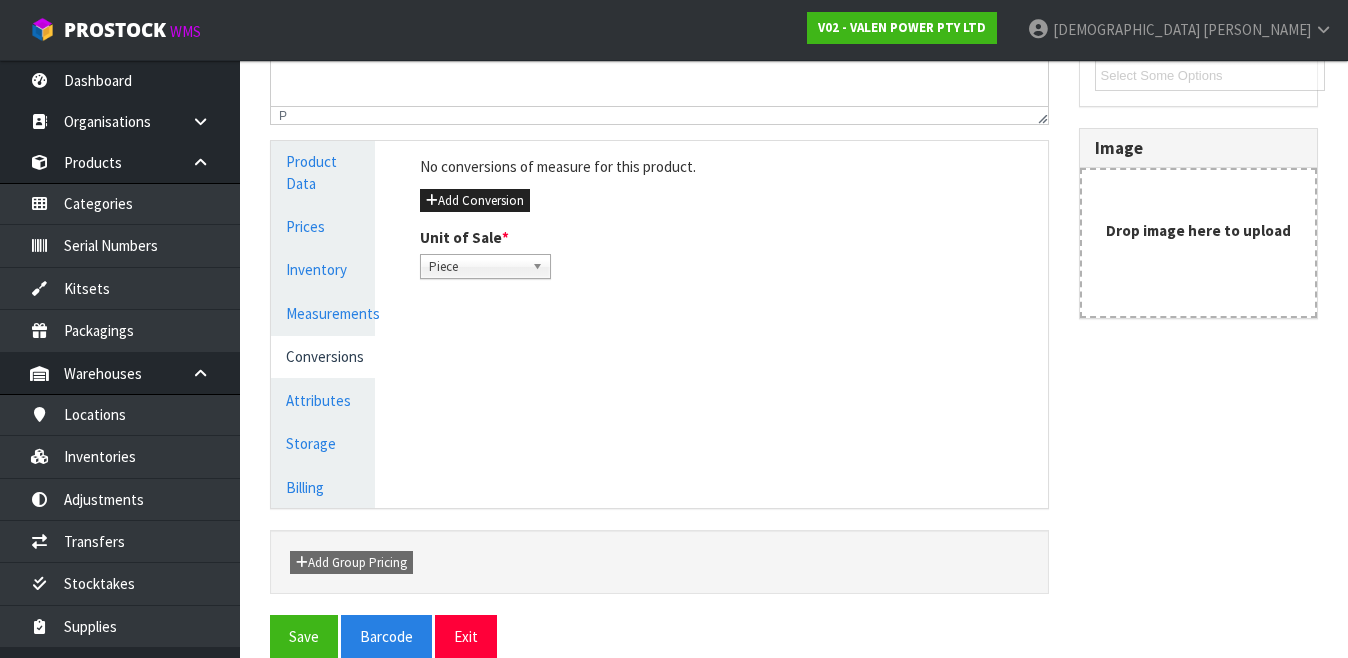 scroll, scrollTop: 403, scrollLeft: 0, axis: vertical 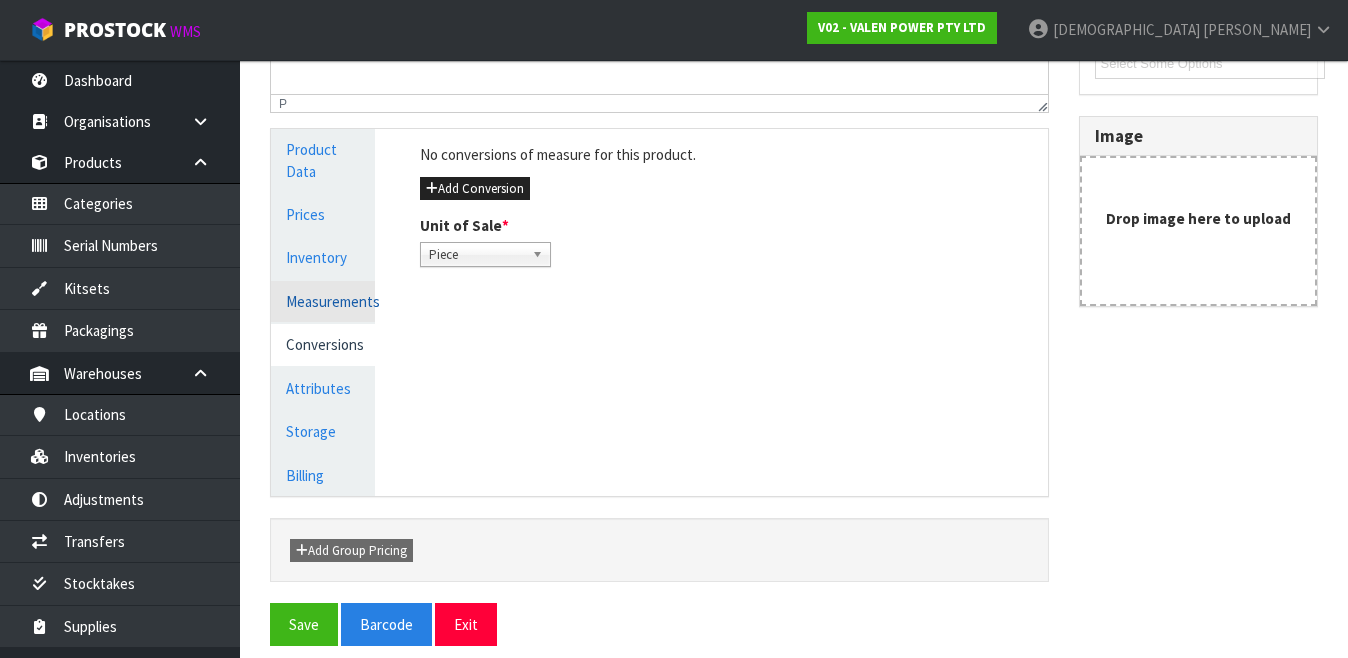 click on "Measurements" at bounding box center (323, 301) 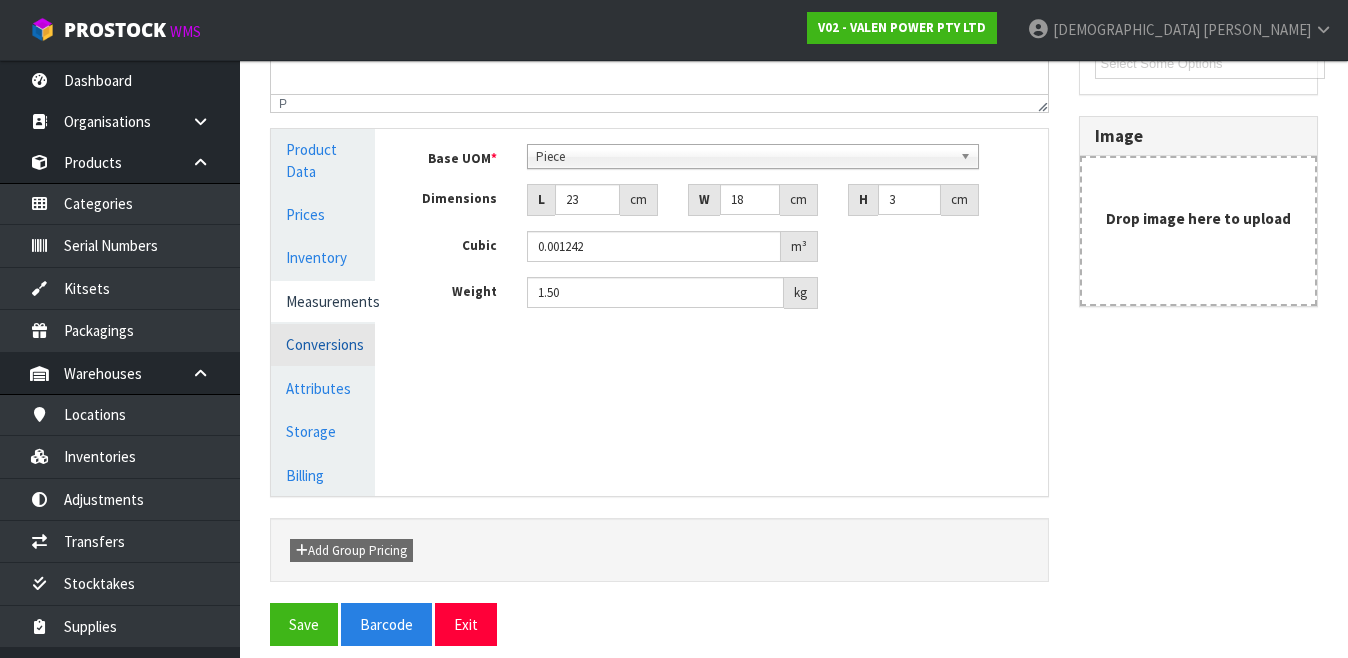 click on "Conversions" at bounding box center [323, 344] 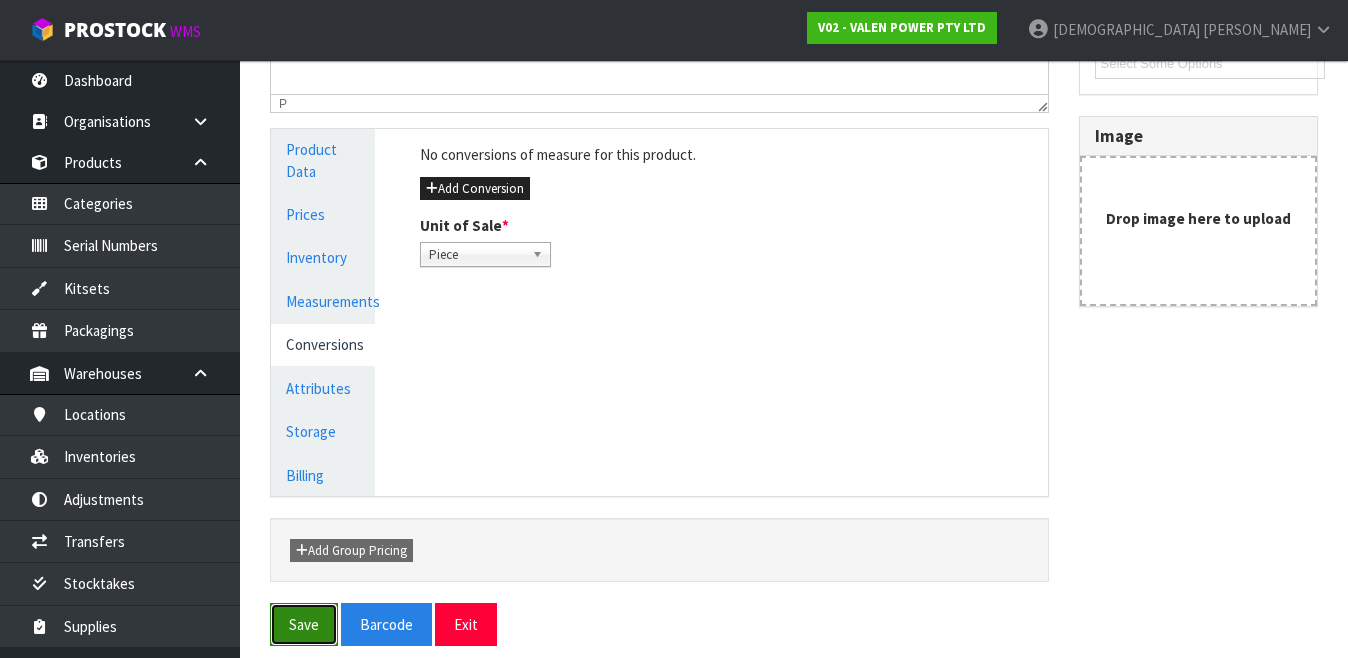 click on "Save" at bounding box center [304, 624] 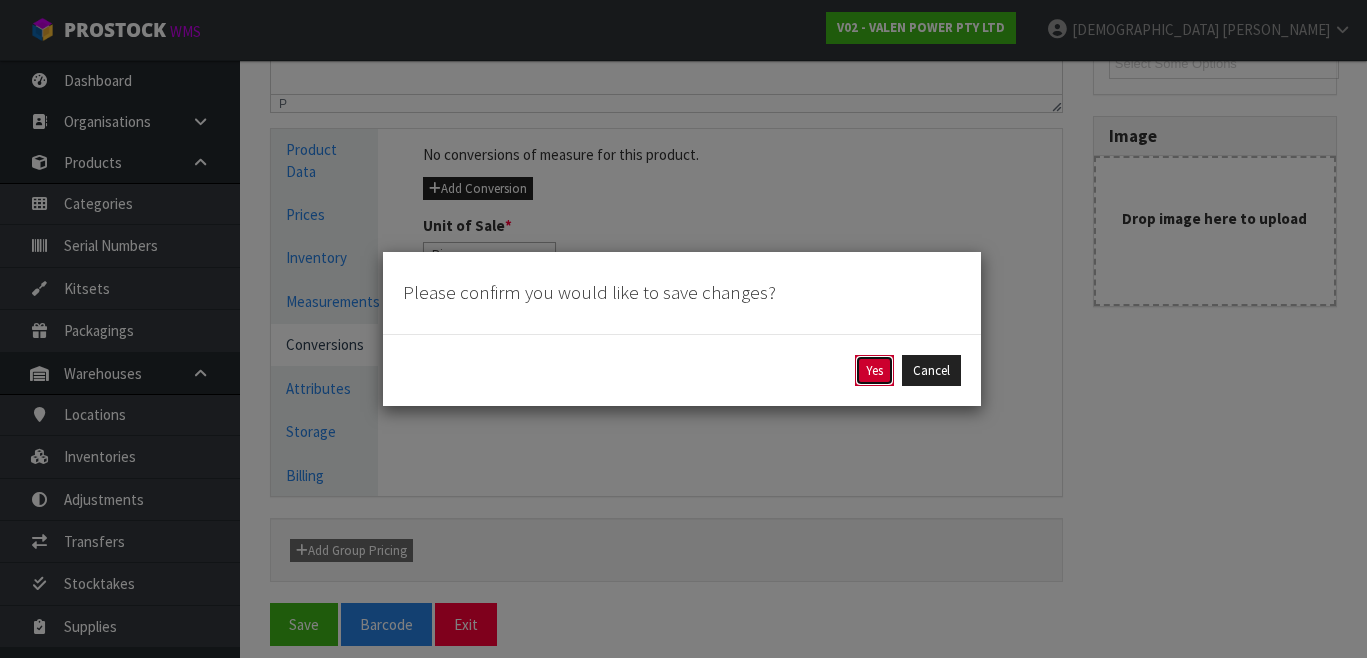 click on "Yes" at bounding box center (874, 371) 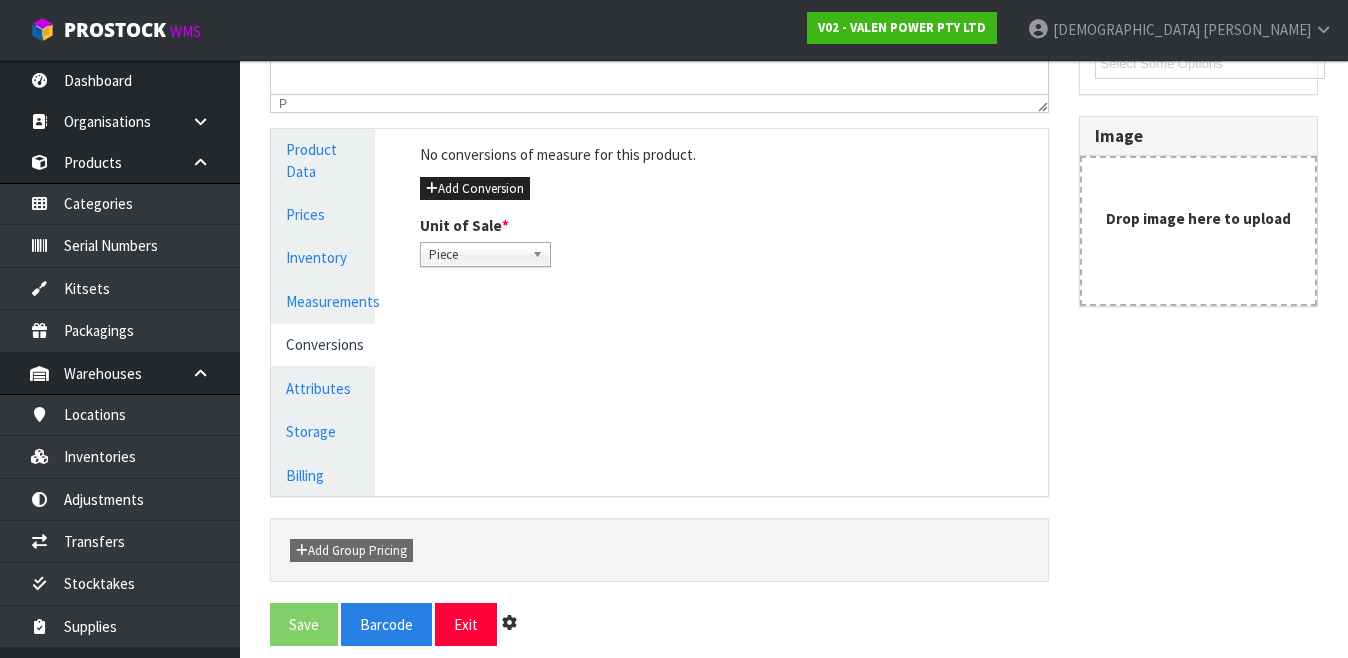 scroll, scrollTop: 0, scrollLeft: 0, axis: both 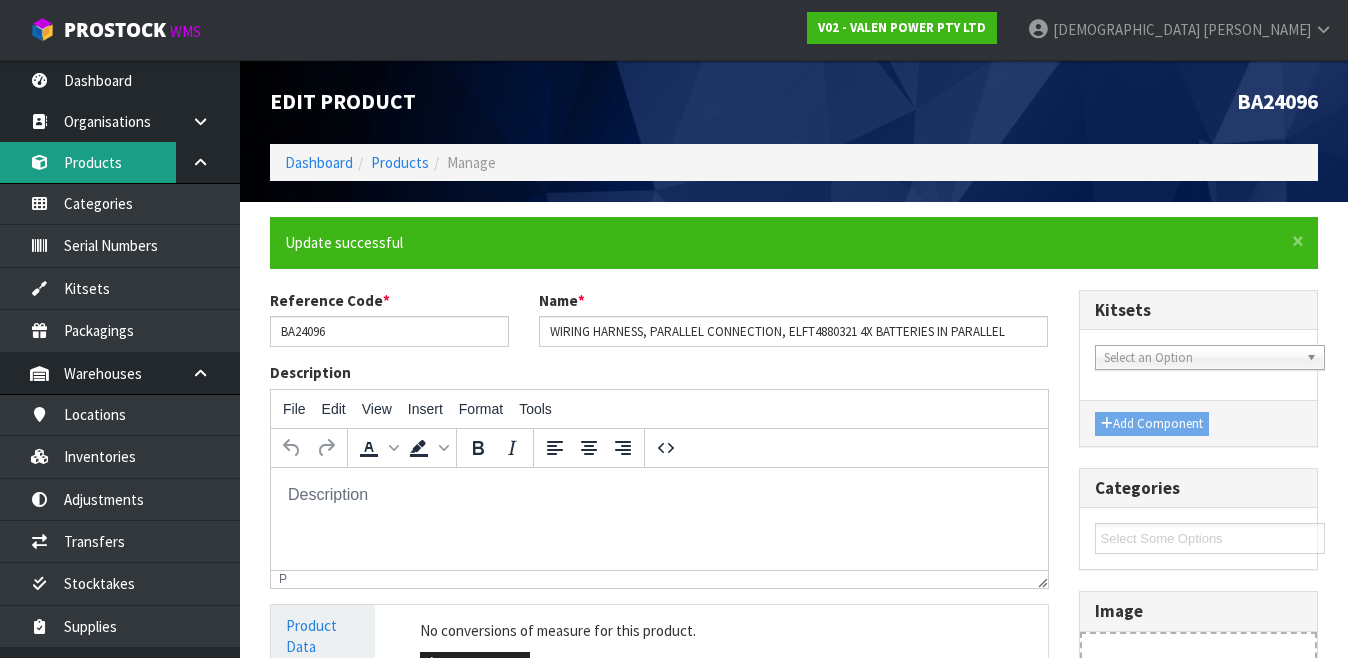 click on "Products" at bounding box center [120, 162] 